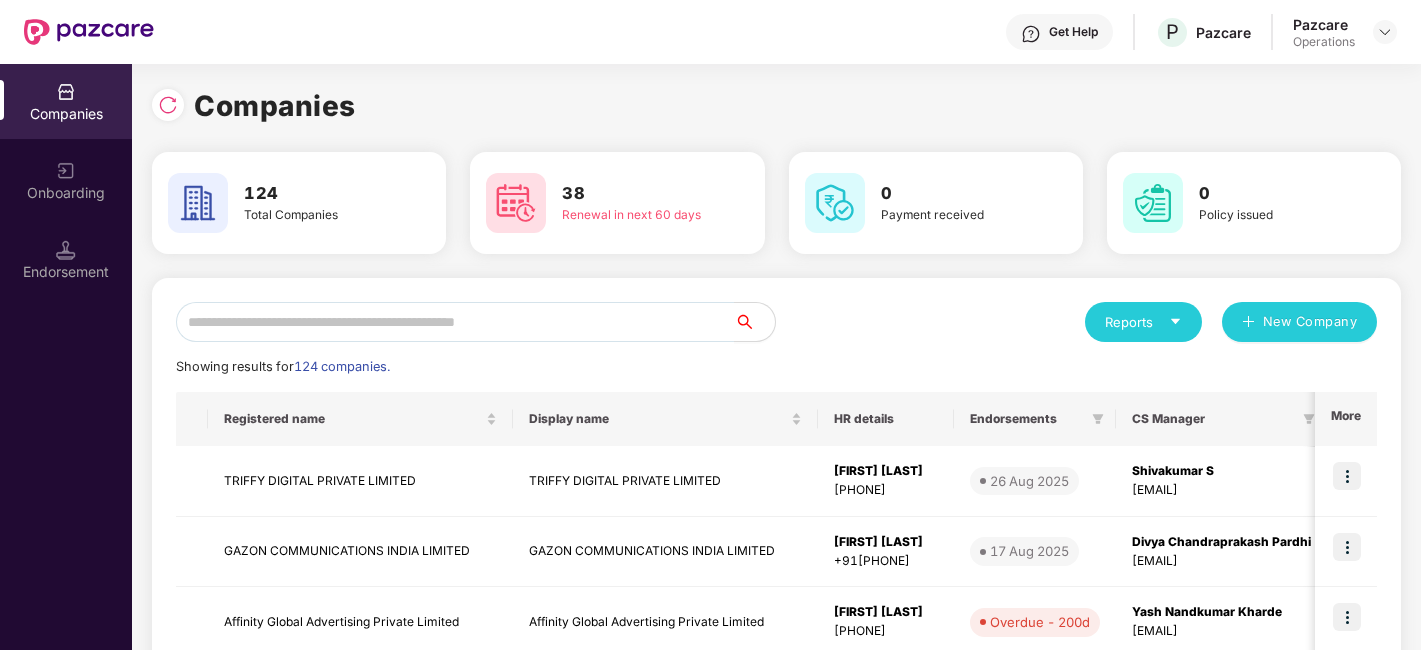 scroll, scrollTop: 0, scrollLeft: 0, axis: both 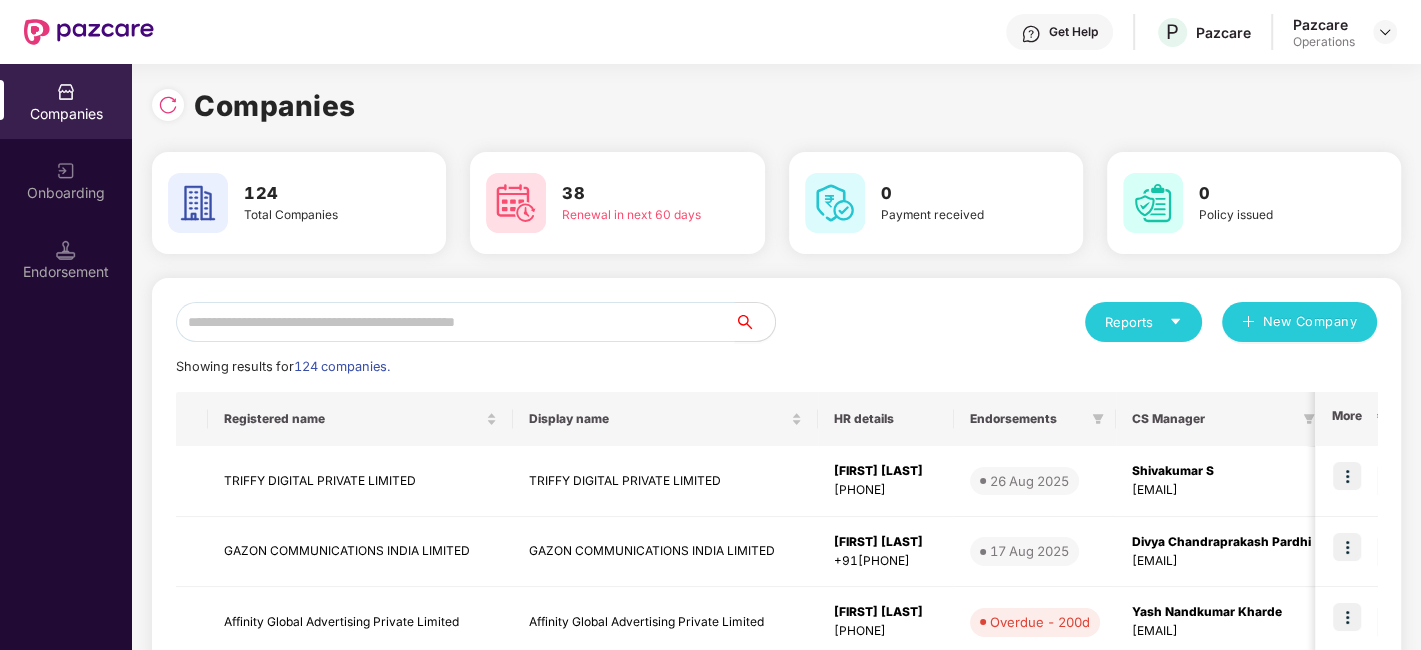 click at bounding box center [455, 322] 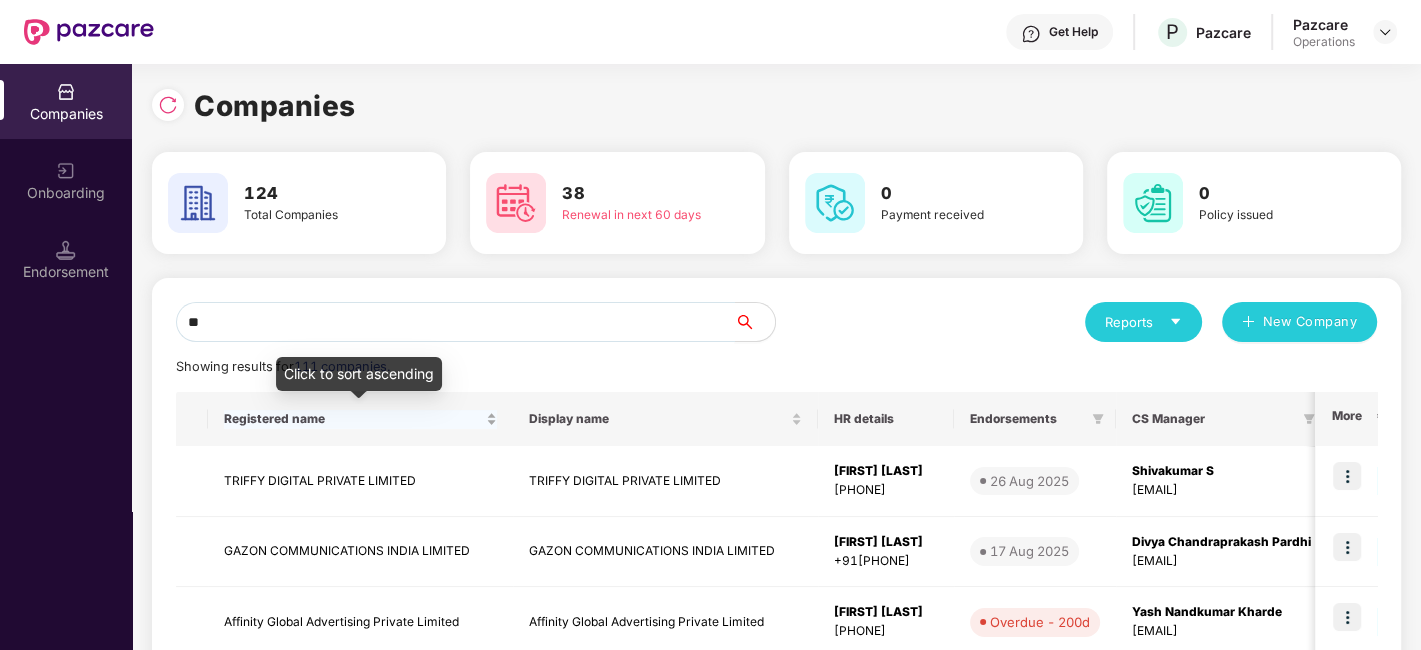 type on "*" 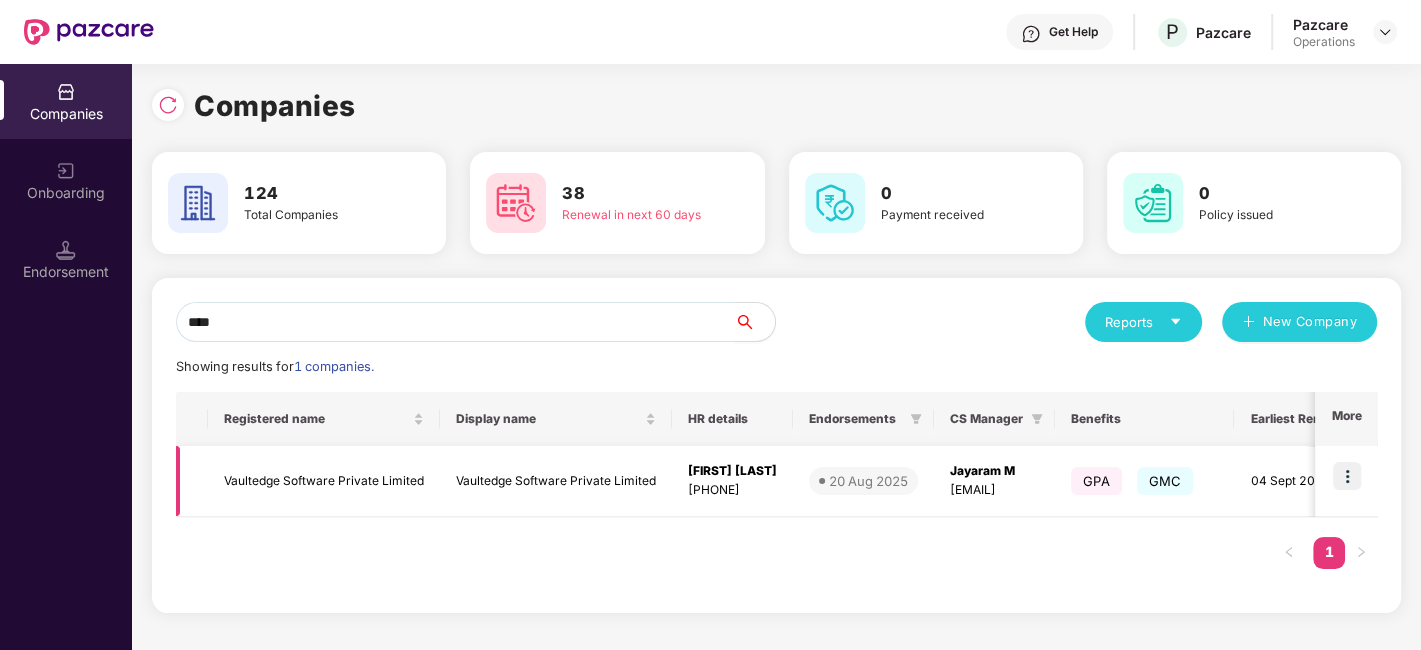 type on "****" 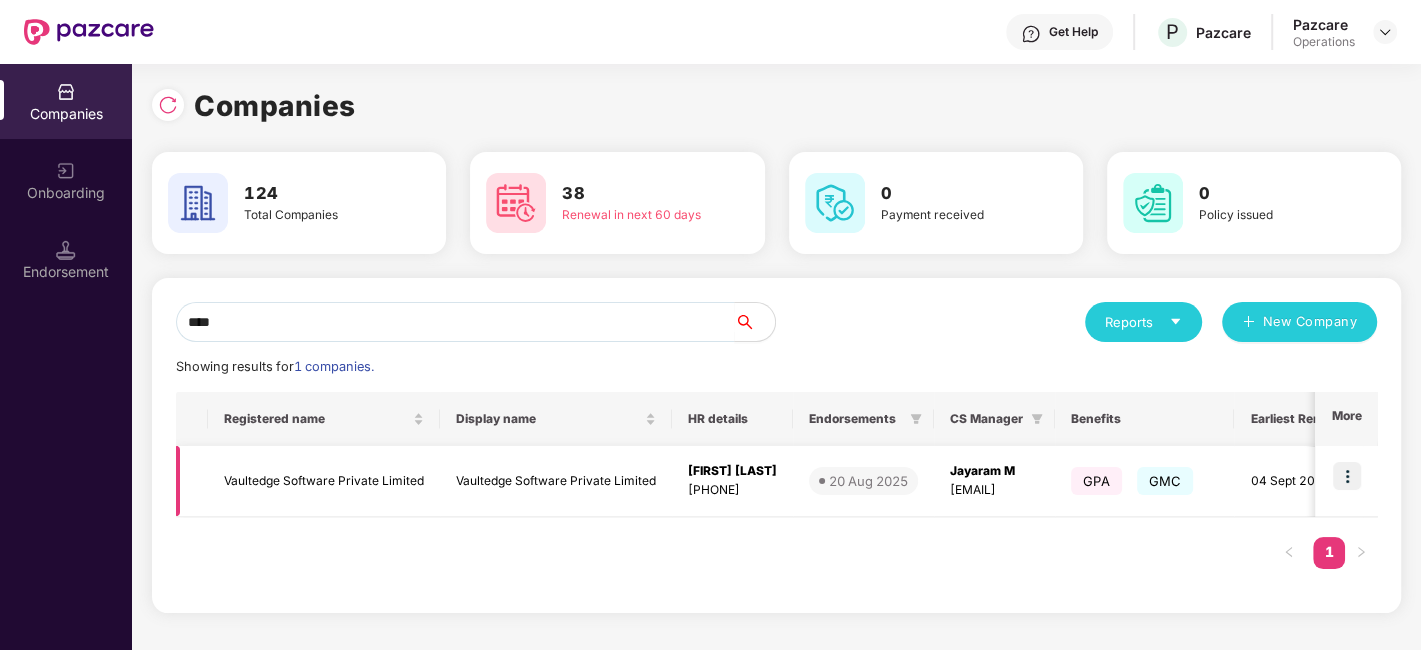 click on "Vaultedge Software Private Limited" at bounding box center [324, 481] 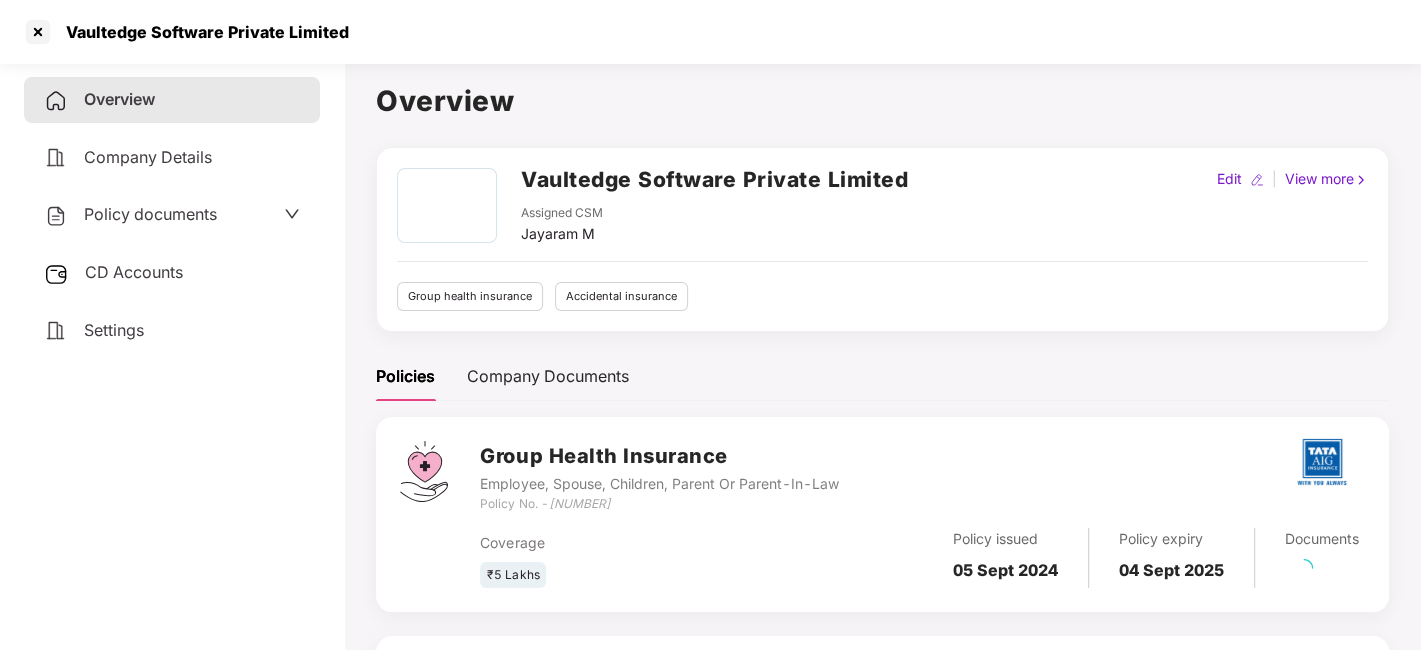 click on "Policy documents" at bounding box center (150, 214) 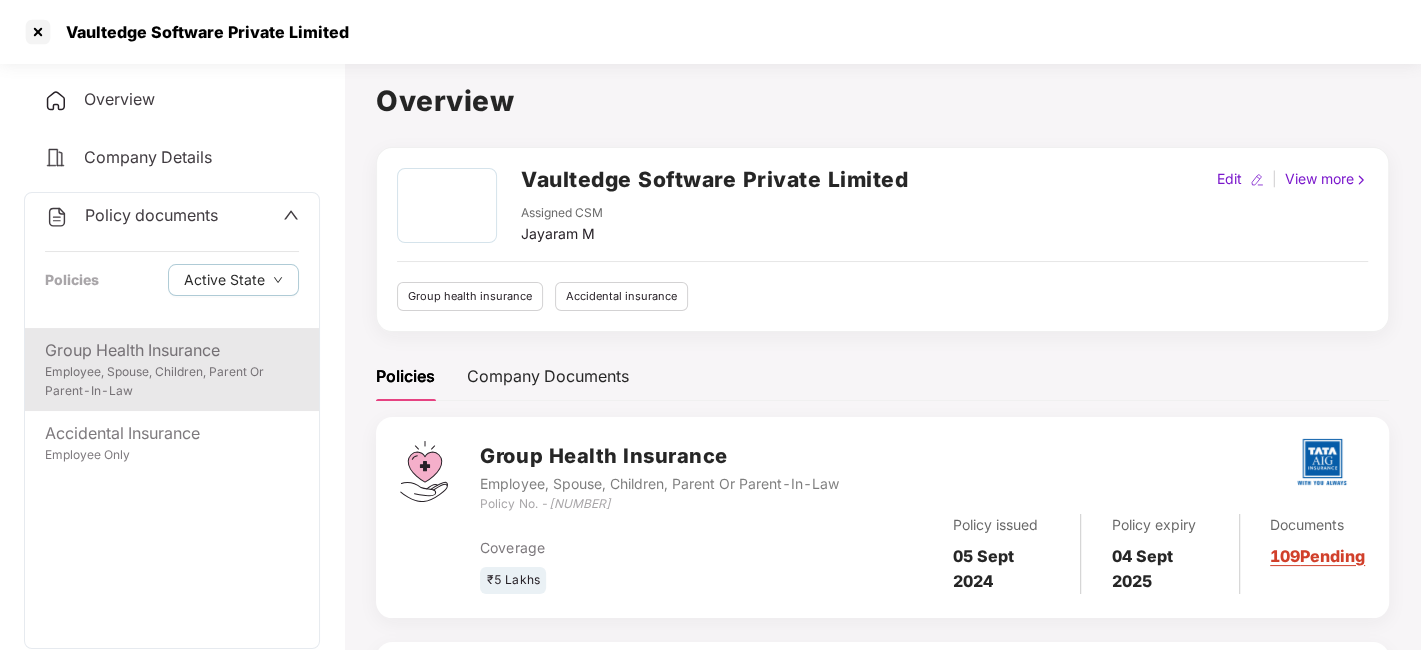 click on "Group Health Insurance" at bounding box center [172, 350] 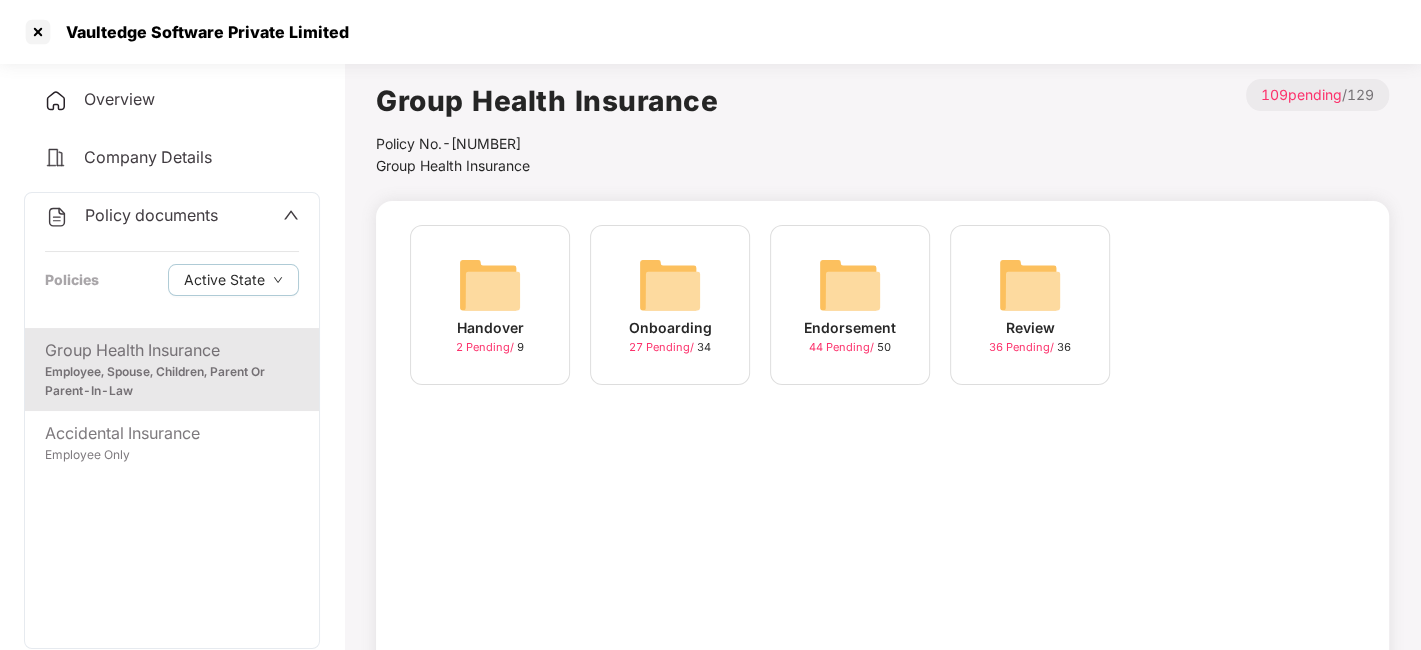 click at bounding box center [850, 285] 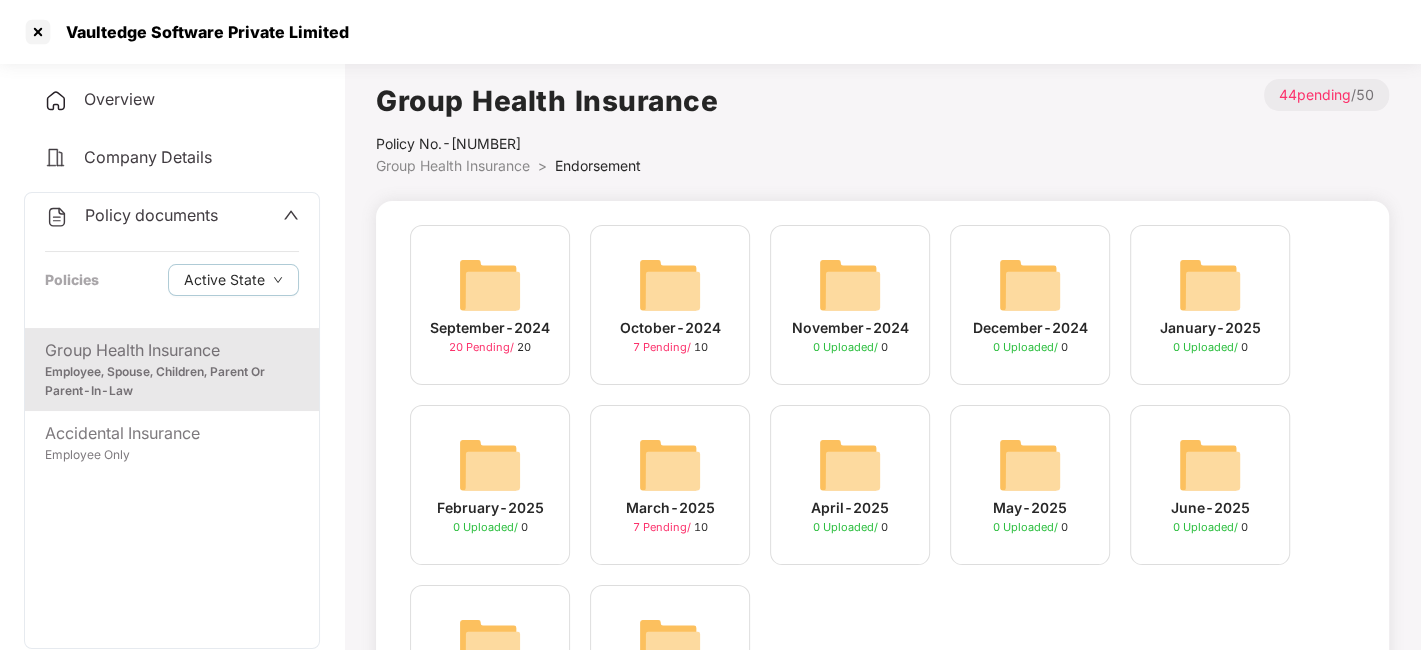 scroll, scrollTop: 162, scrollLeft: 0, axis: vertical 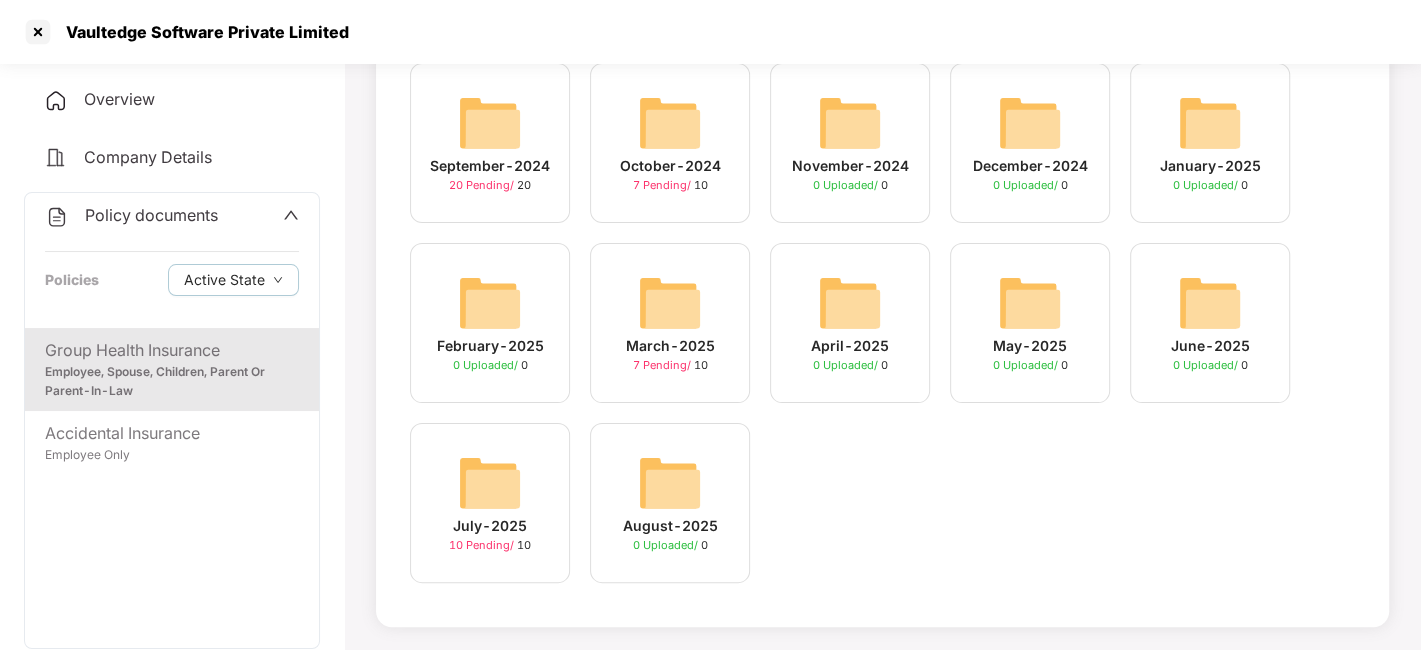 click at bounding box center [490, 483] 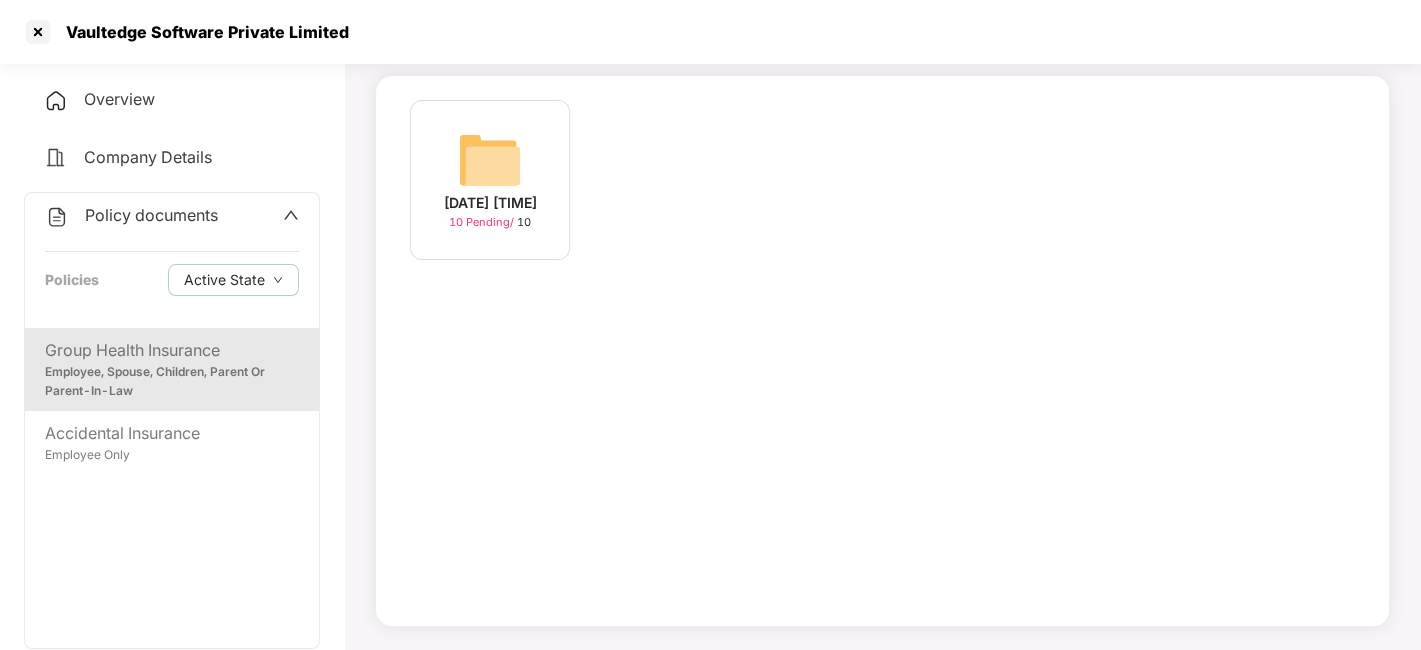 scroll, scrollTop: 124, scrollLeft: 0, axis: vertical 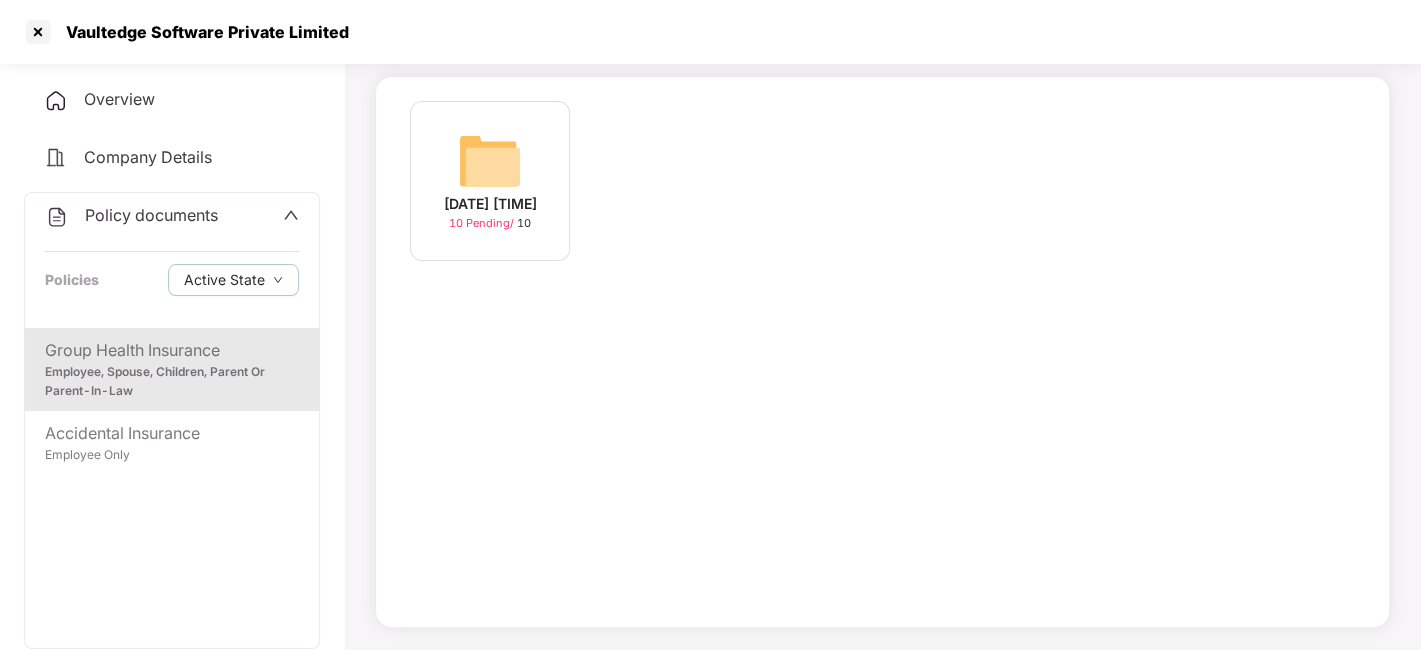 click at bounding box center (490, 161) 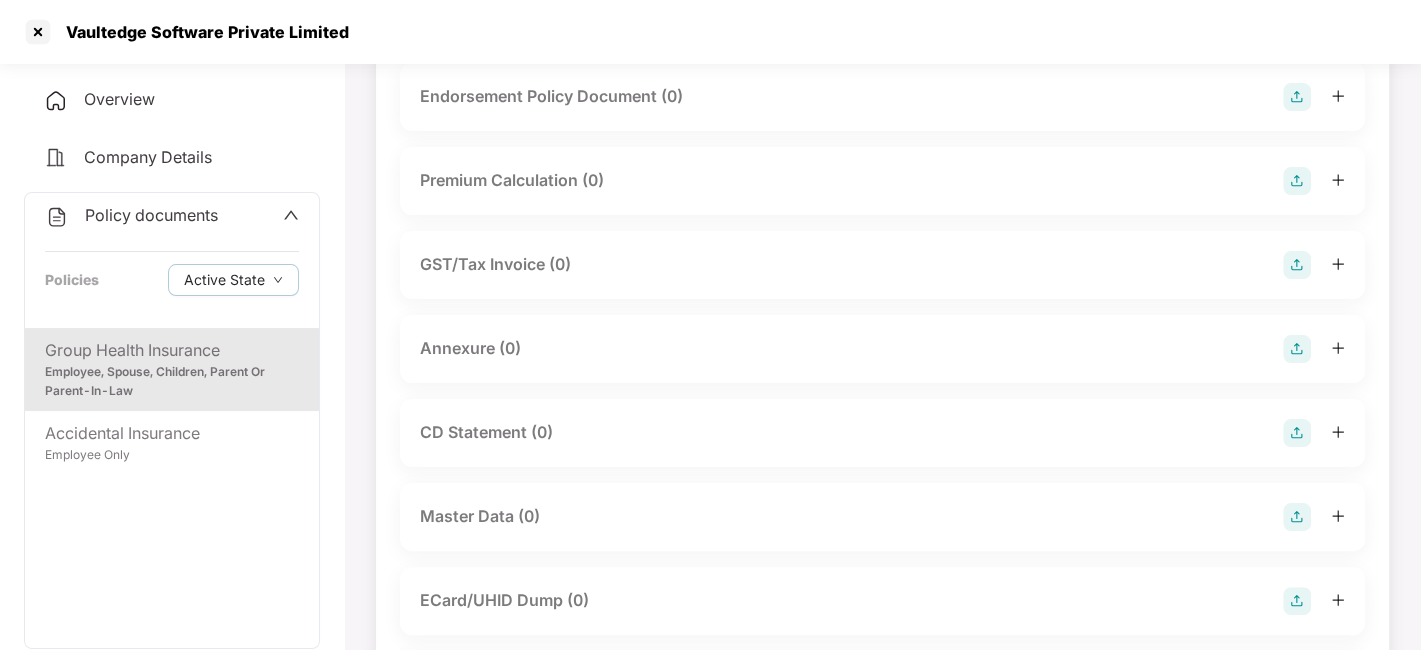 scroll, scrollTop: 0, scrollLeft: 0, axis: both 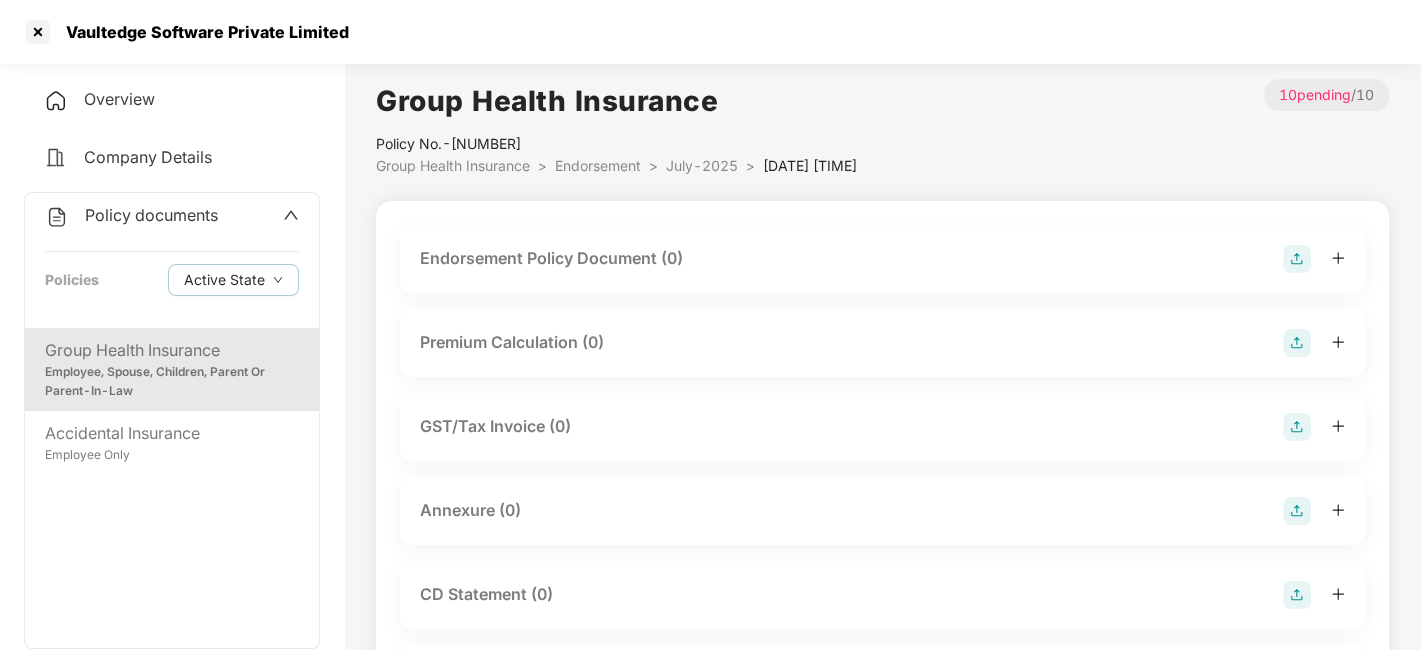 click at bounding box center (1297, 259) 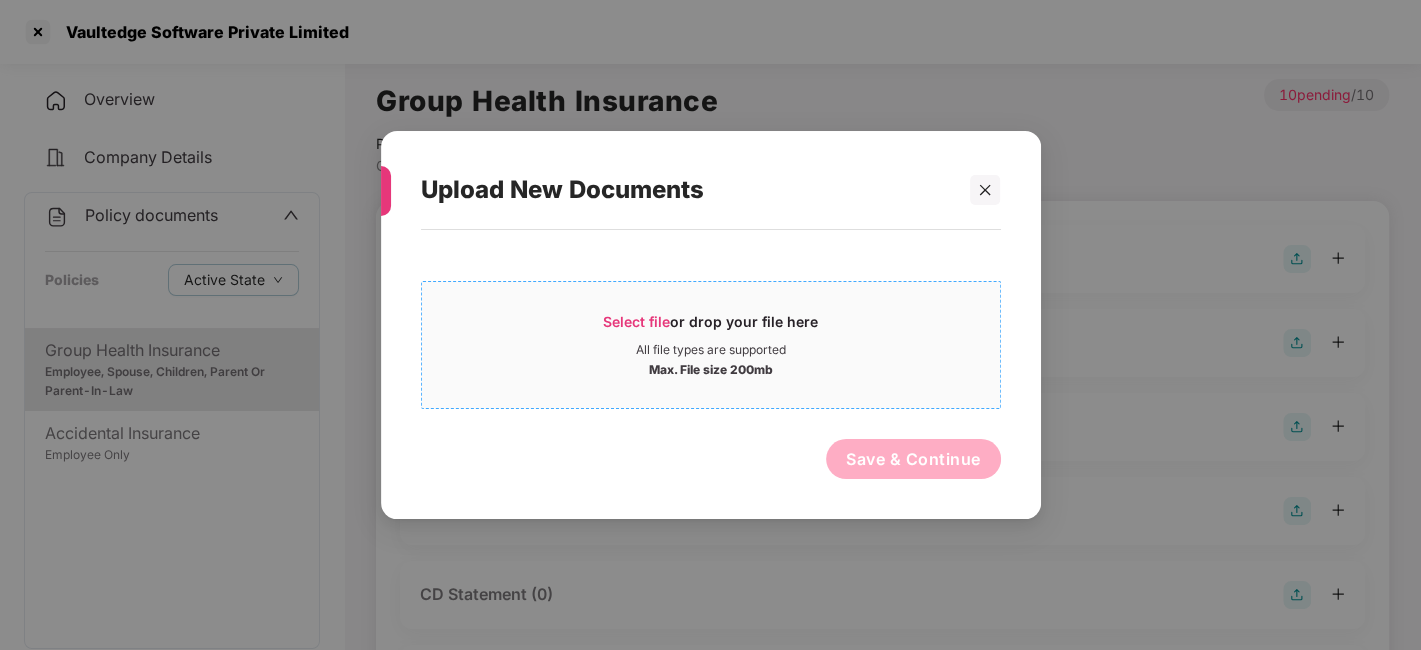 click on "Select file  or drop your file here" at bounding box center [711, 327] 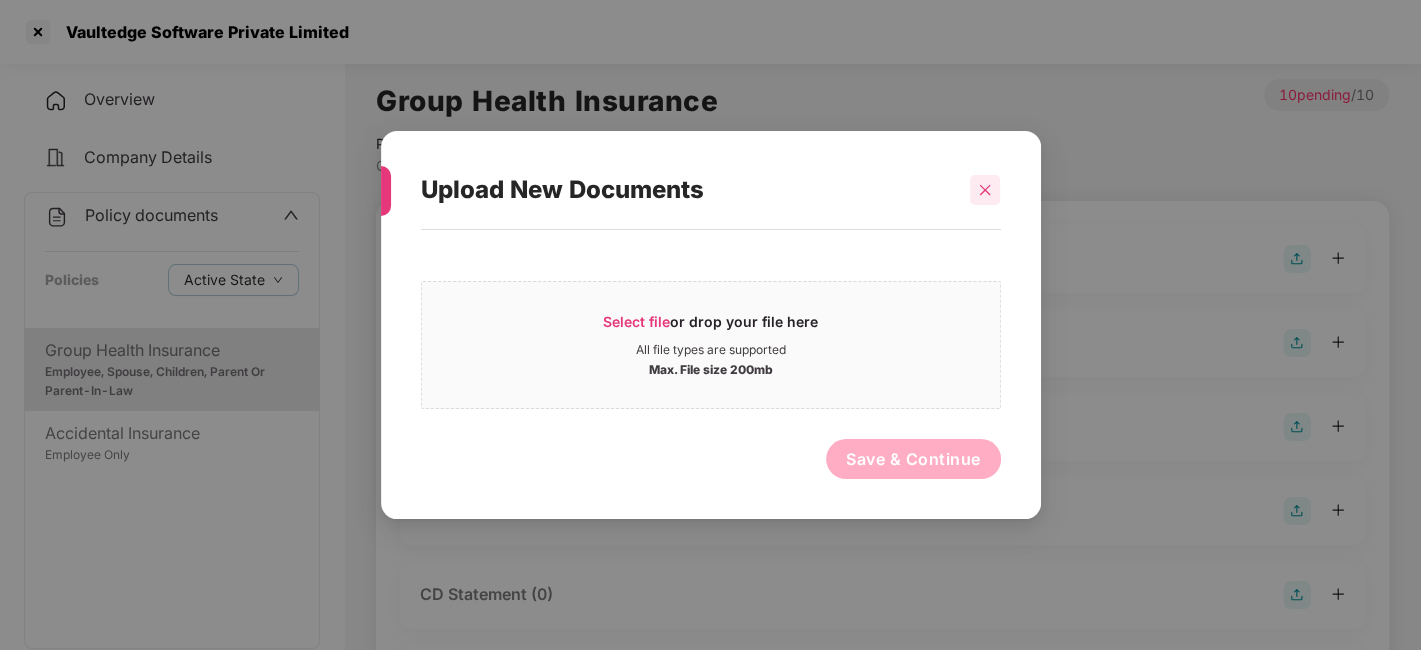 click at bounding box center [985, 190] 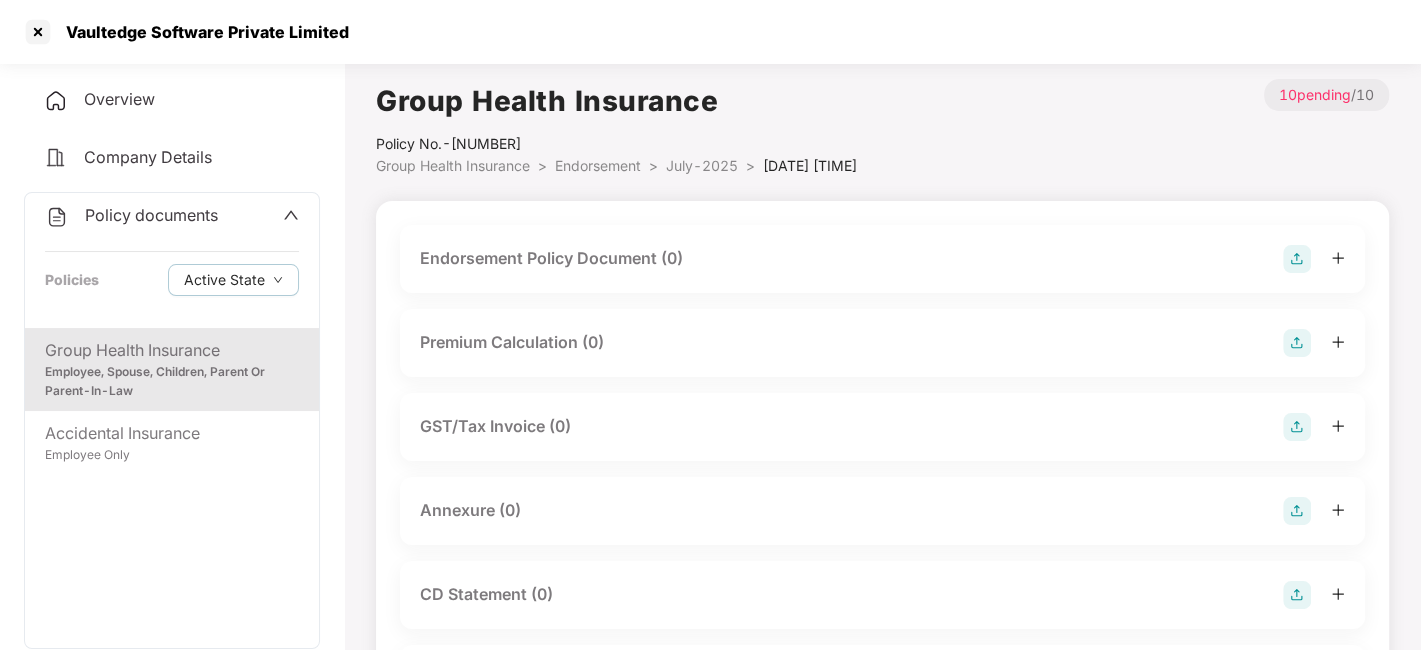 click at bounding box center [1297, 259] 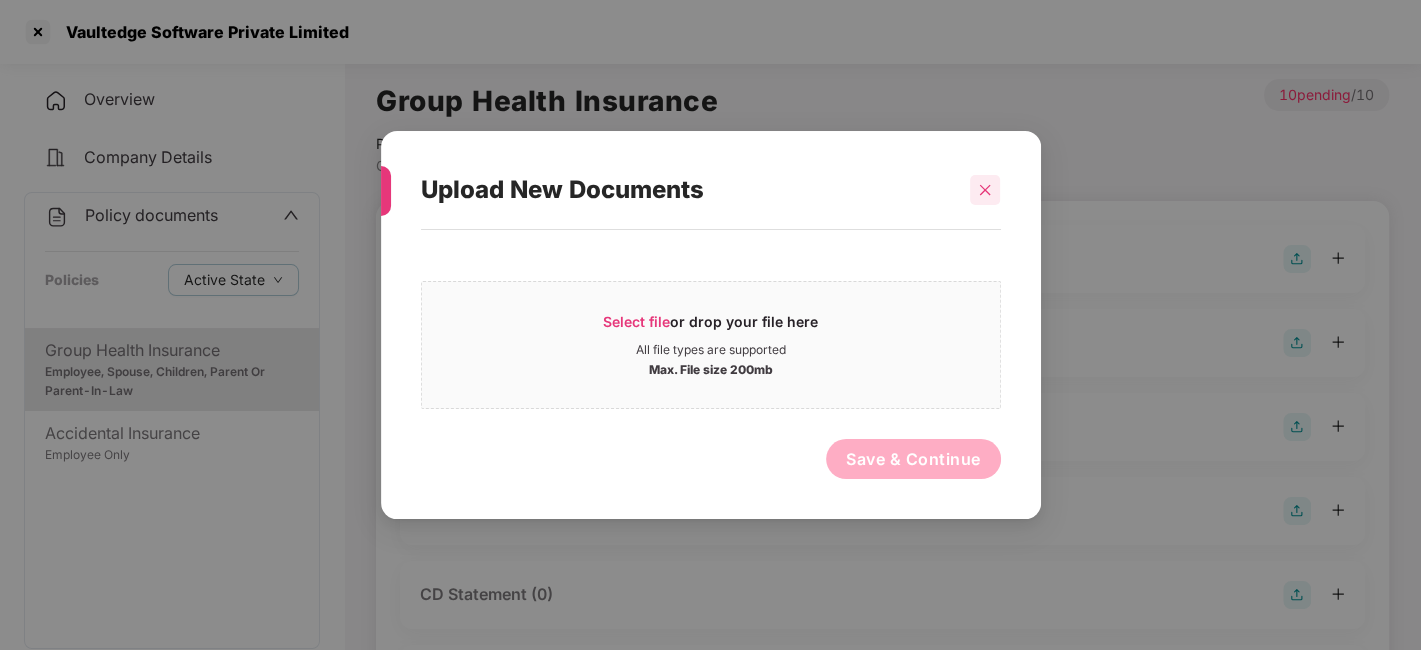click at bounding box center [985, 190] 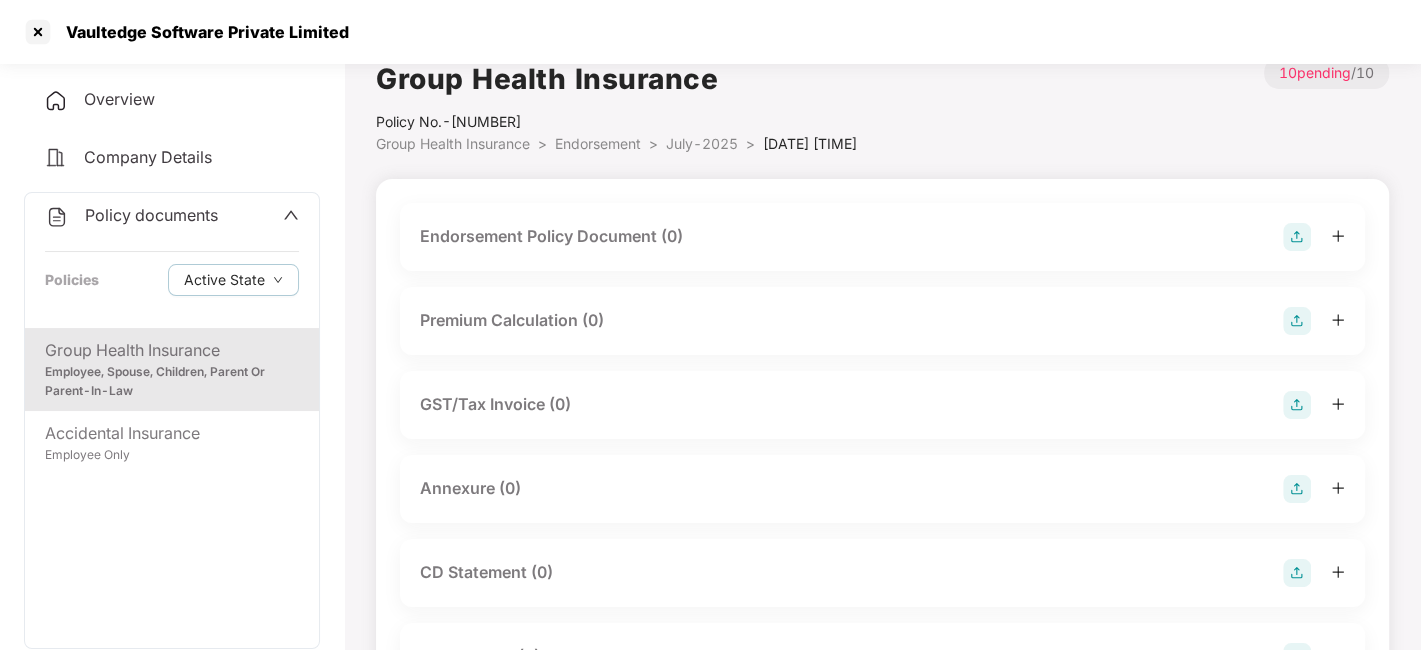 scroll, scrollTop: 4, scrollLeft: 0, axis: vertical 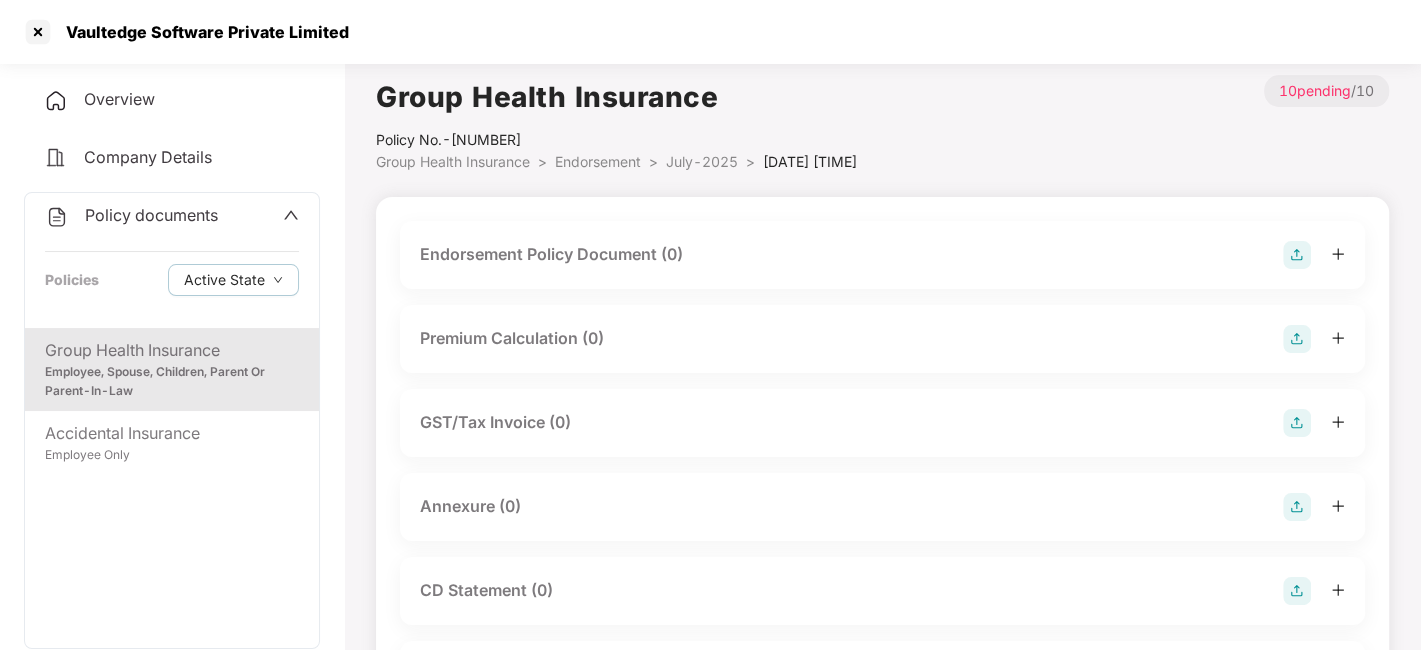 click at bounding box center (1297, 255) 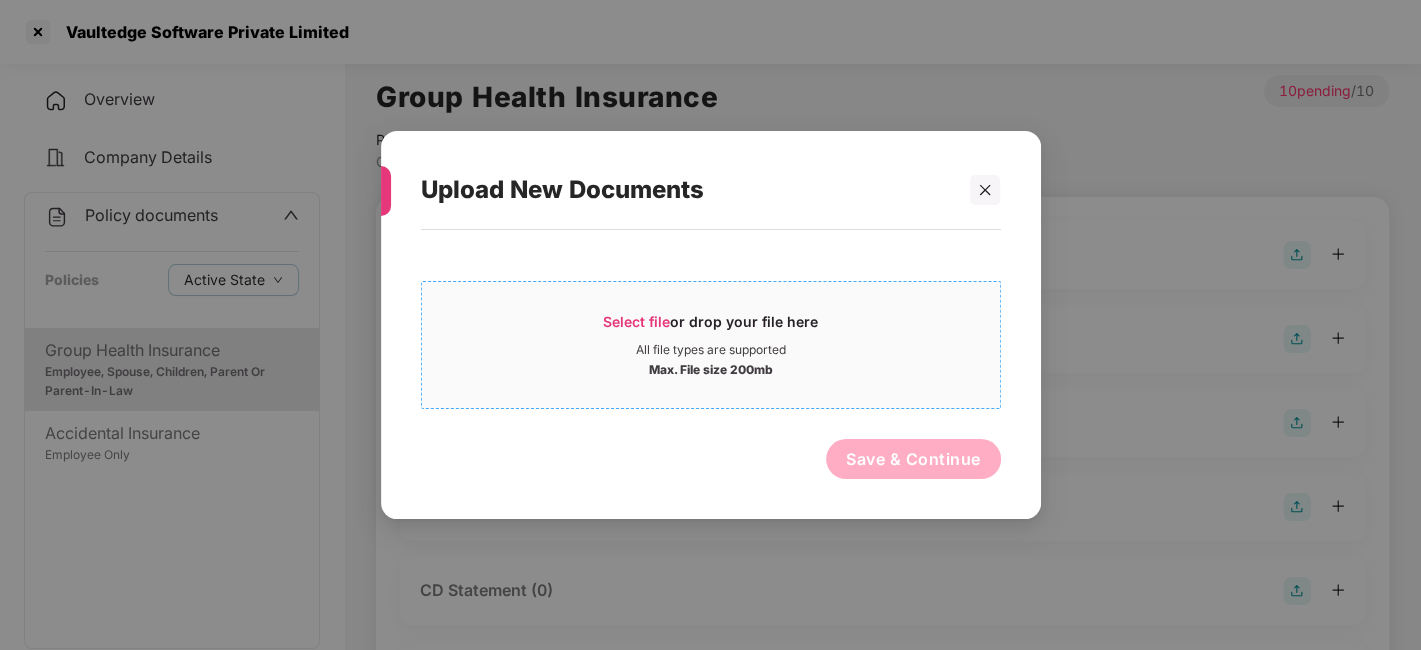 click on "All file types are supported" at bounding box center (711, 350) 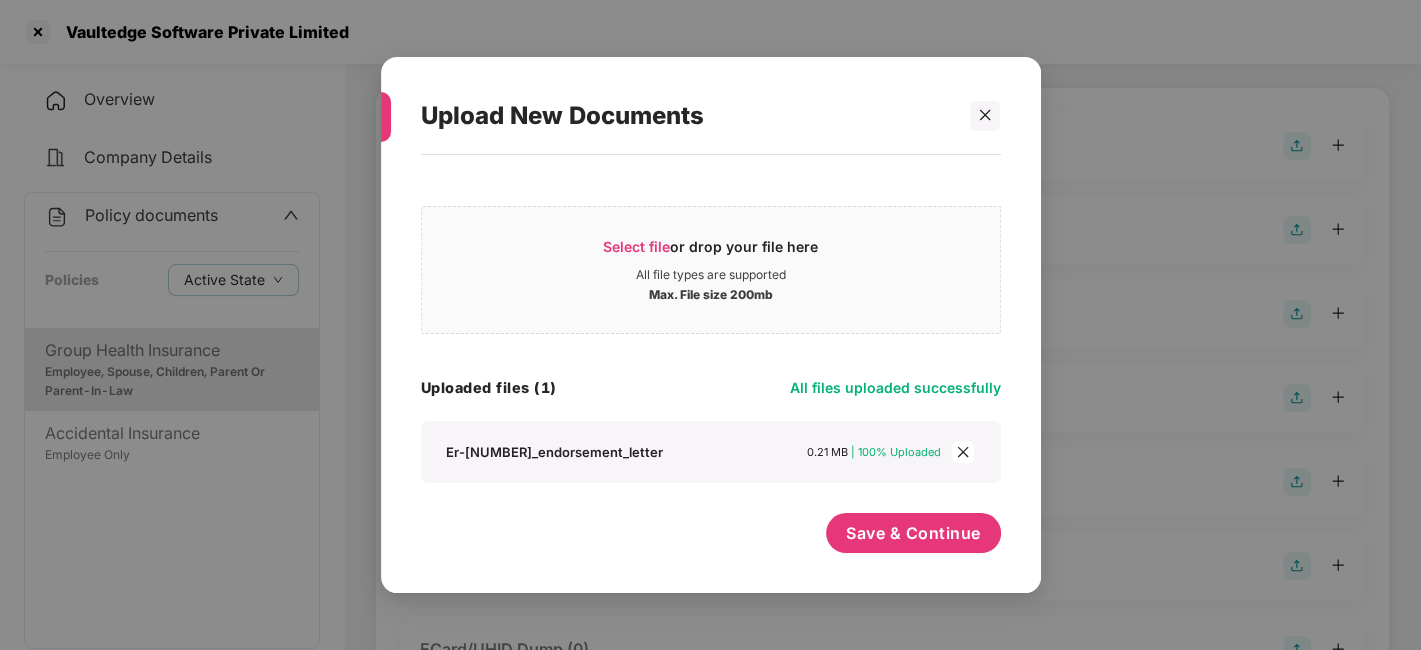 scroll, scrollTop: 114, scrollLeft: 0, axis: vertical 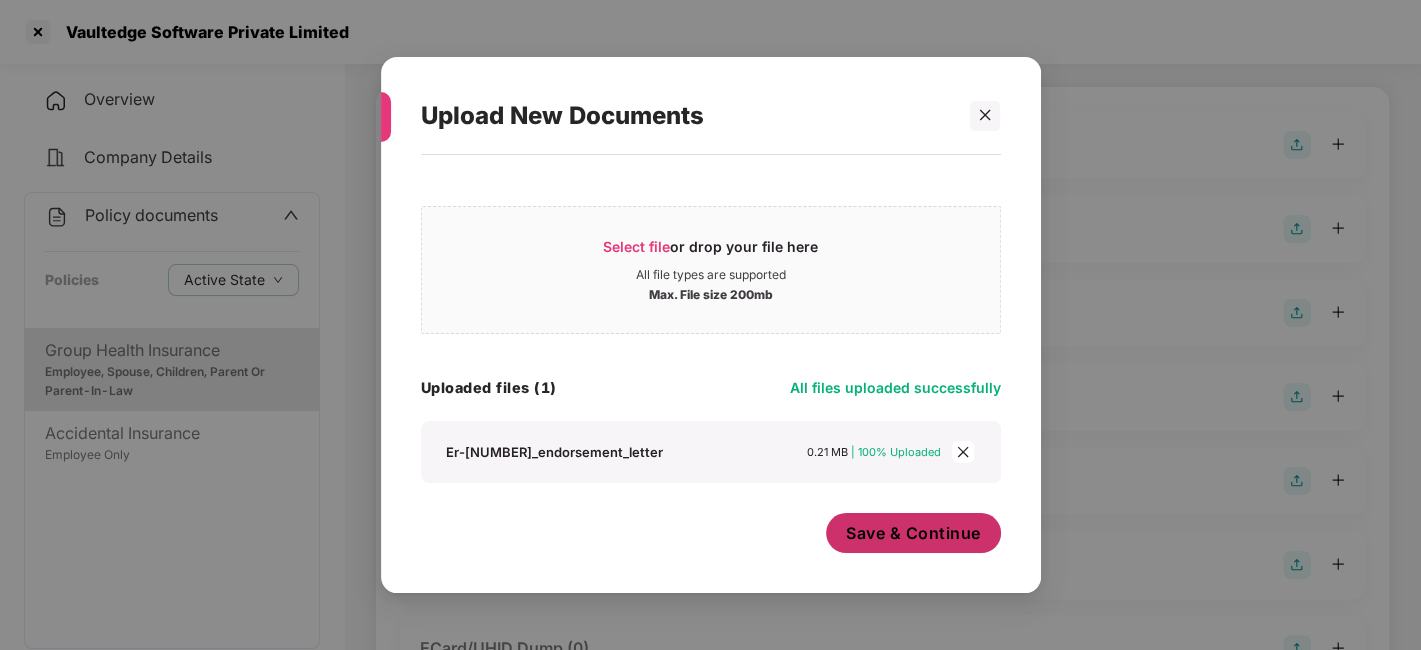 click on "Save & Continue" at bounding box center [913, 533] 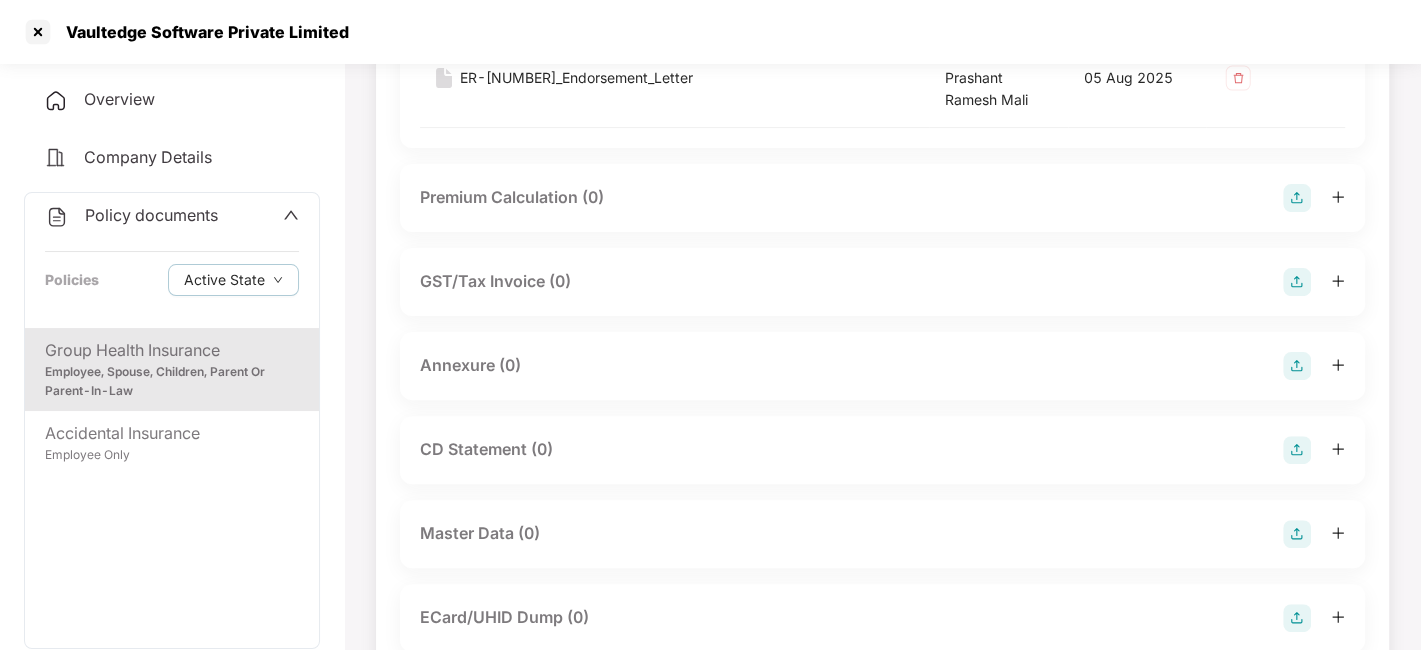 scroll, scrollTop: 308, scrollLeft: 0, axis: vertical 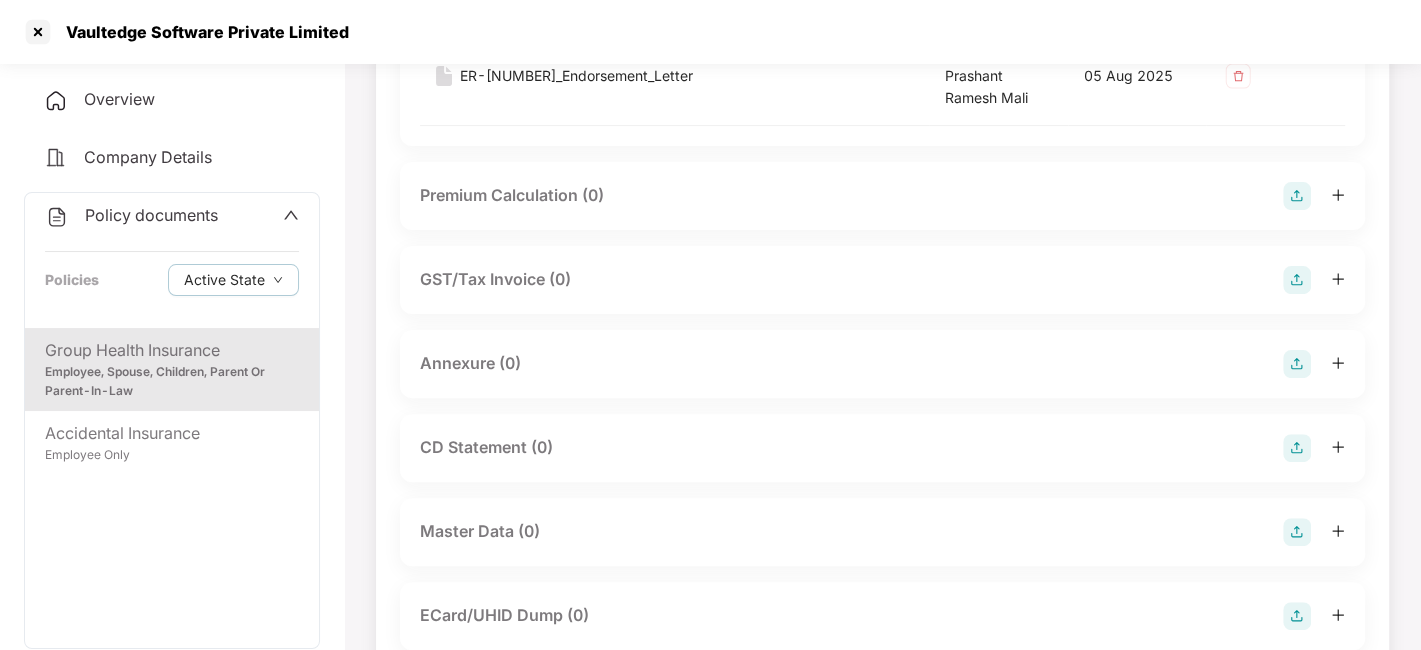 click at bounding box center [1297, 364] 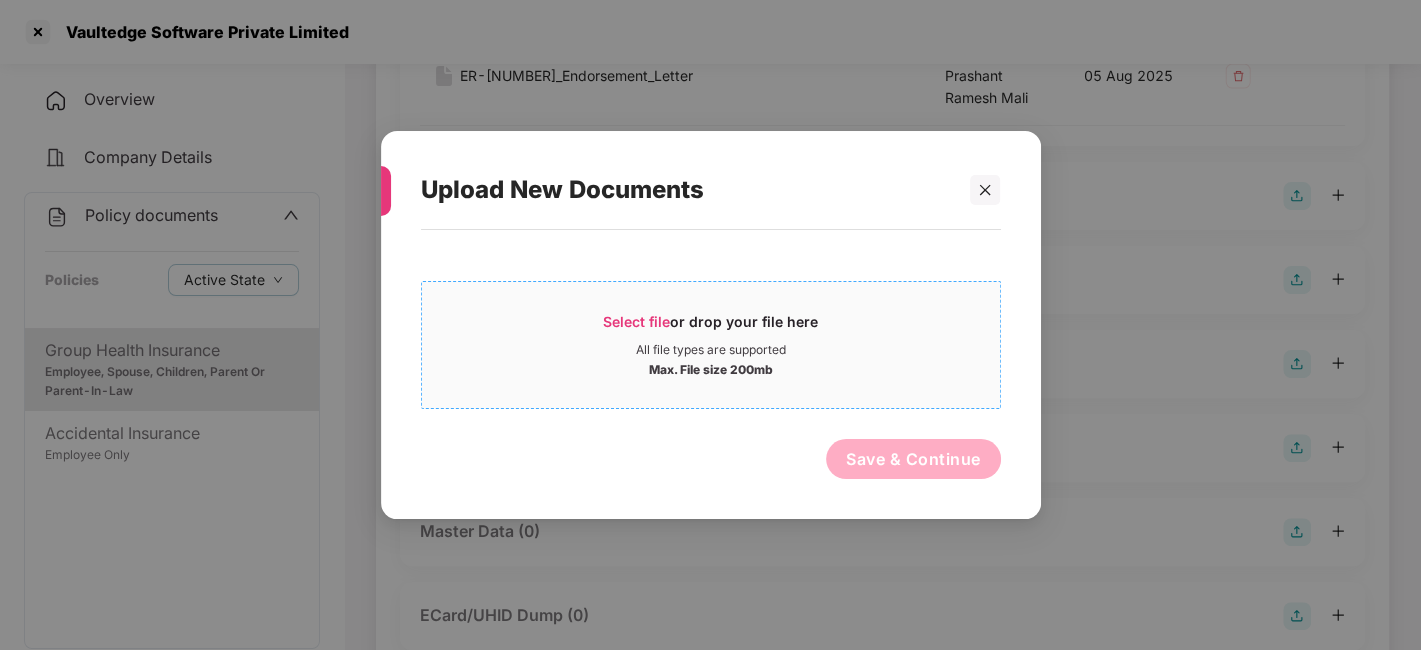 click on "Select file  or drop your file here" at bounding box center [711, 327] 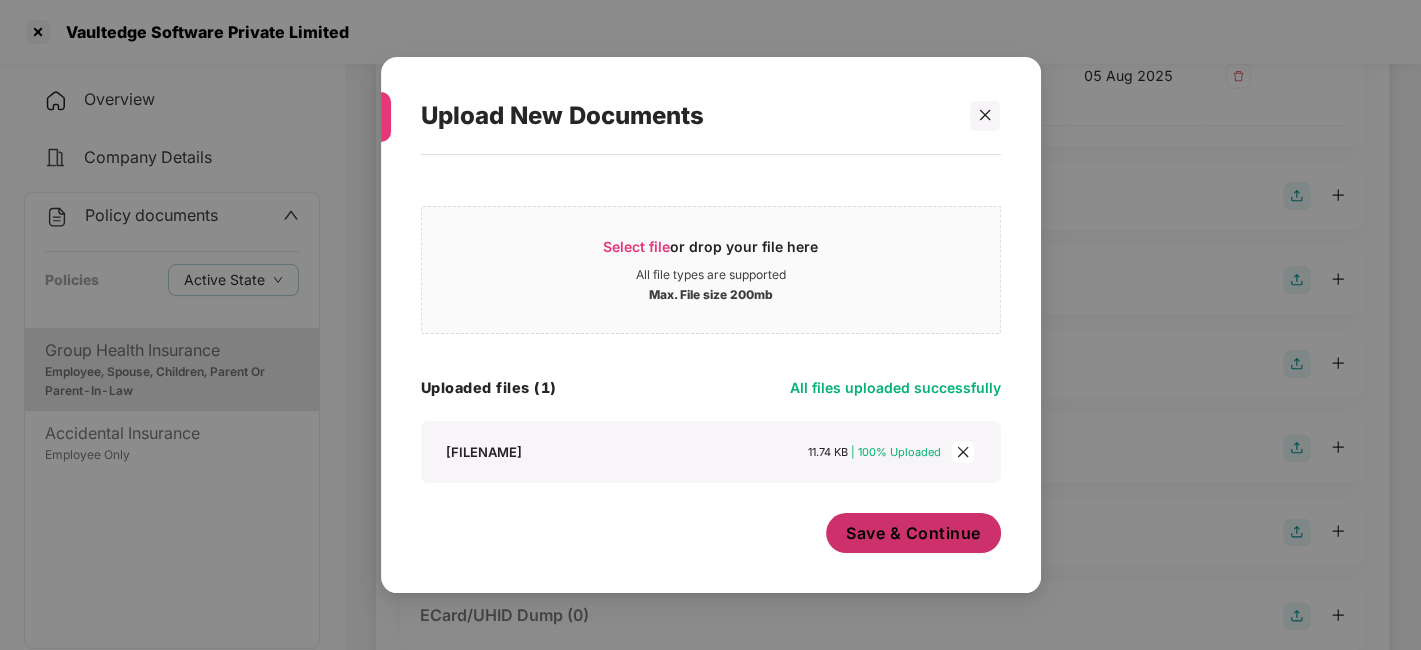 click on "Save & Continue" at bounding box center (913, 533) 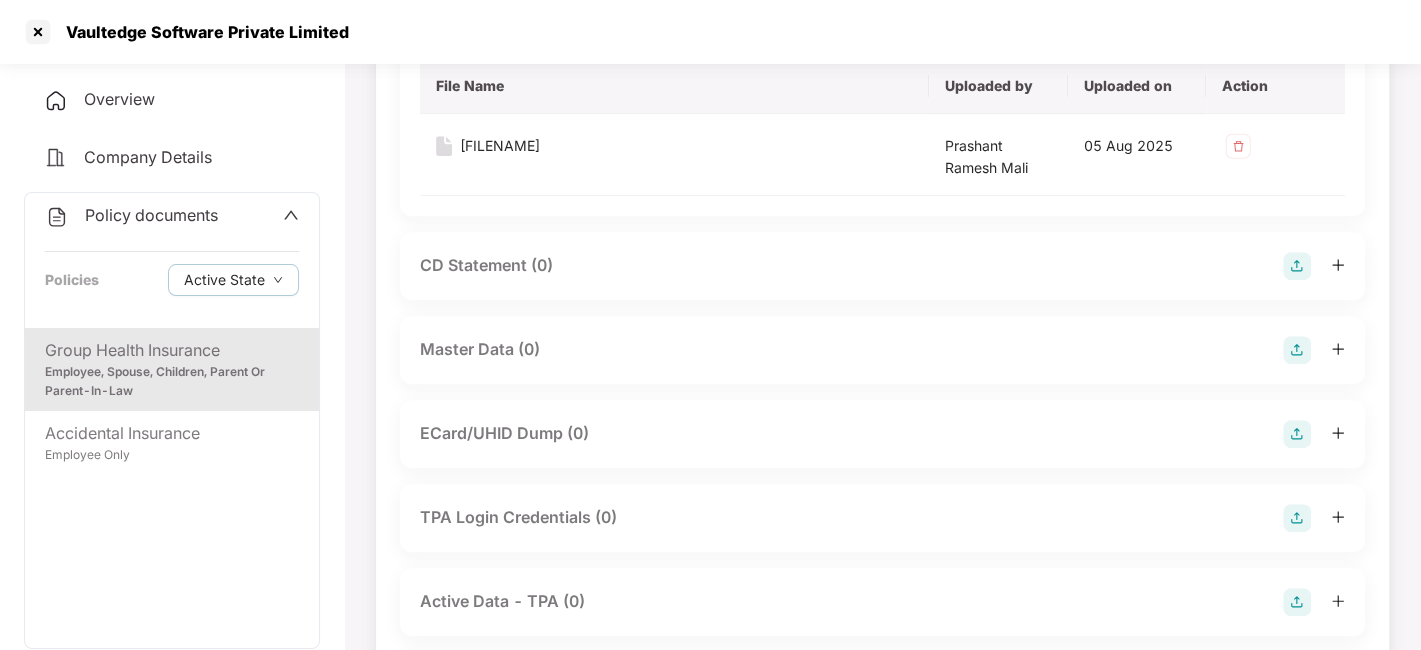 scroll, scrollTop: 652, scrollLeft: 0, axis: vertical 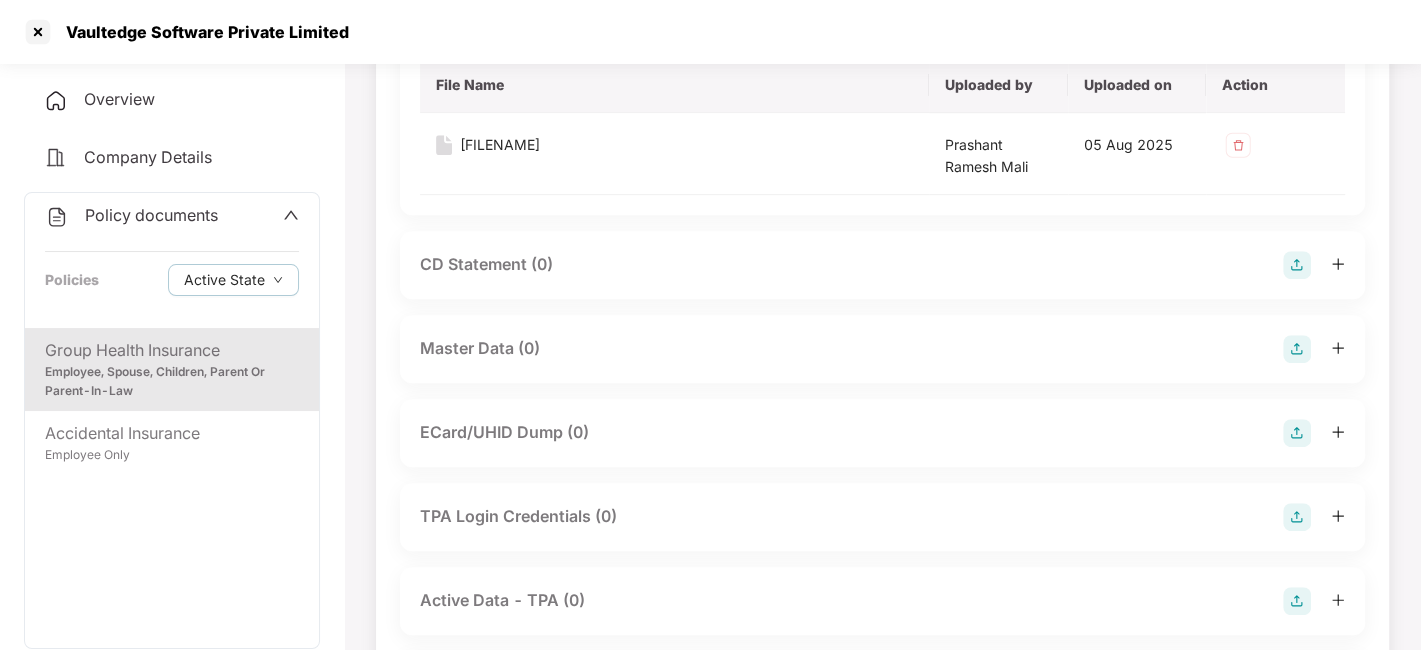 click at bounding box center [1297, 349] 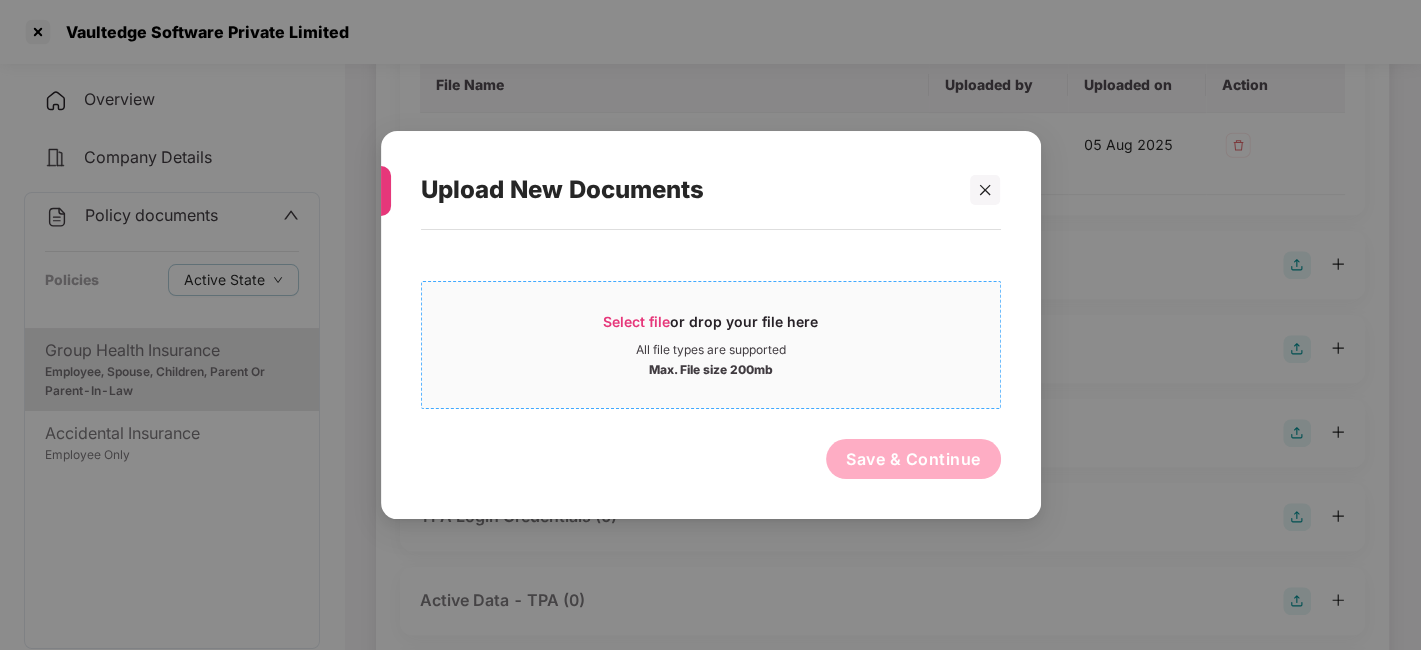 click on "Select file  or drop your file here All file types are supported Max. File size 200mb" at bounding box center (711, 345) 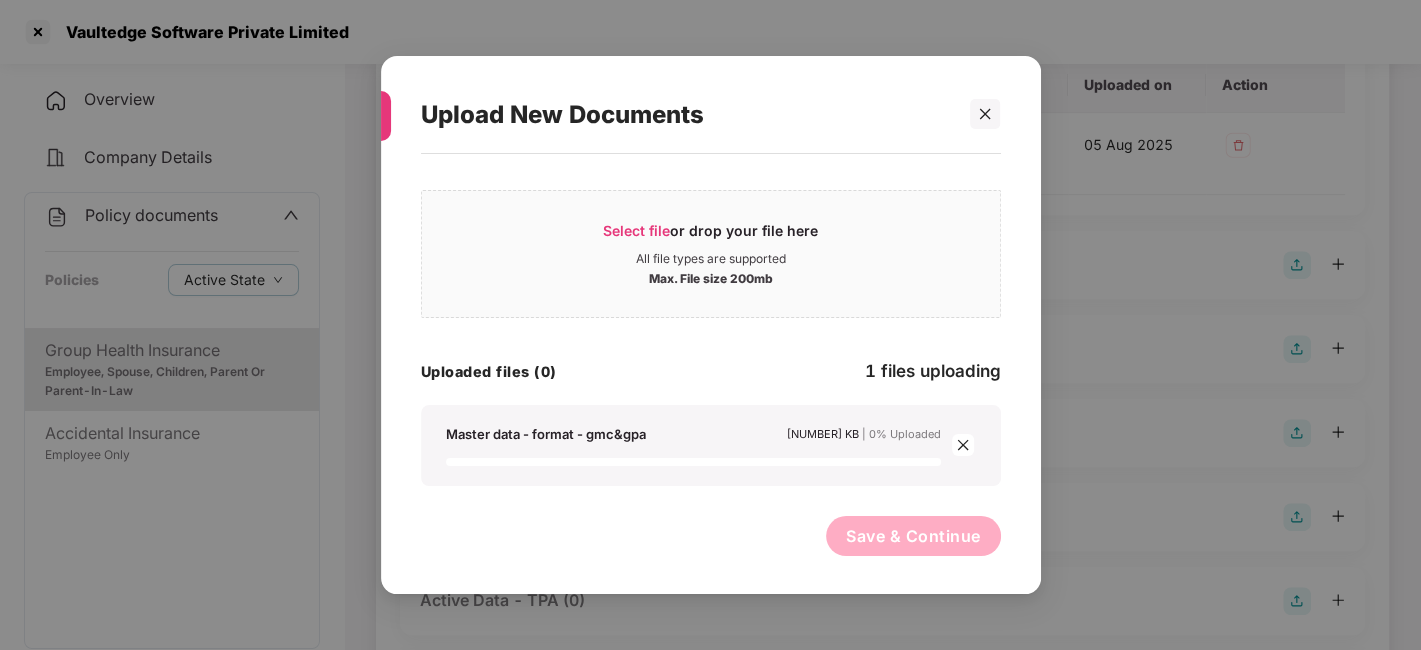 scroll, scrollTop: 0, scrollLeft: 0, axis: both 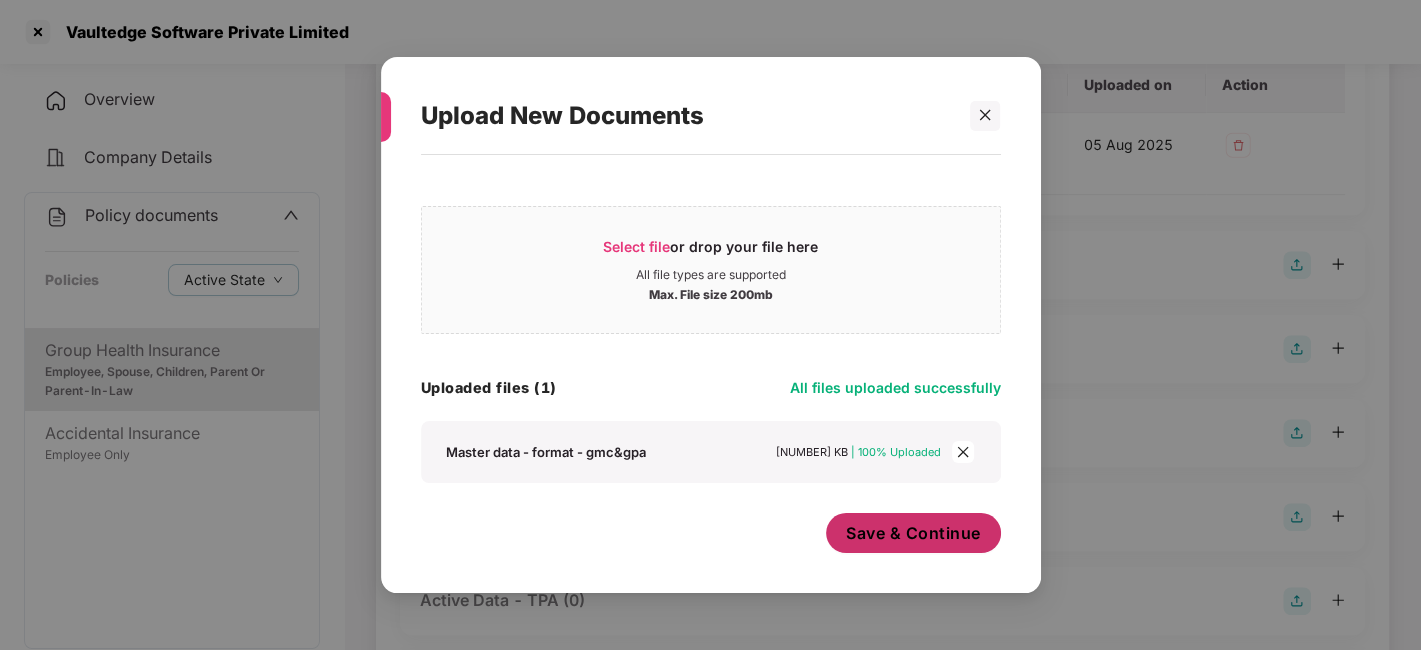 click on "Save & Continue" at bounding box center [913, 533] 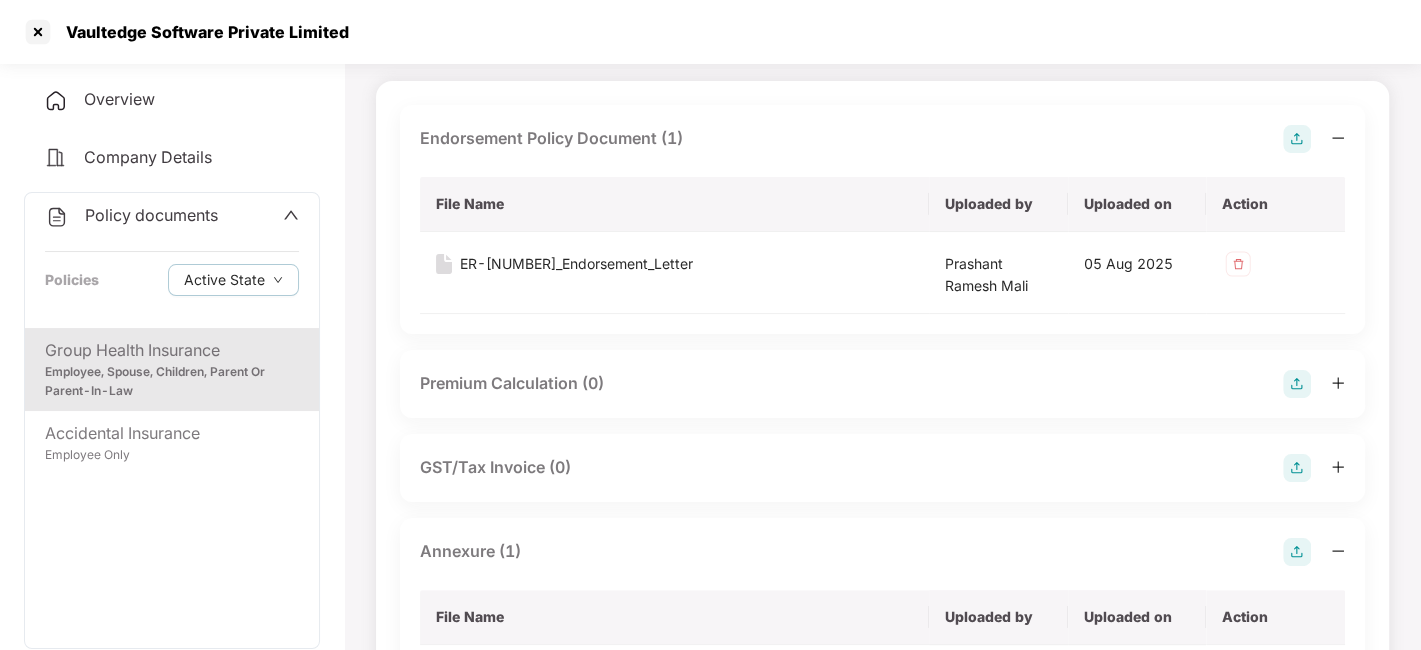 scroll, scrollTop: 0, scrollLeft: 0, axis: both 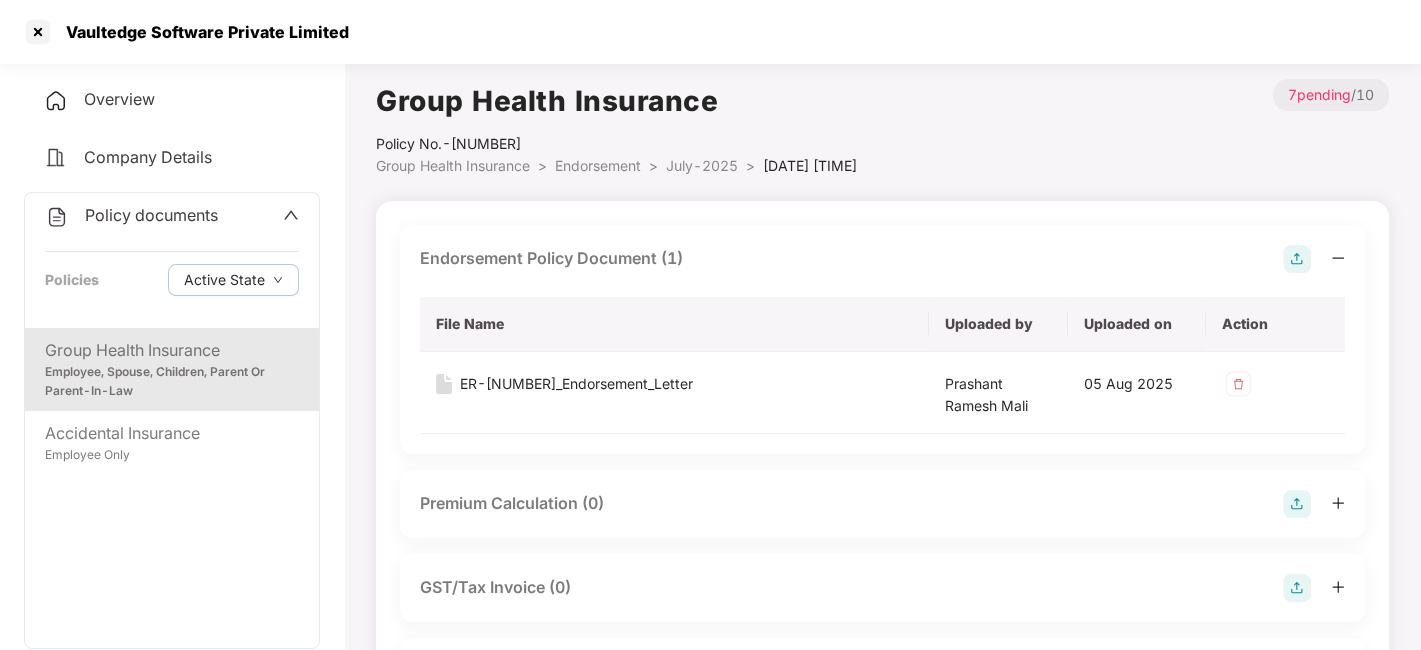 click on "July-2025" at bounding box center (702, 165) 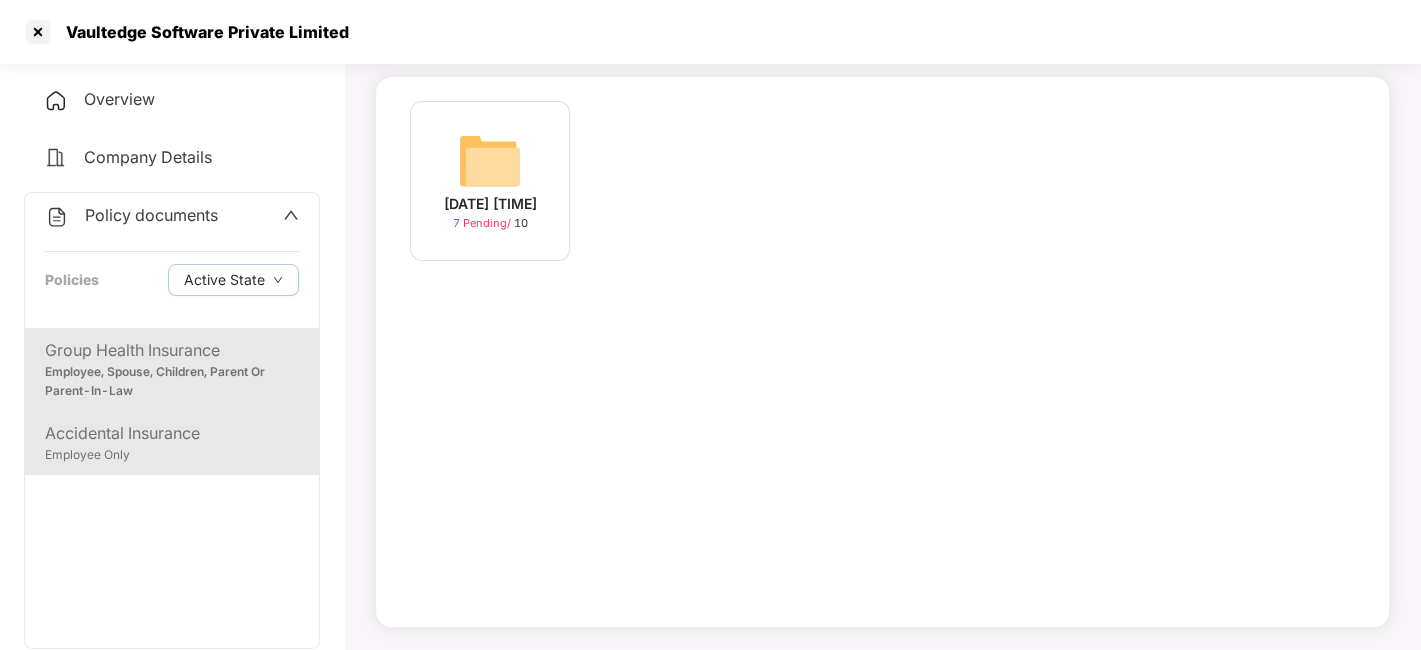 click on "Accidental Insurance" at bounding box center [172, 433] 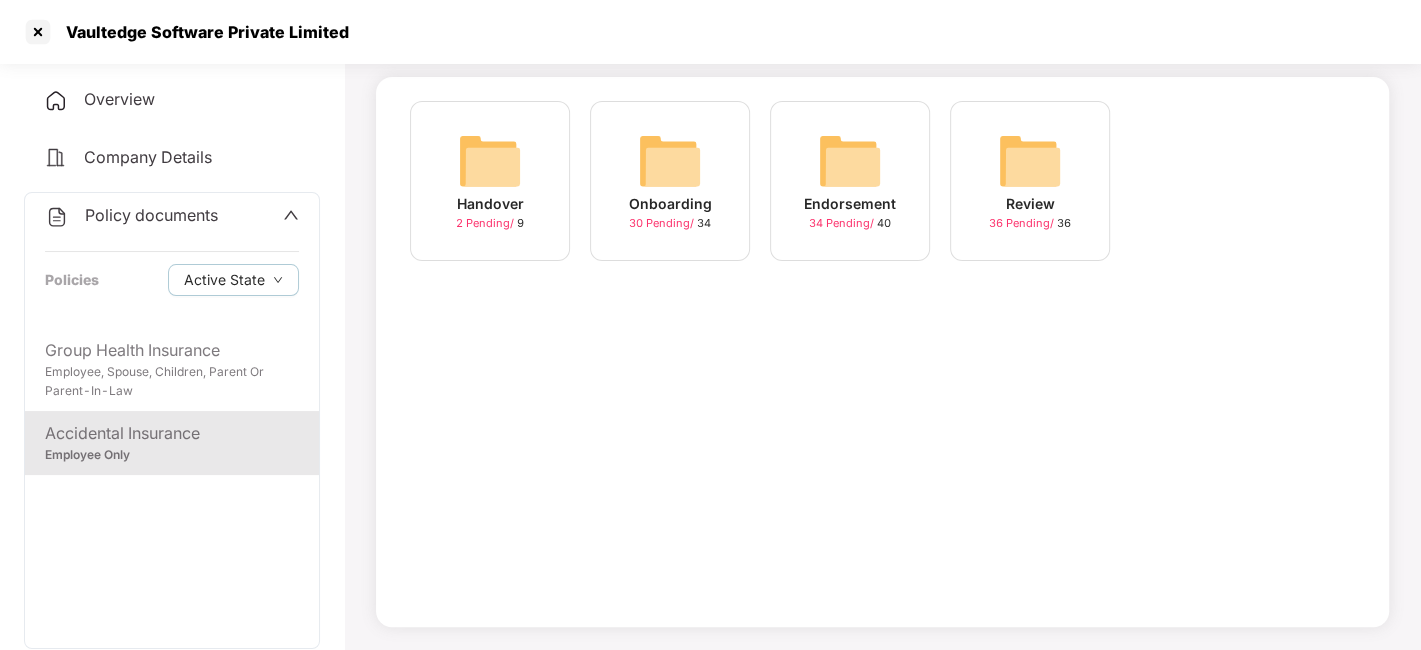 click on "Endorsement" at bounding box center (850, 204) 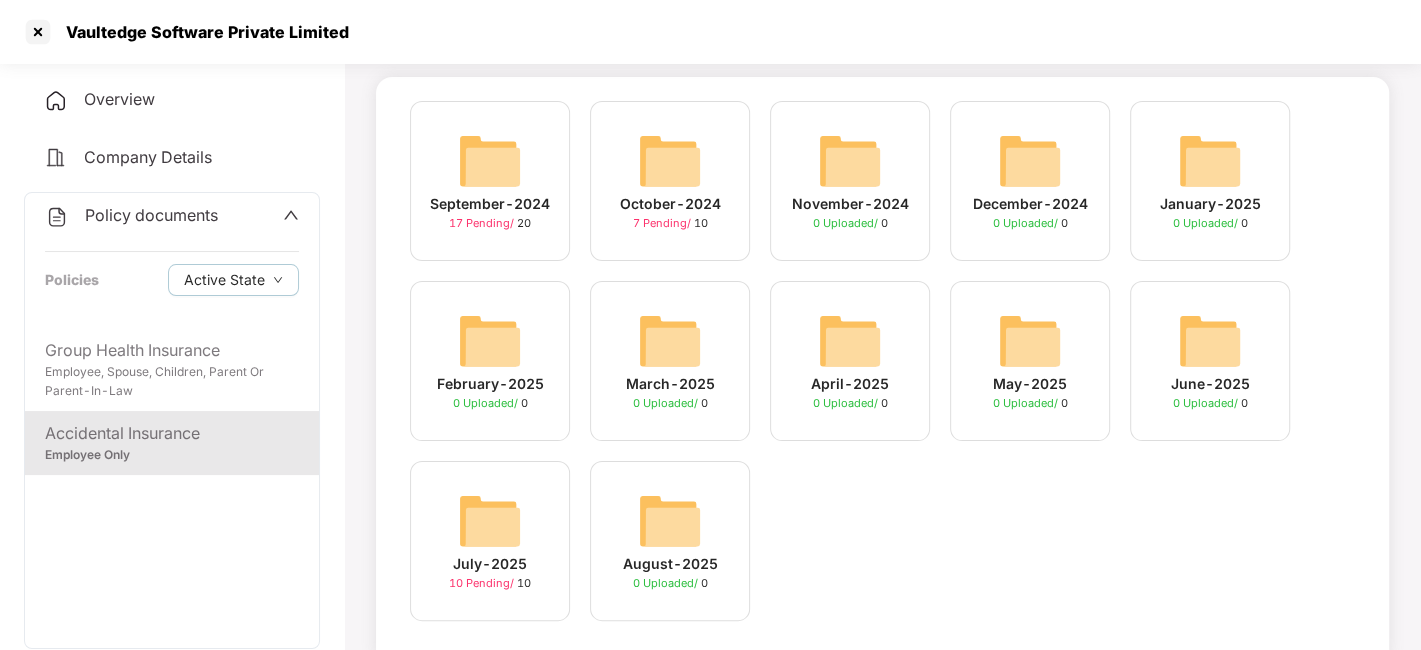 click on "July-2025" at bounding box center (490, 564) 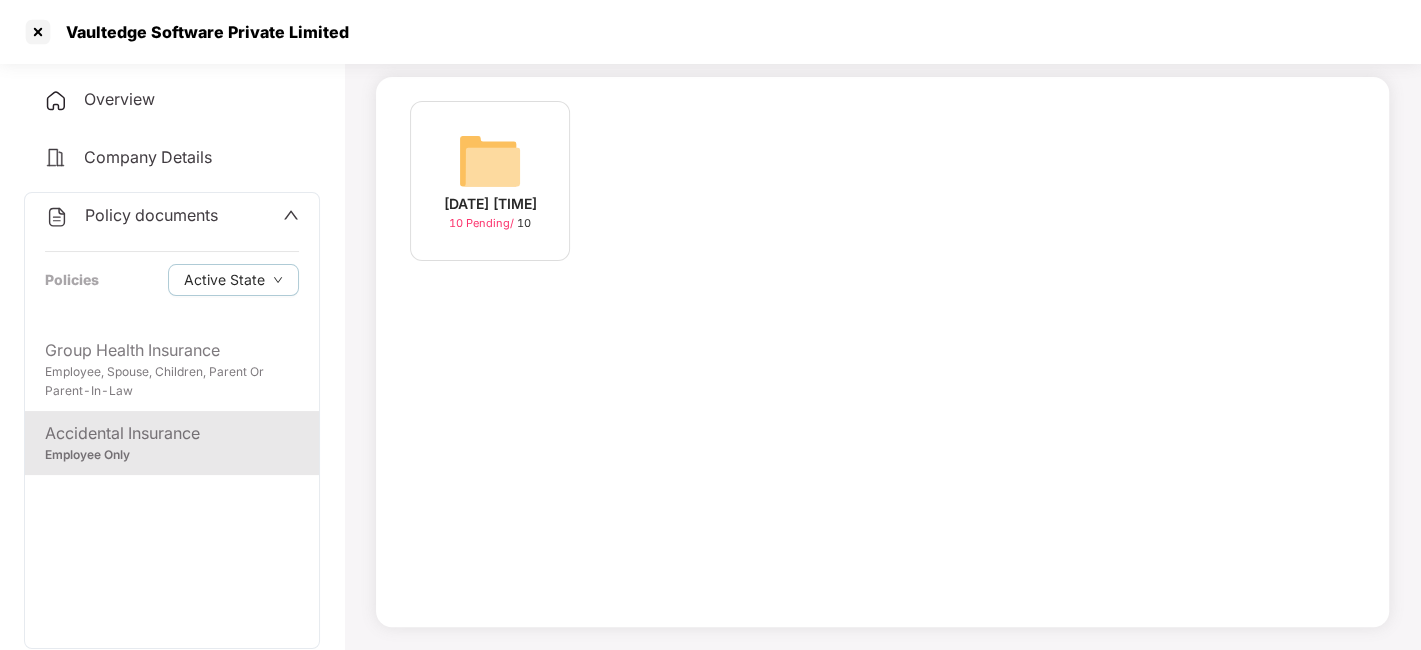 click at bounding box center (490, 161) 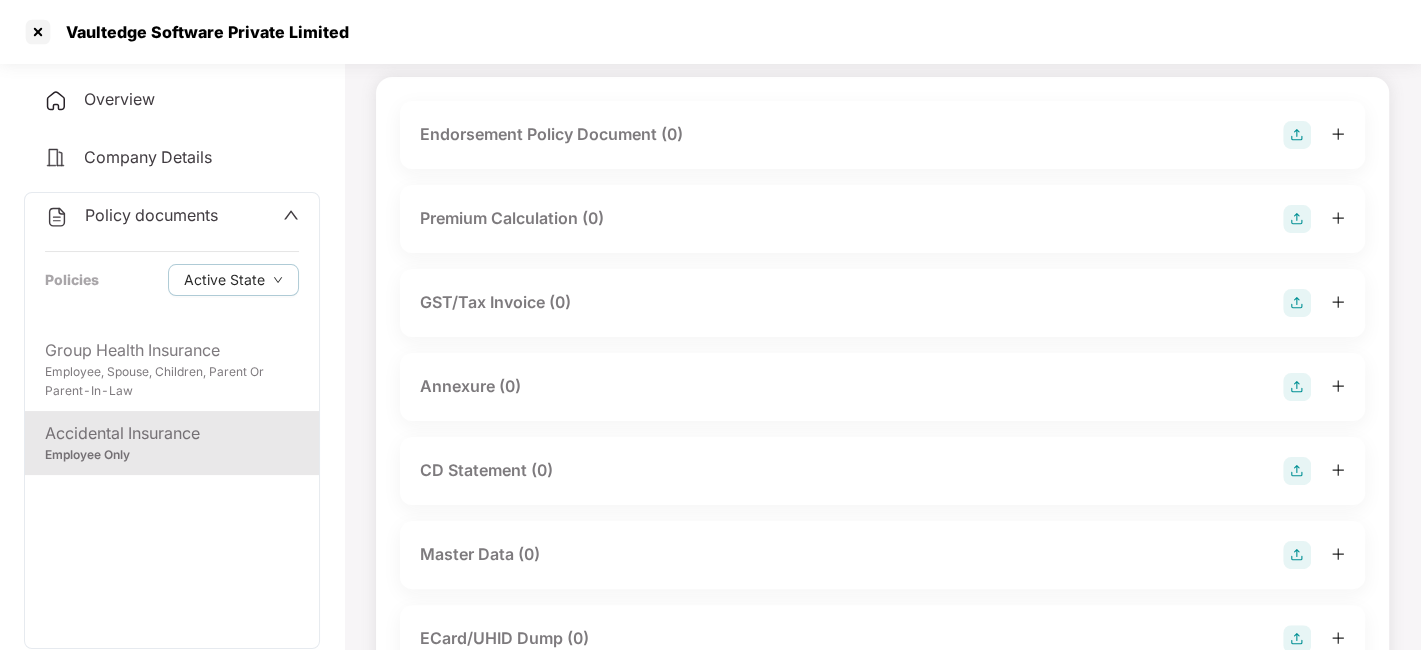 scroll, scrollTop: 462, scrollLeft: 0, axis: vertical 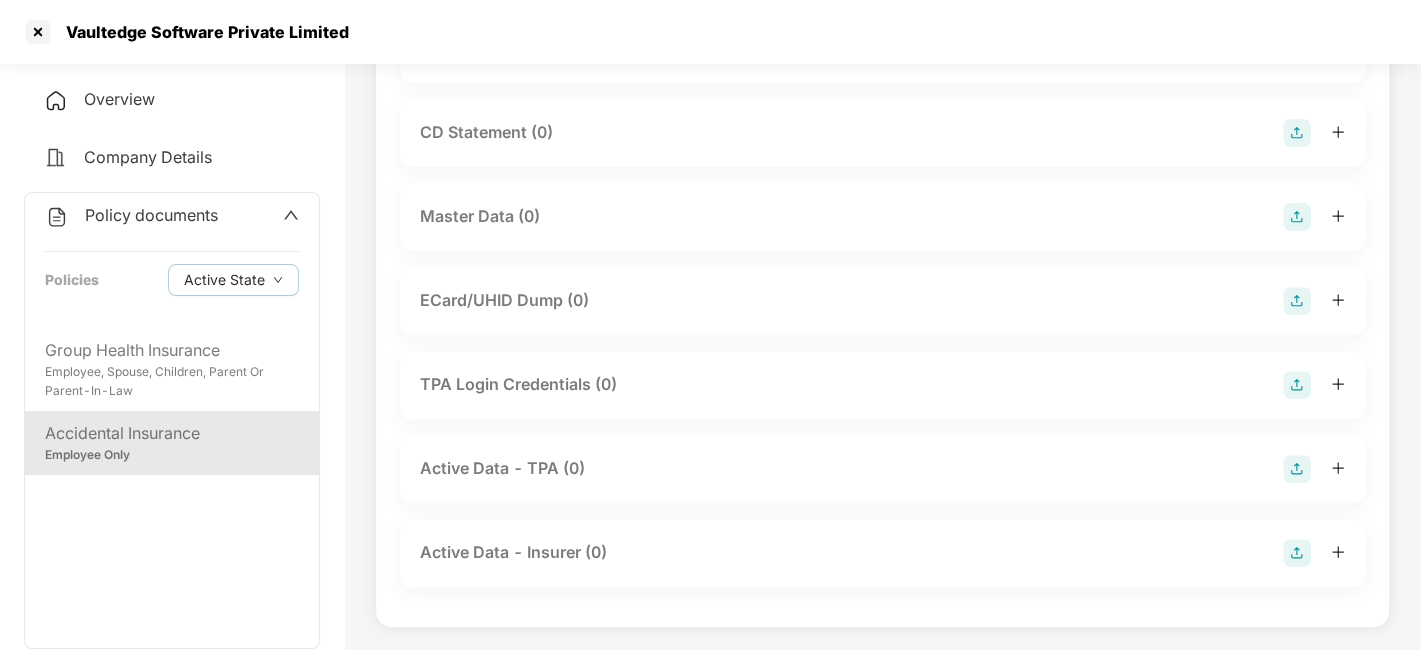 click at bounding box center [1297, 217] 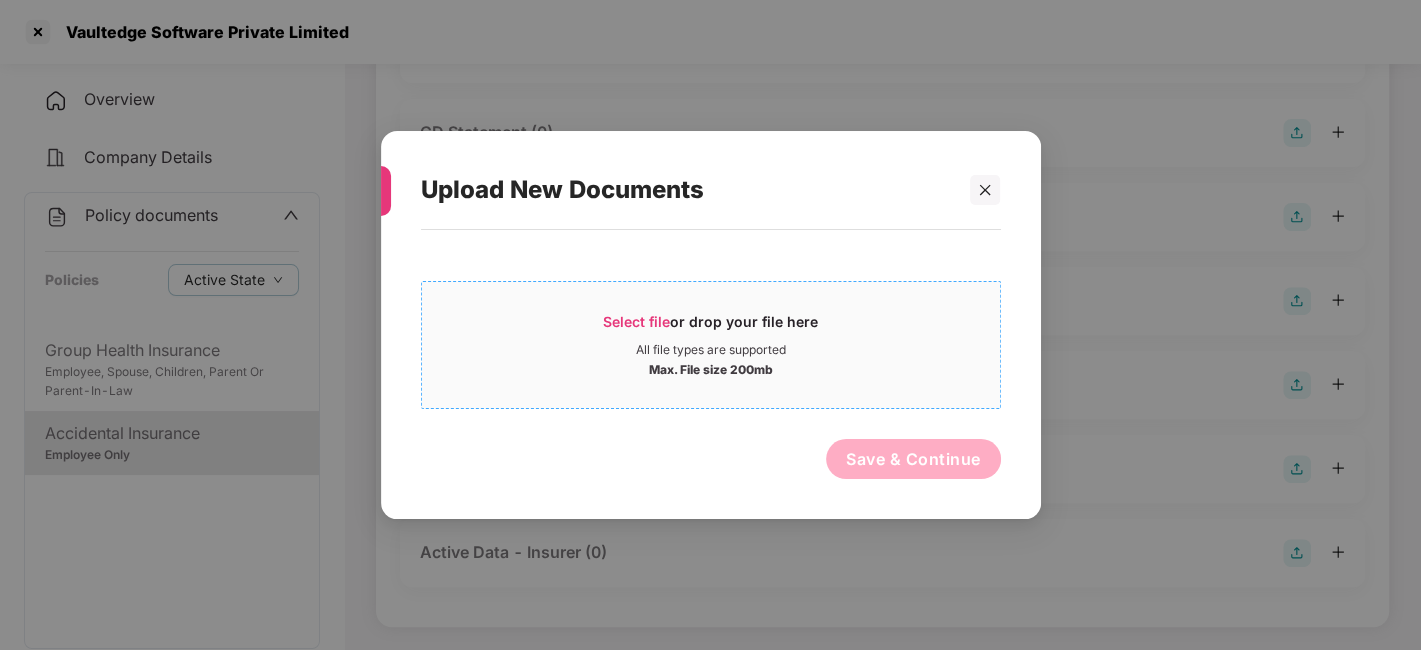 click on "Select file  or drop your file here" at bounding box center (711, 327) 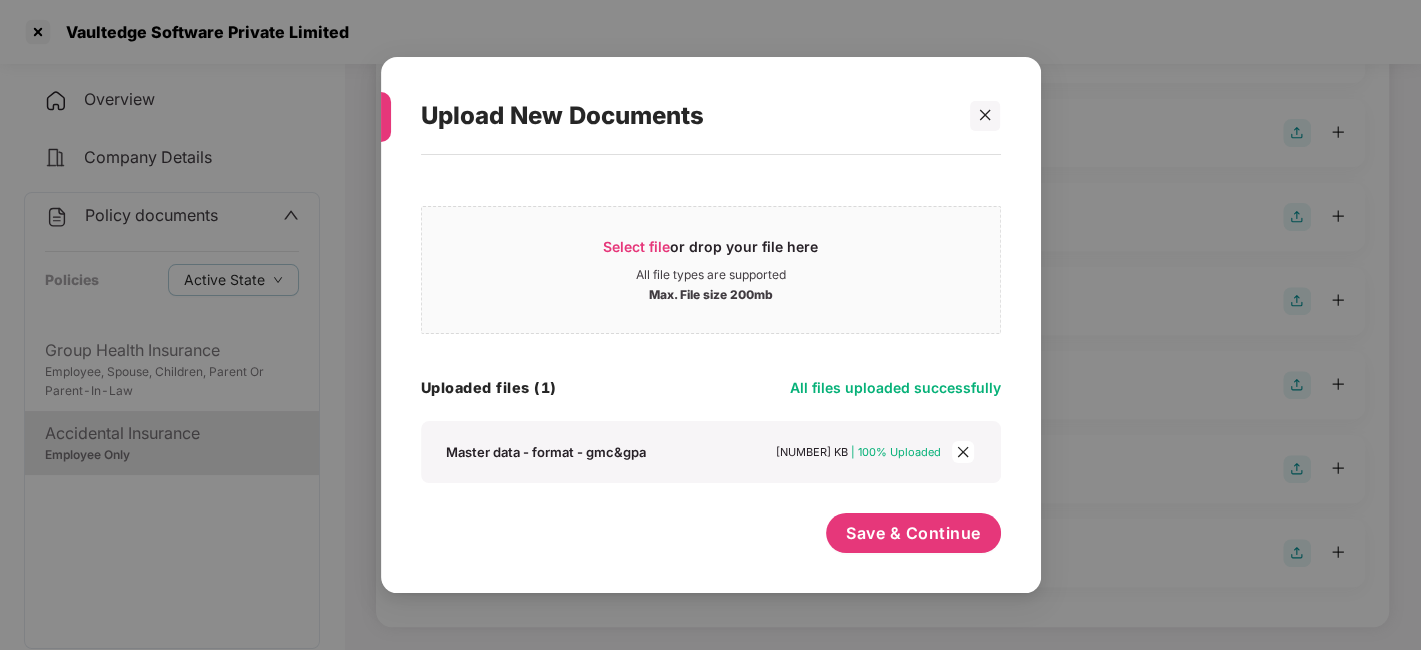 scroll, scrollTop: 0, scrollLeft: 0, axis: both 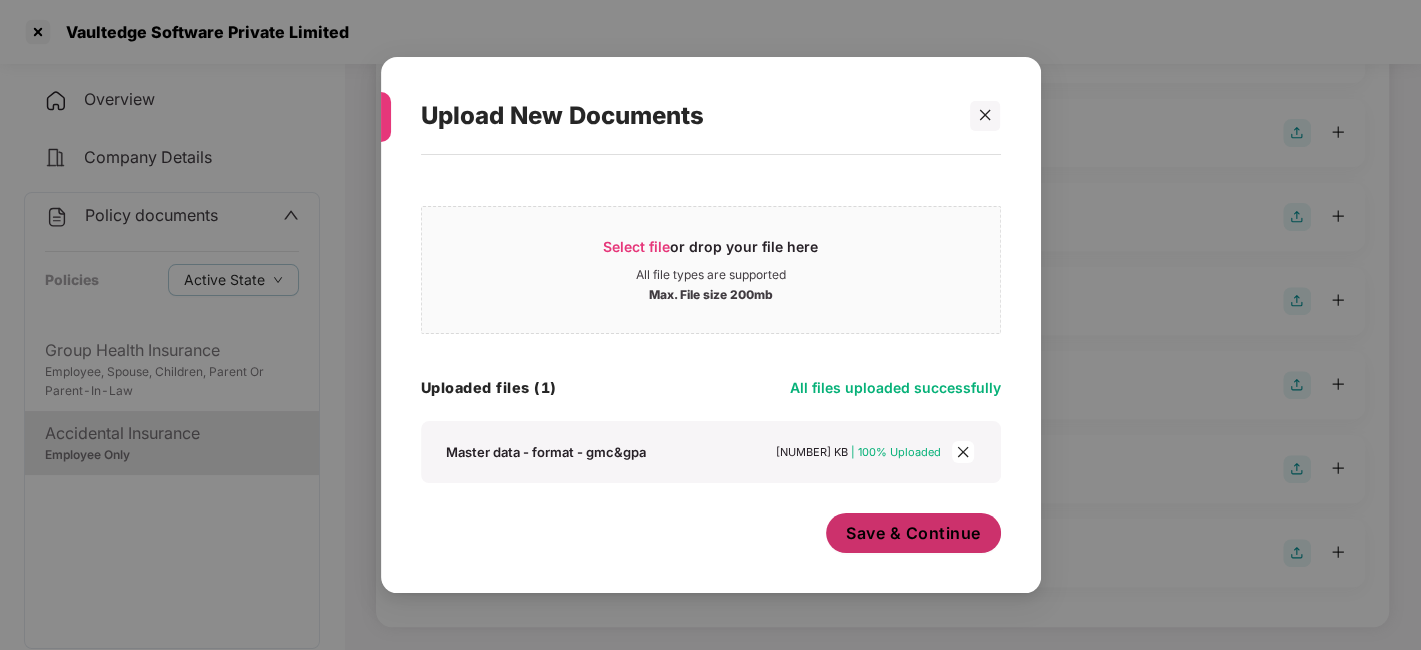 click on "Save & Continue" at bounding box center (913, 533) 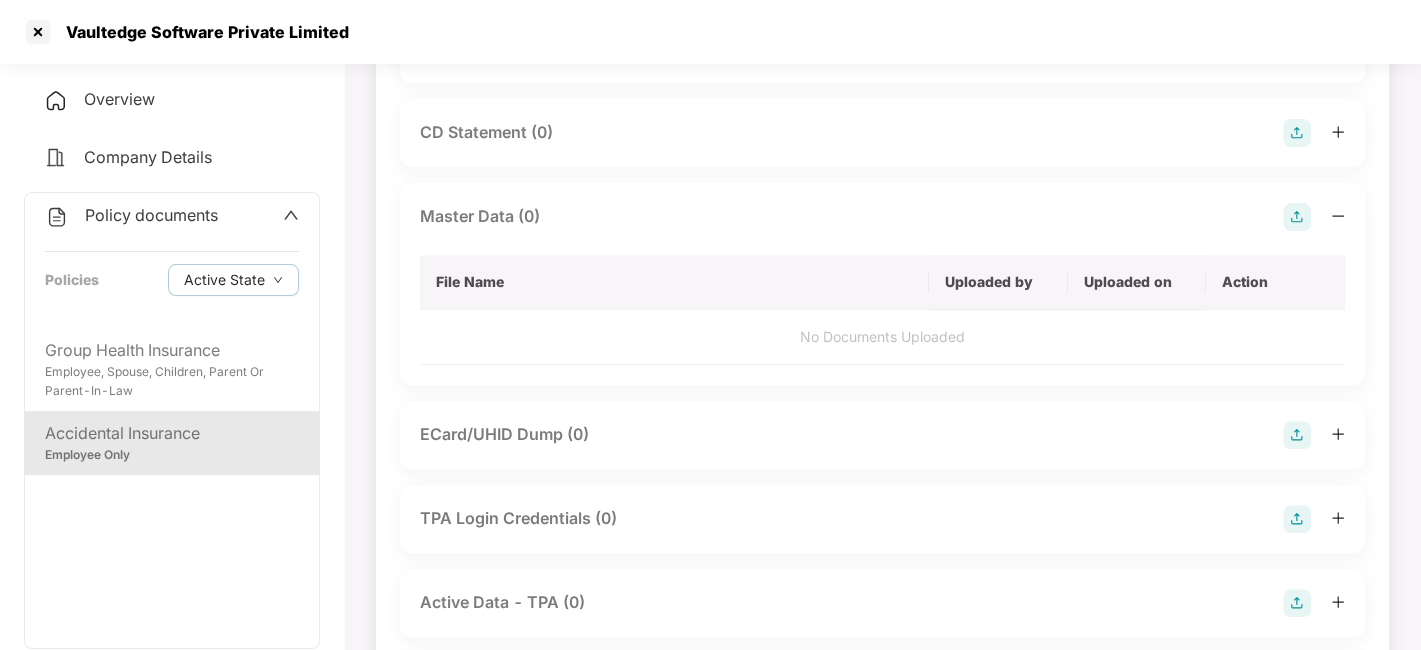 scroll, scrollTop: 0, scrollLeft: 0, axis: both 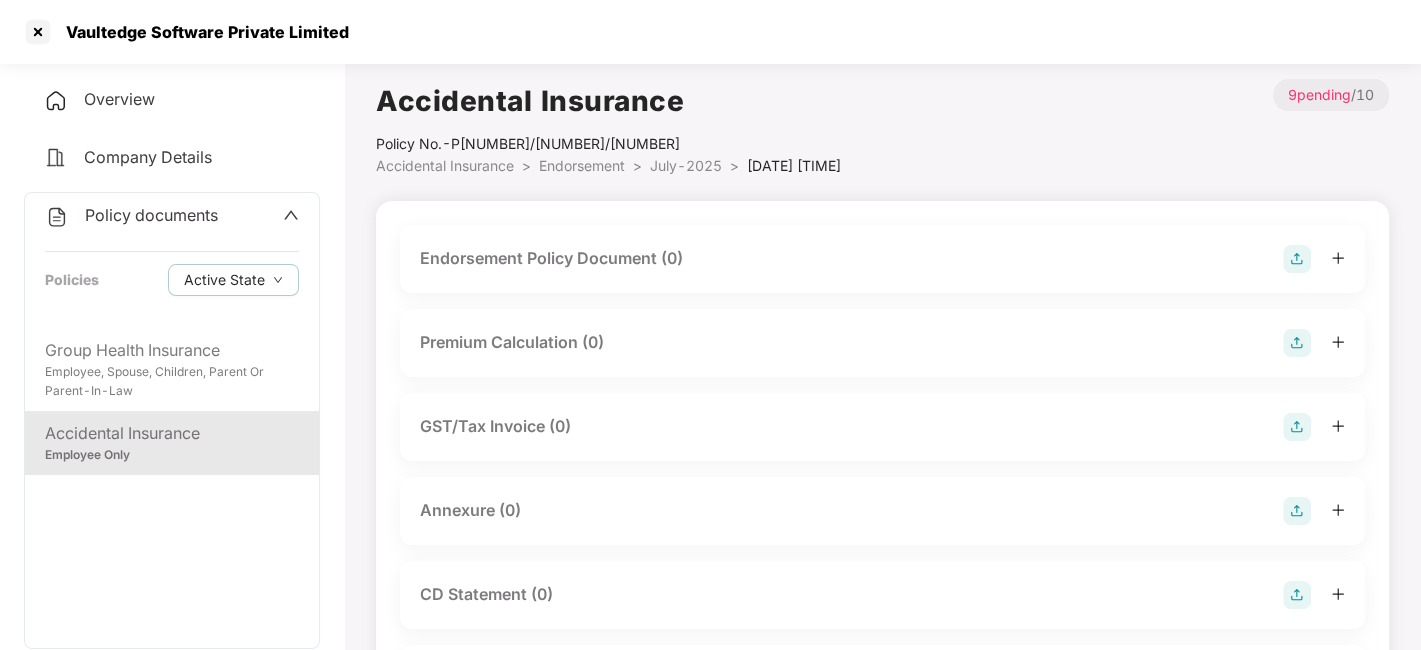 click at bounding box center [1297, 259] 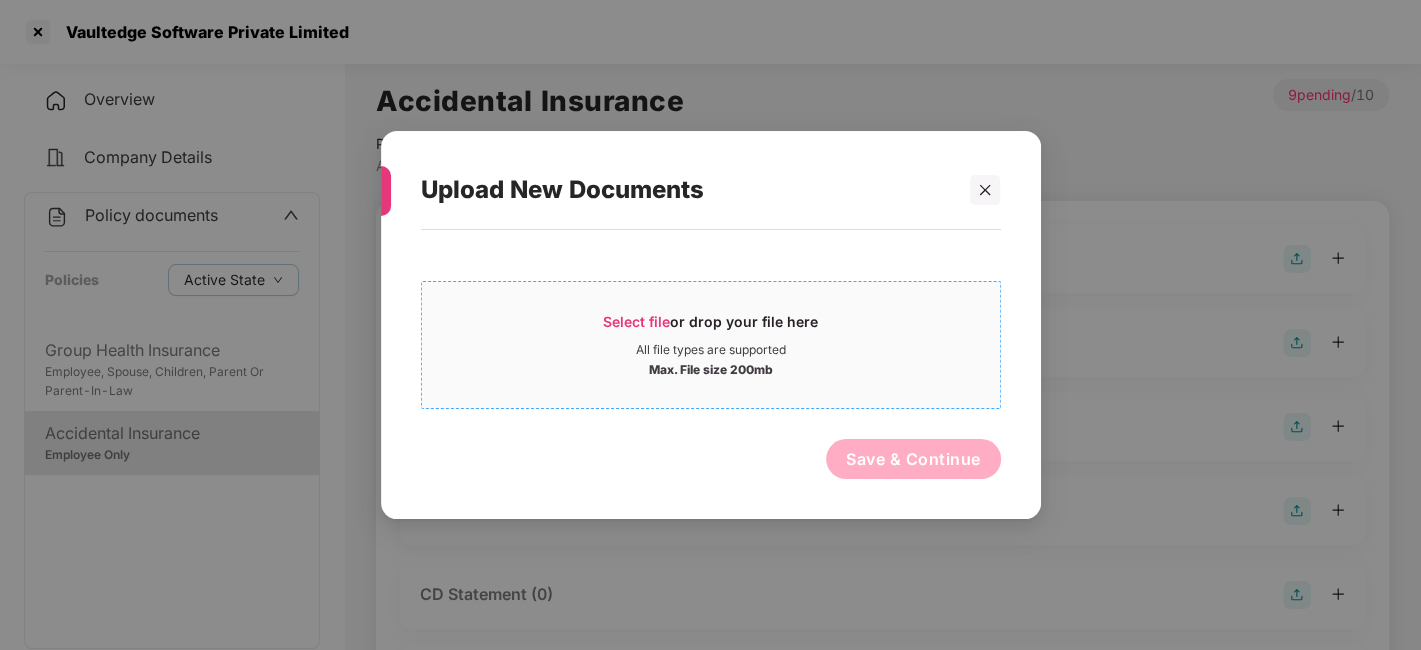 click on "Select file  or drop your file here" at bounding box center [711, 327] 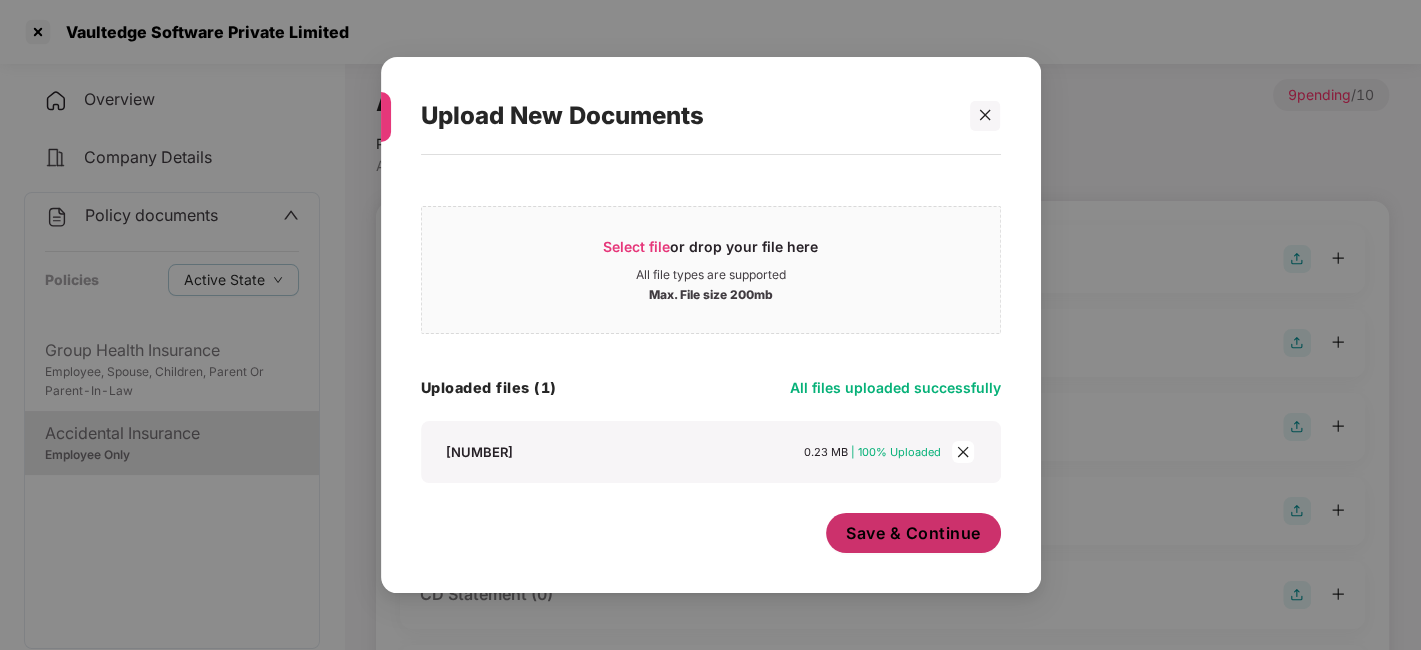 click on "Save & Continue" at bounding box center [913, 533] 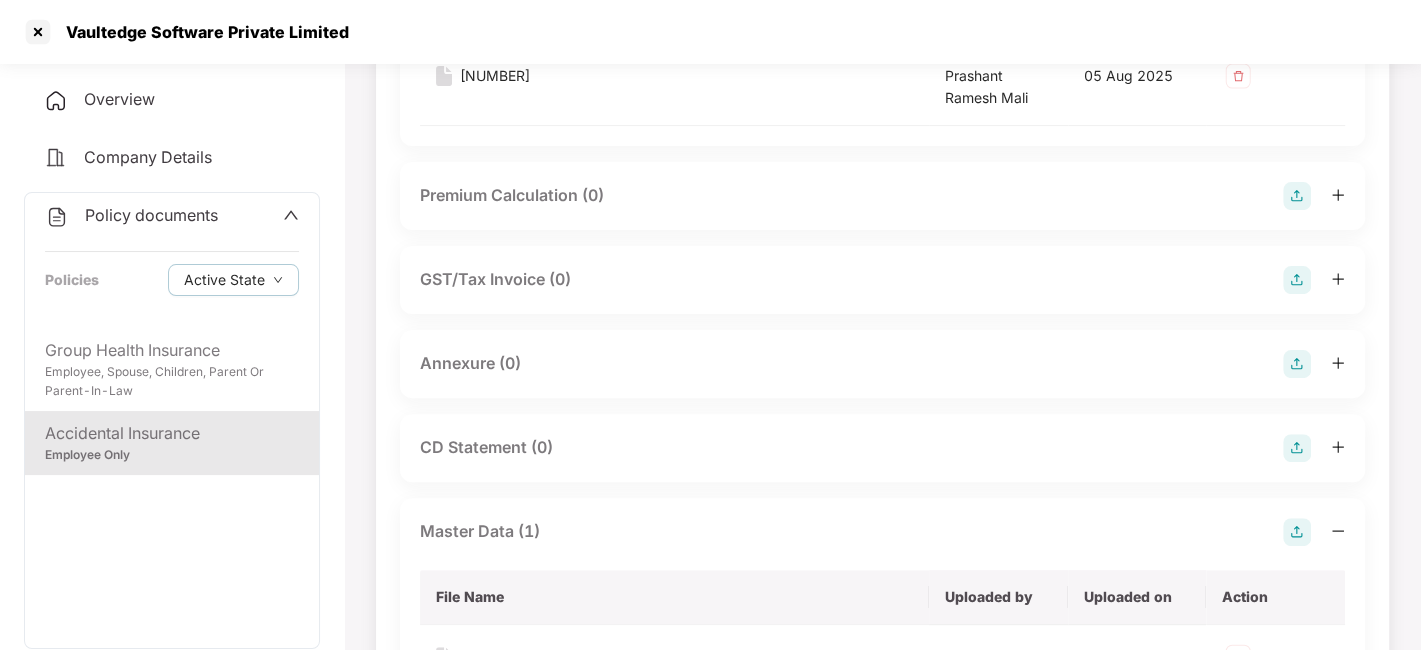 scroll, scrollTop: 311, scrollLeft: 0, axis: vertical 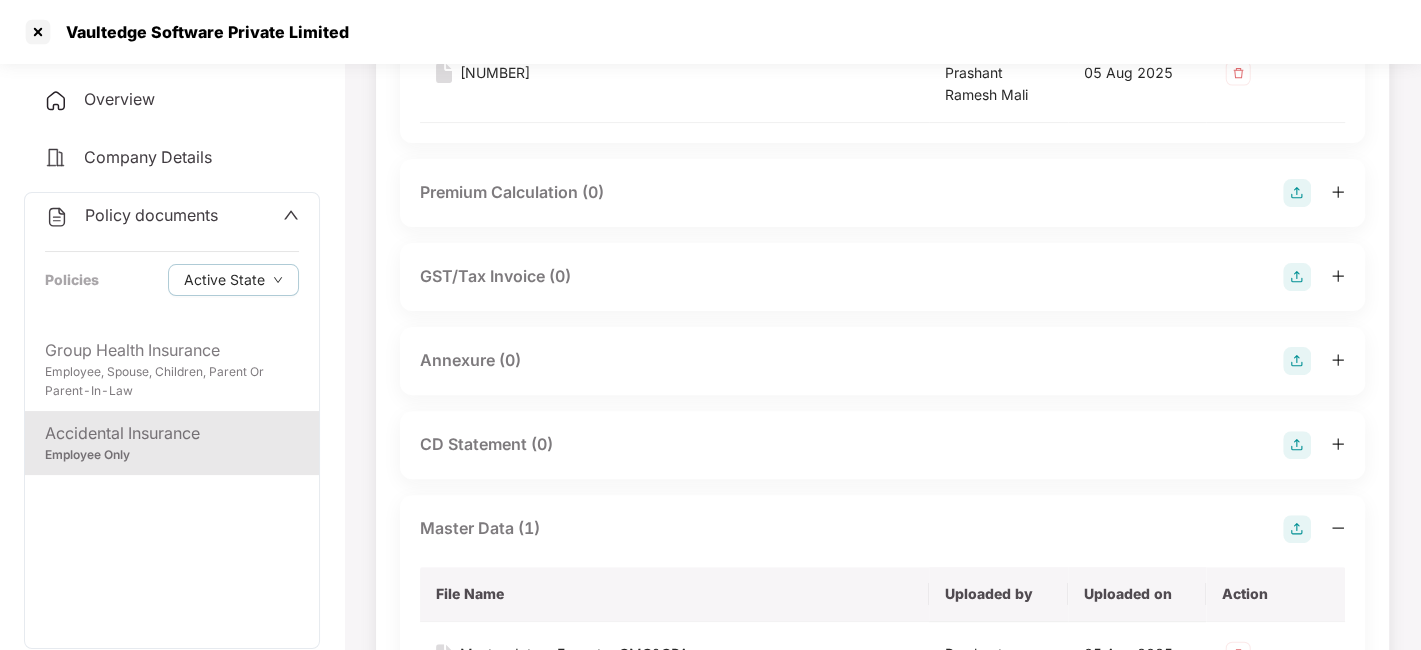click at bounding box center [1297, 361] 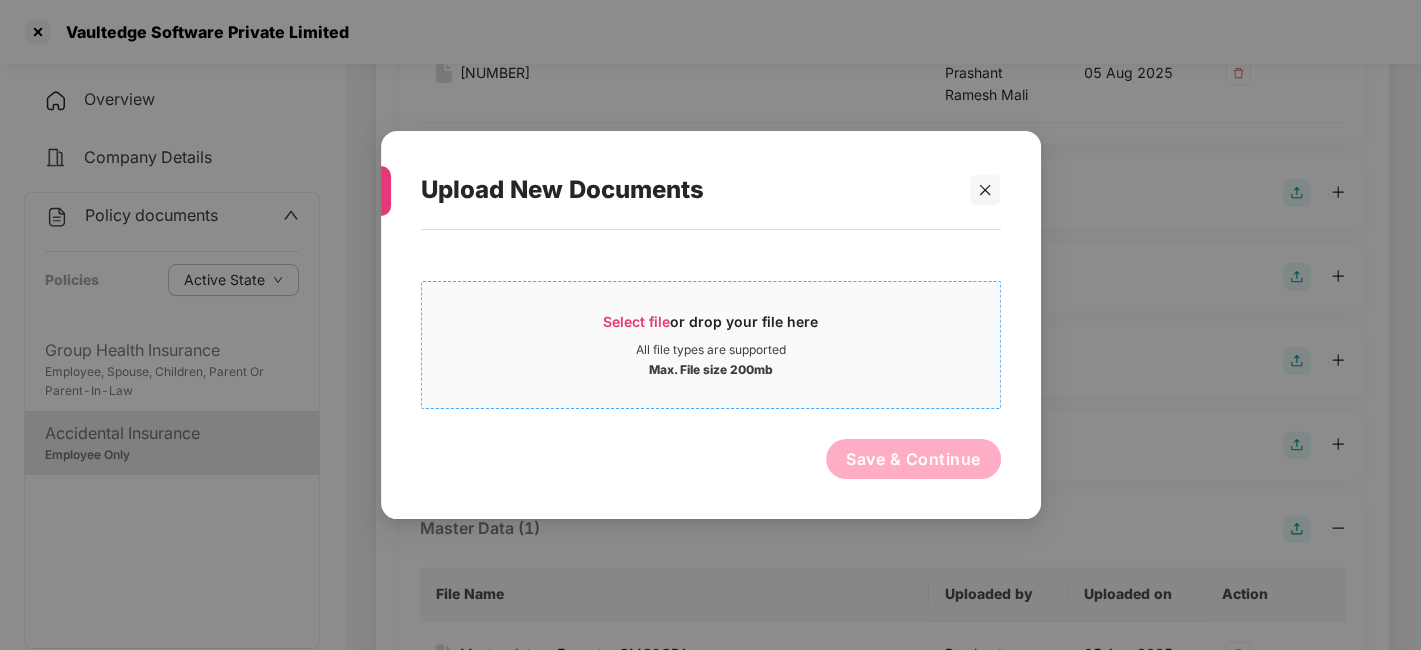 click on "Select file  or drop your file here" at bounding box center [711, 327] 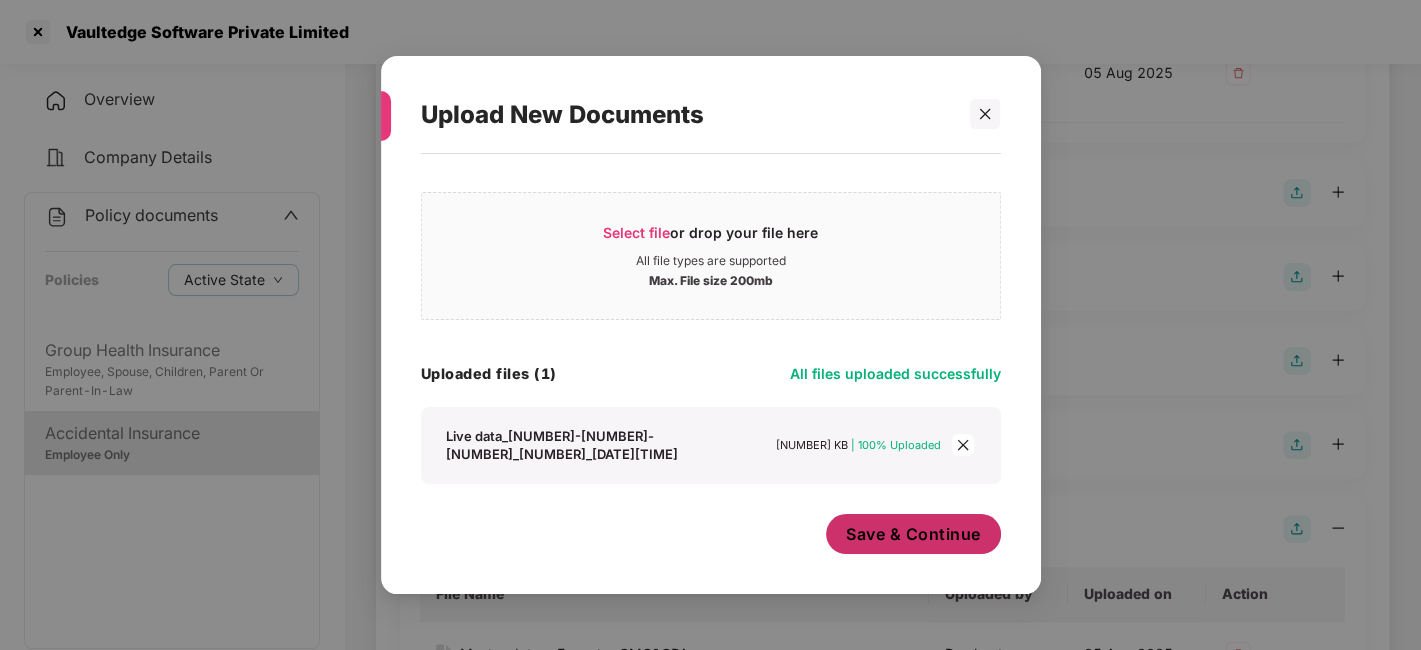 scroll, scrollTop: 29, scrollLeft: 0, axis: vertical 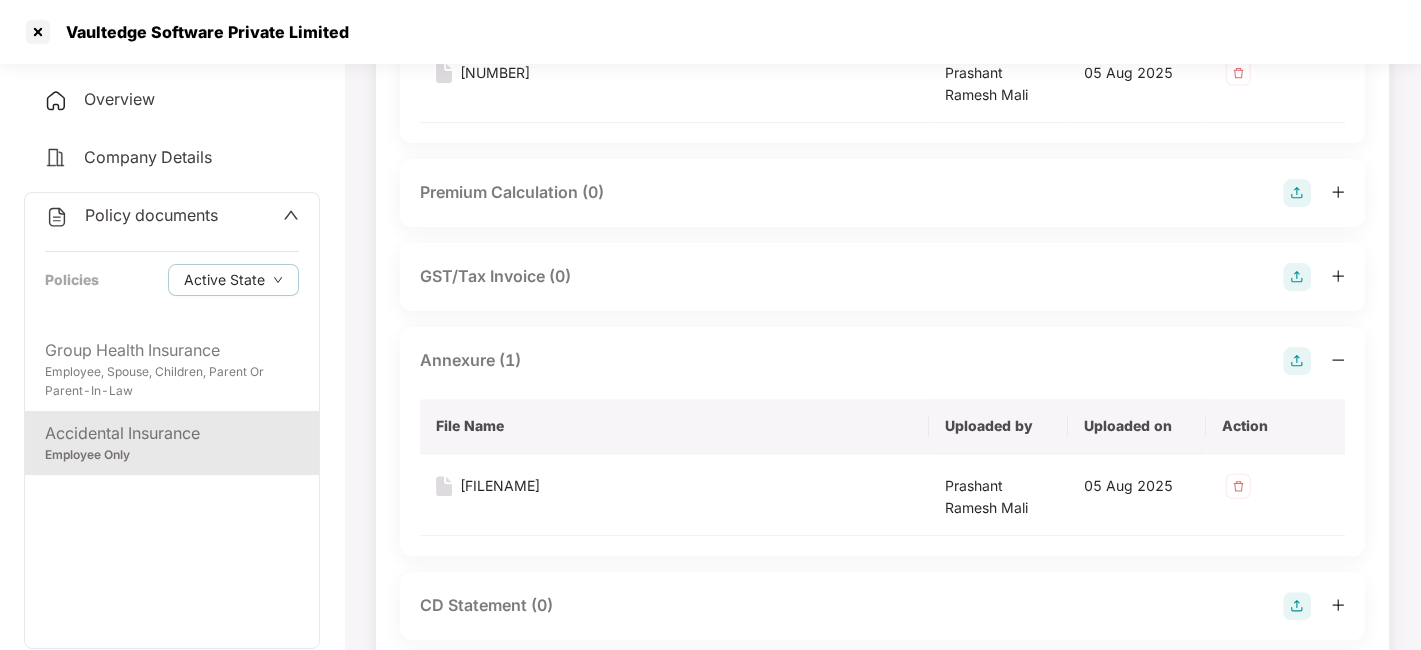 click on "Policy documents" at bounding box center [151, 215] 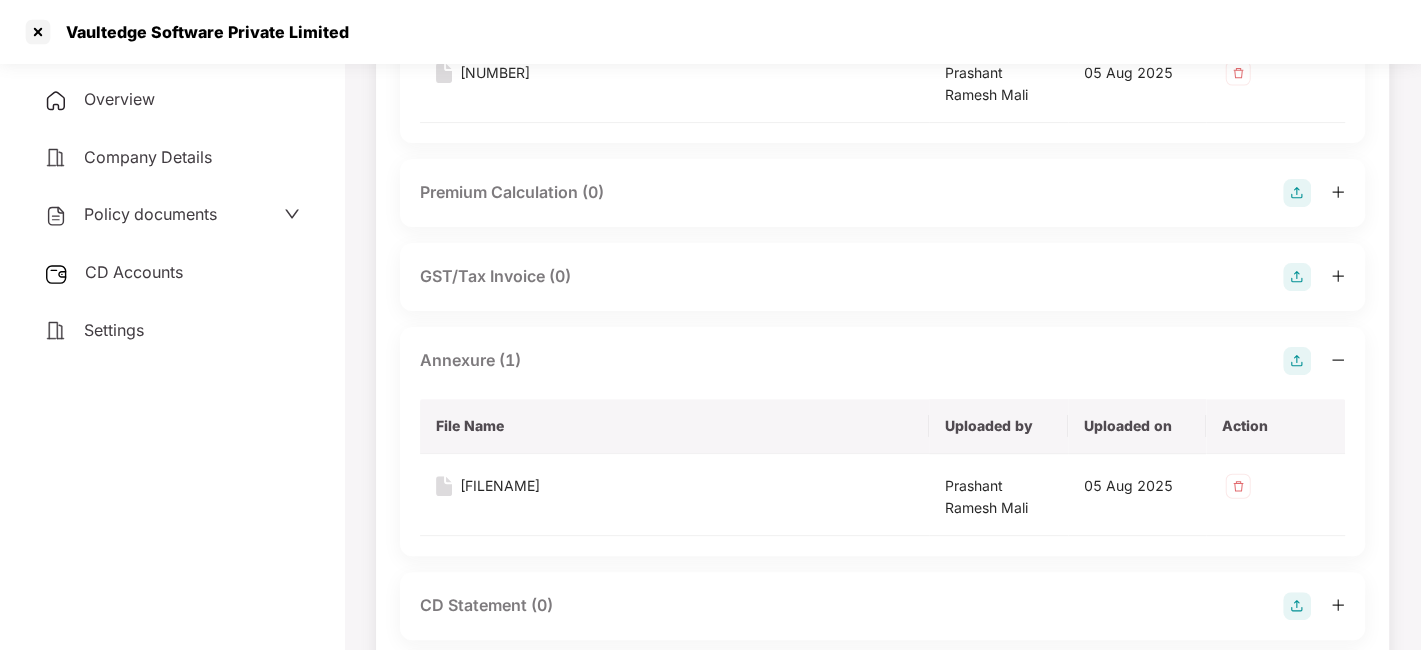 click on "CD Accounts" at bounding box center [134, 272] 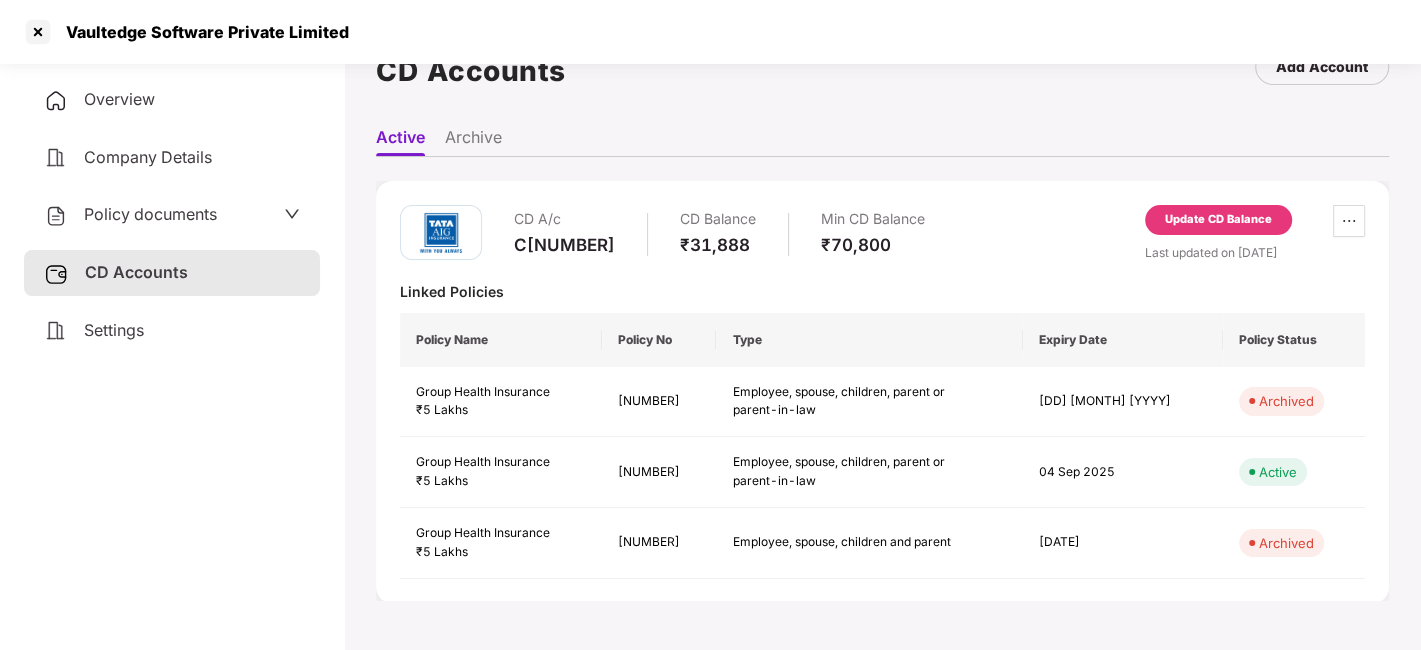 click on "Update CD Balance" at bounding box center [1218, 220] 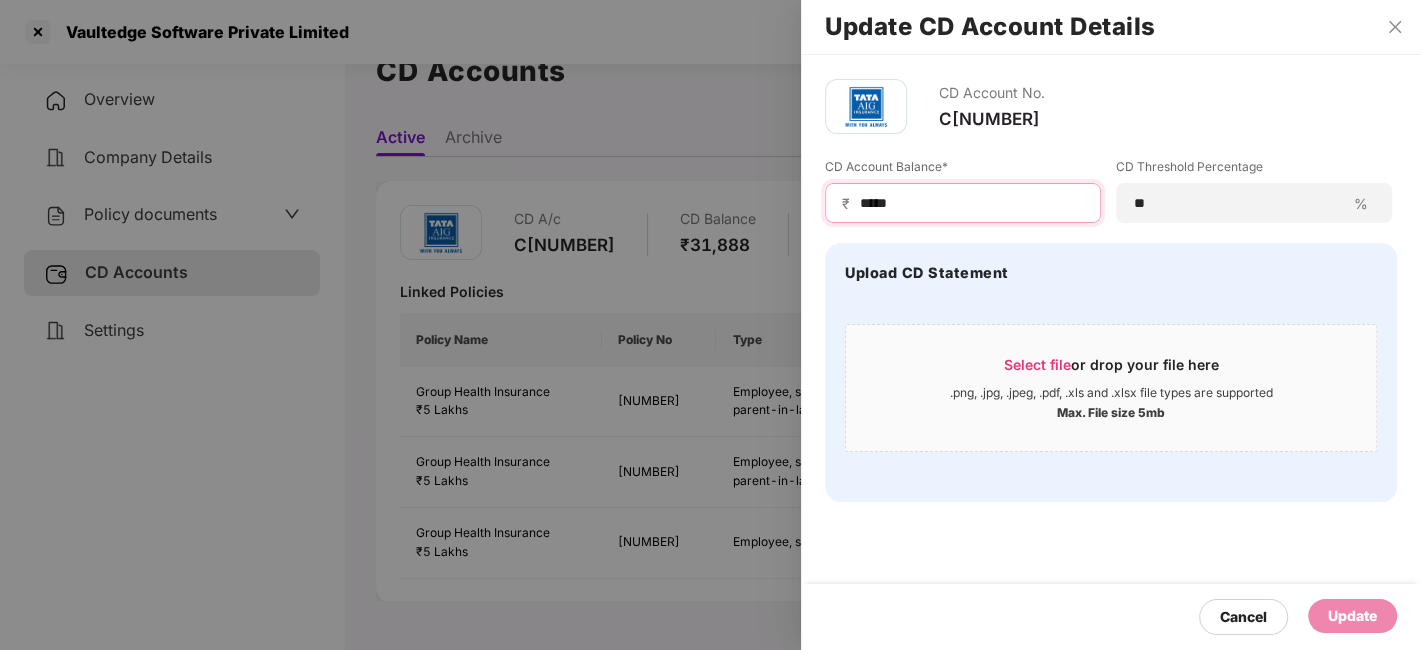 click on "*****" at bounding box center (971, 203) 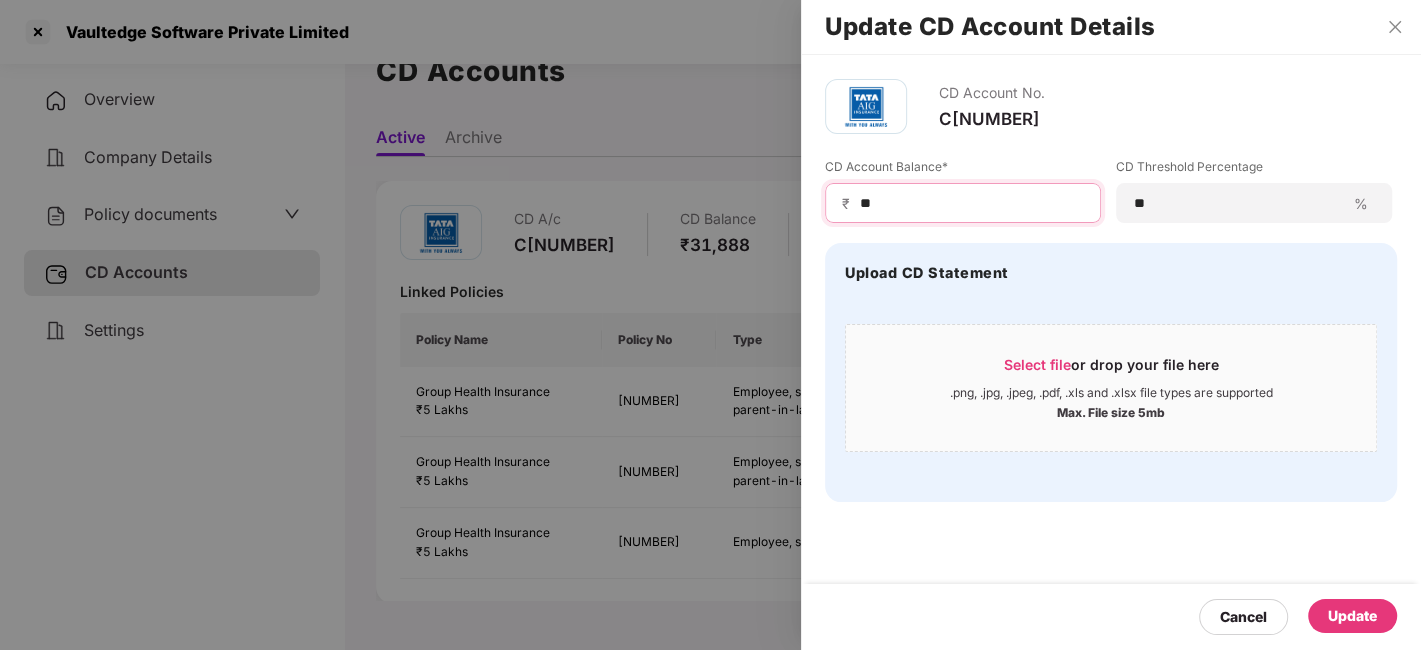 type on "*" 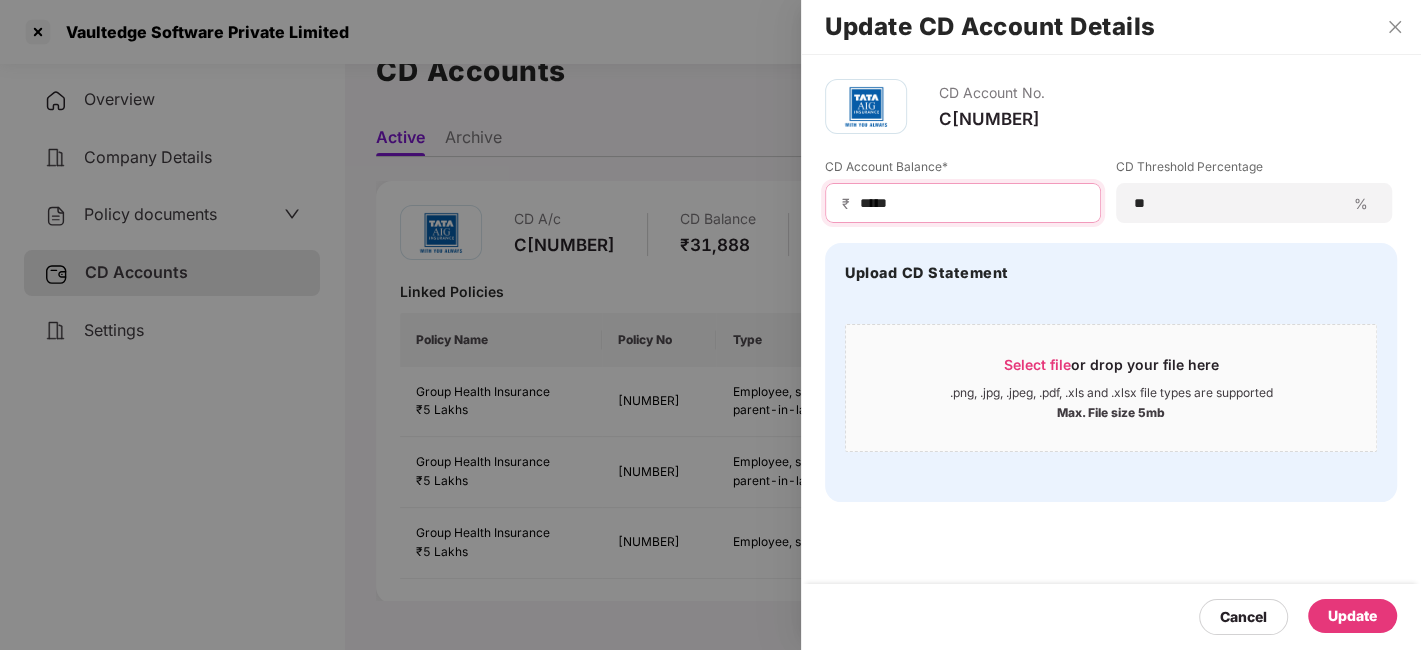 type on "*****" 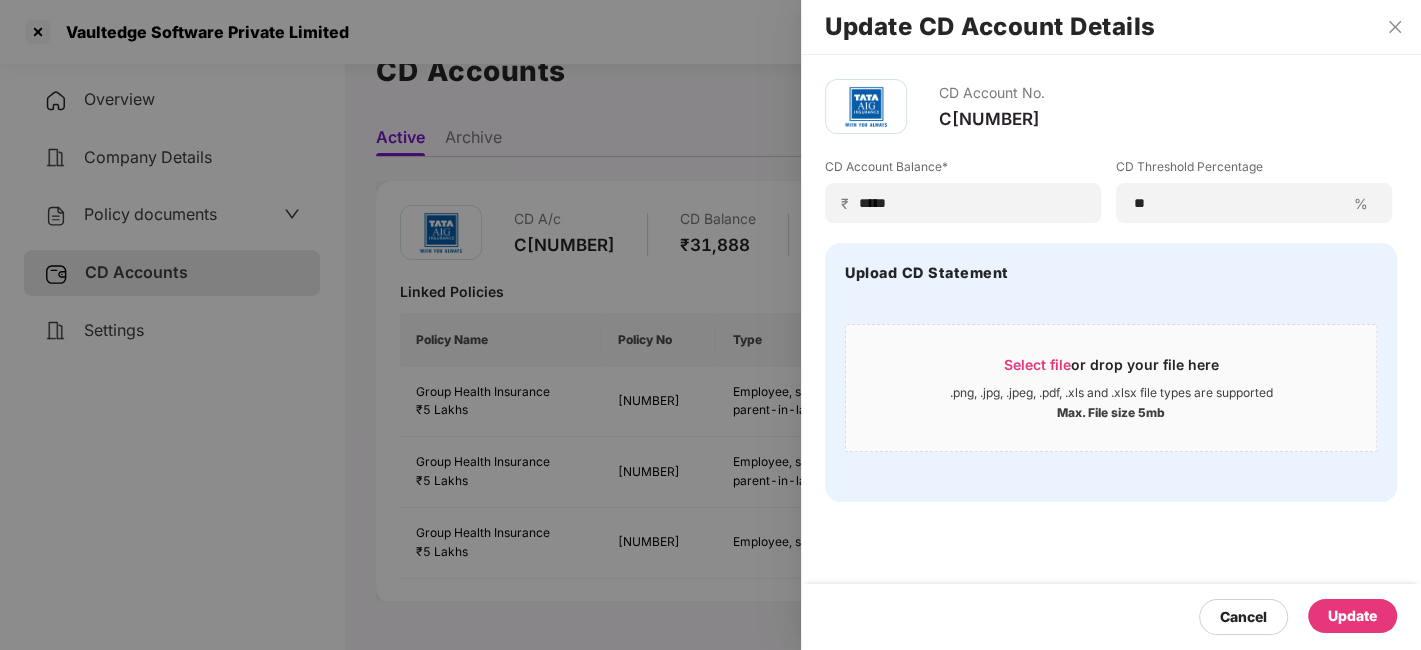 click on "Update" at bounding box center (1352, 616) 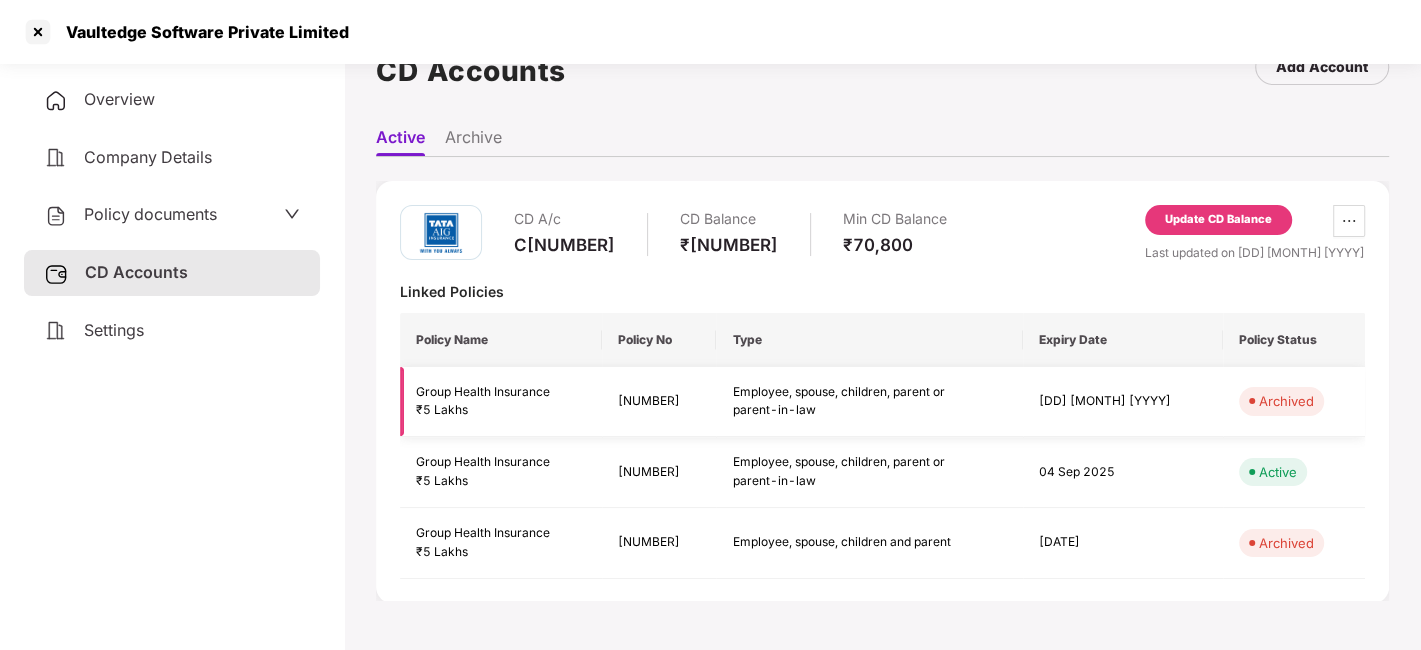 scroll, scrollTop: 0, scrollLeft: 0, axis: both 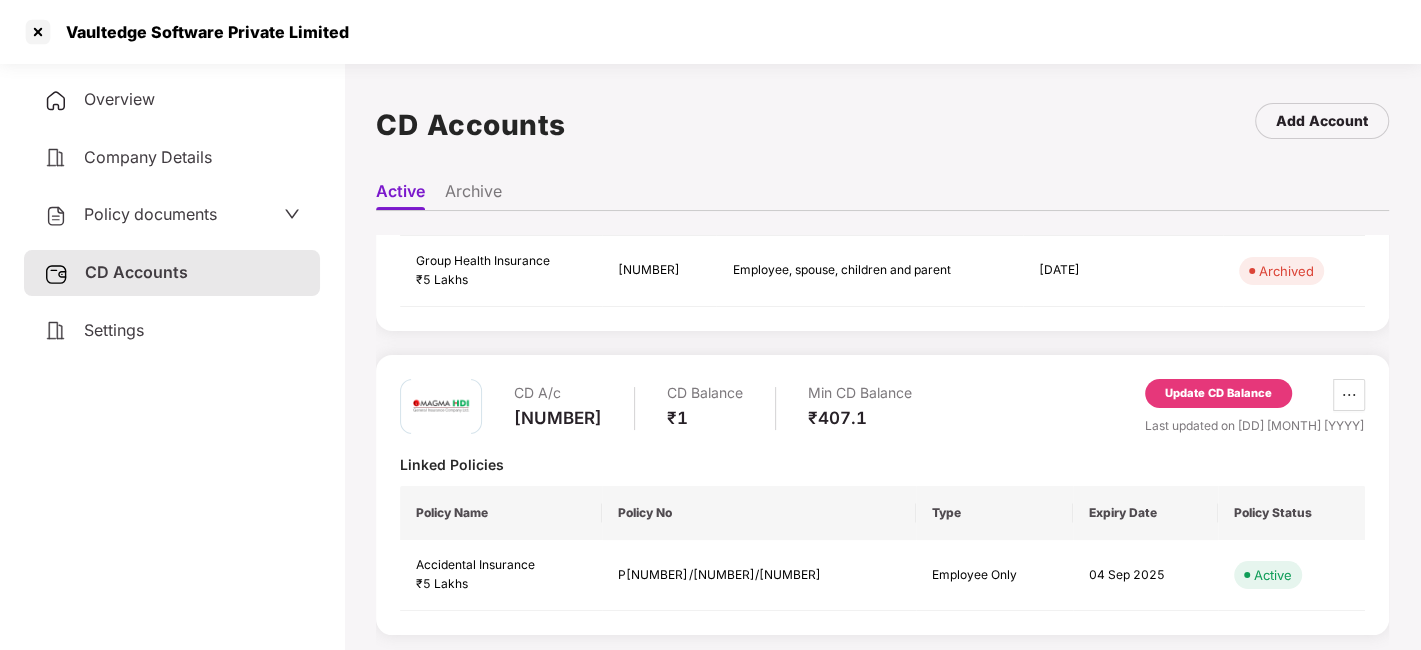 click on "Update CD Balance" at bounding box center (1218, 394) 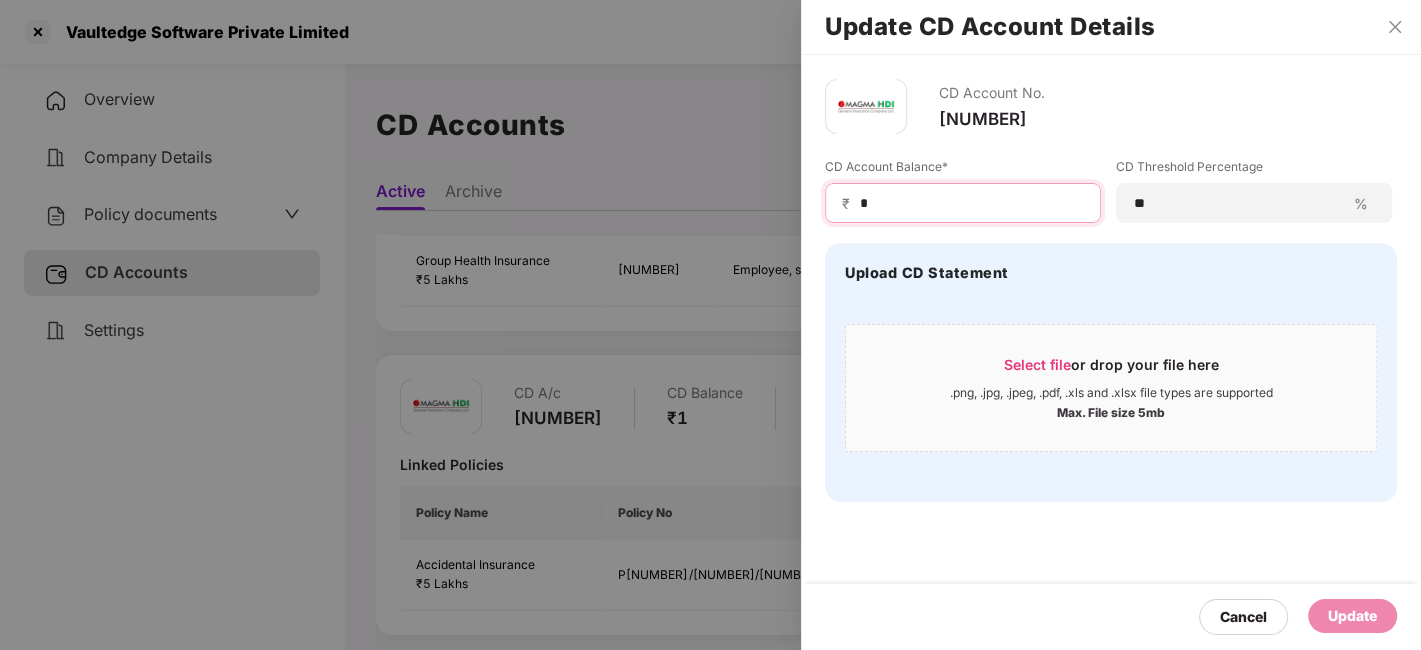 click on "*" at bounding box center [971, 203] 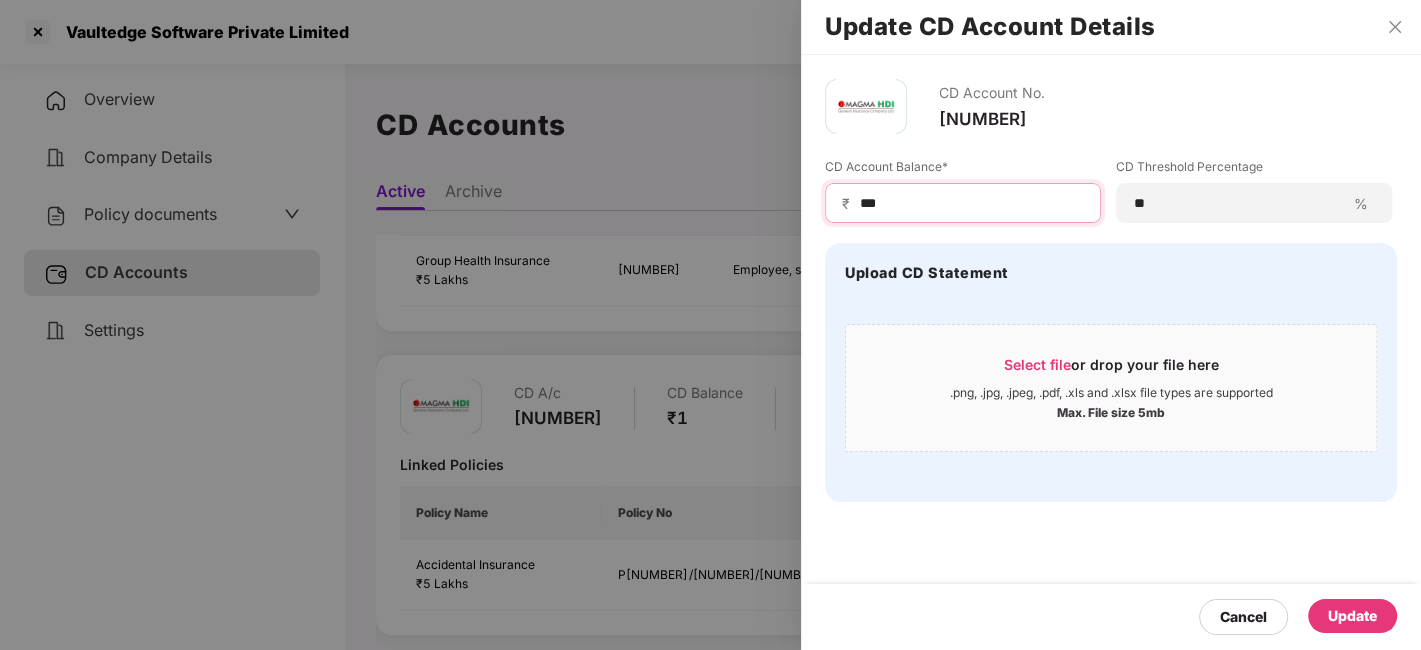 type on "***" 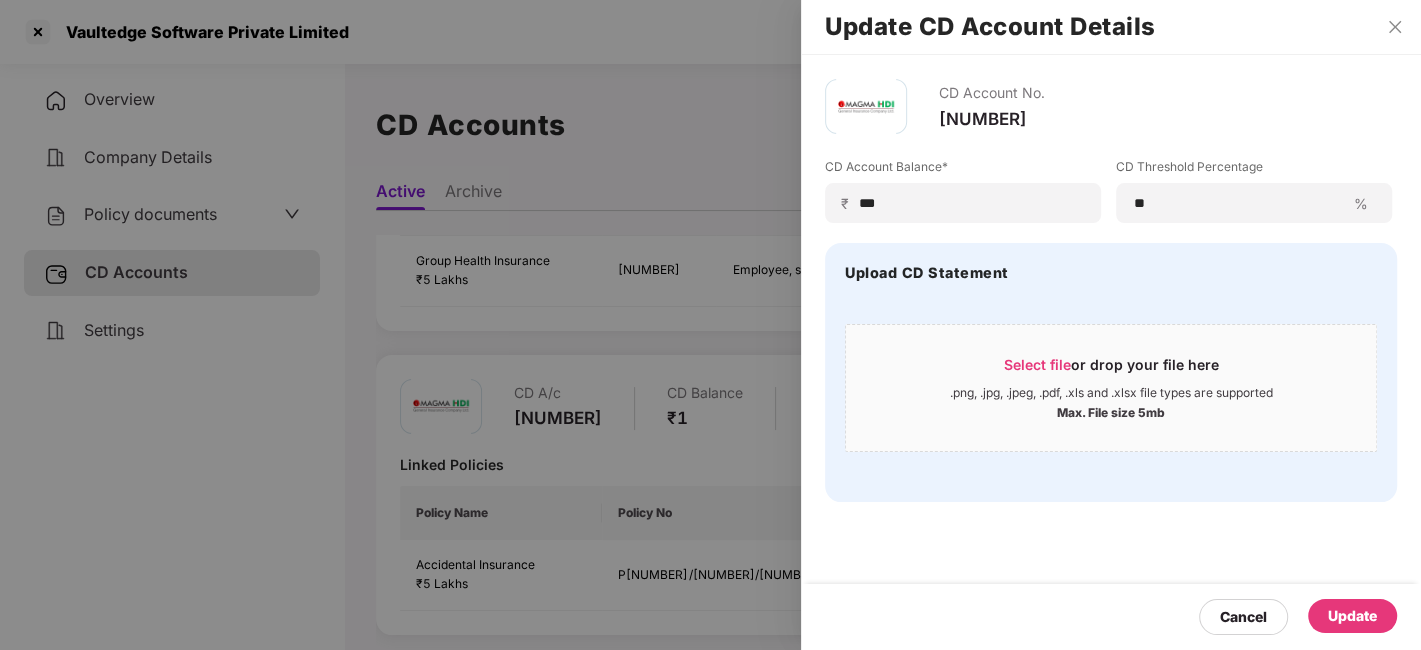 click on "Update" at bounding box center [1352, 616] 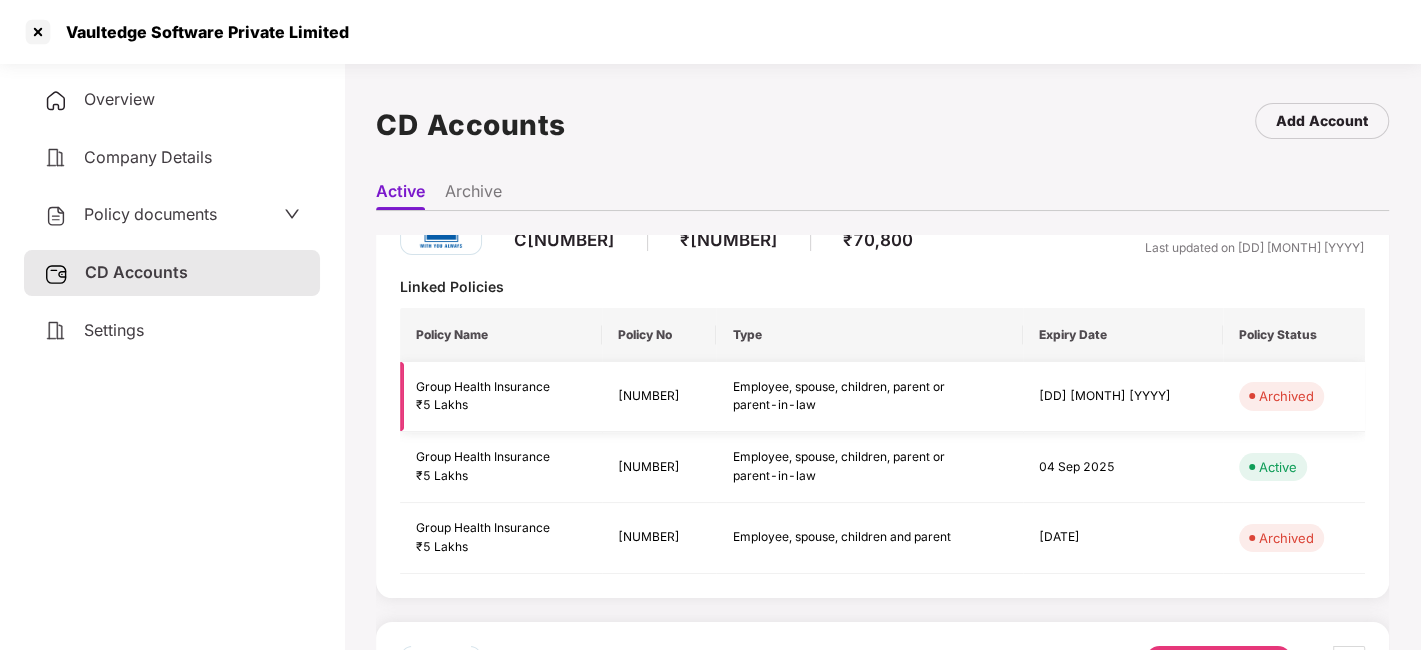 scroll, scrollTop: 0, scrollLeft: 0, axis: both 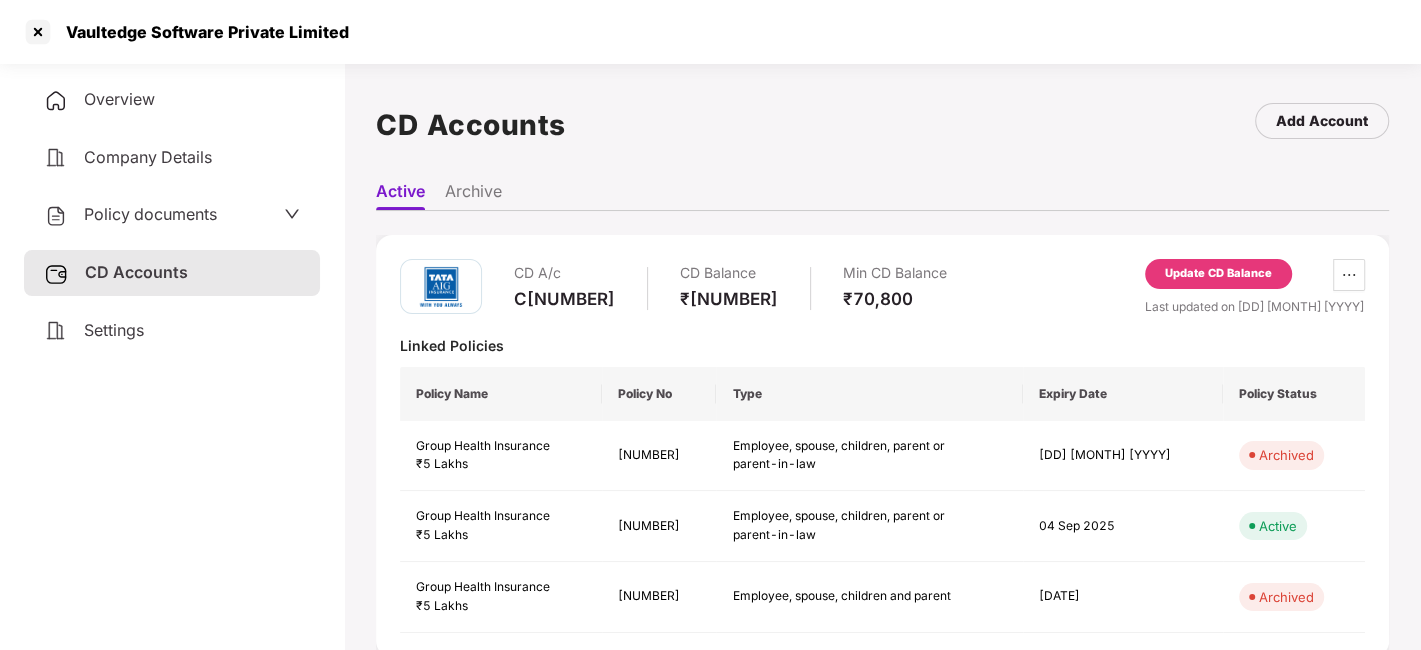 click on "Update CD Balance" at bounding box center [1218, 274] 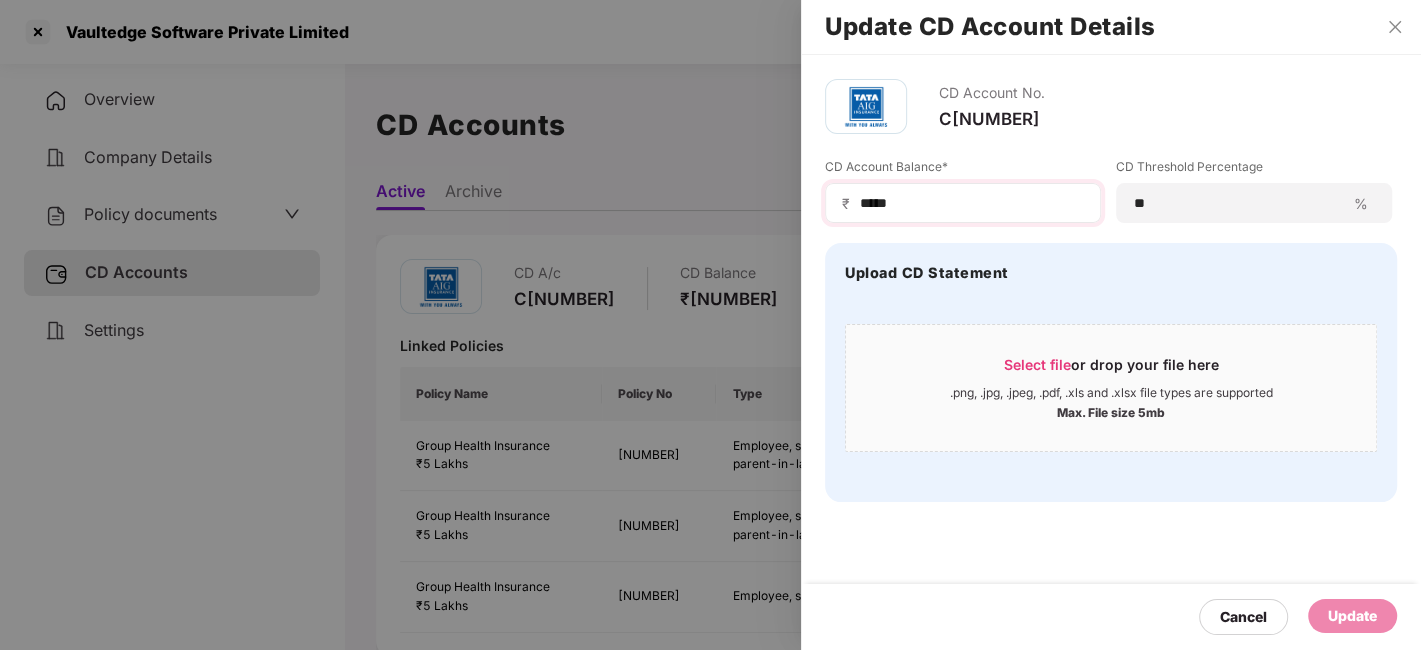 click on "₹ *****" at bounding box center (963, 203) 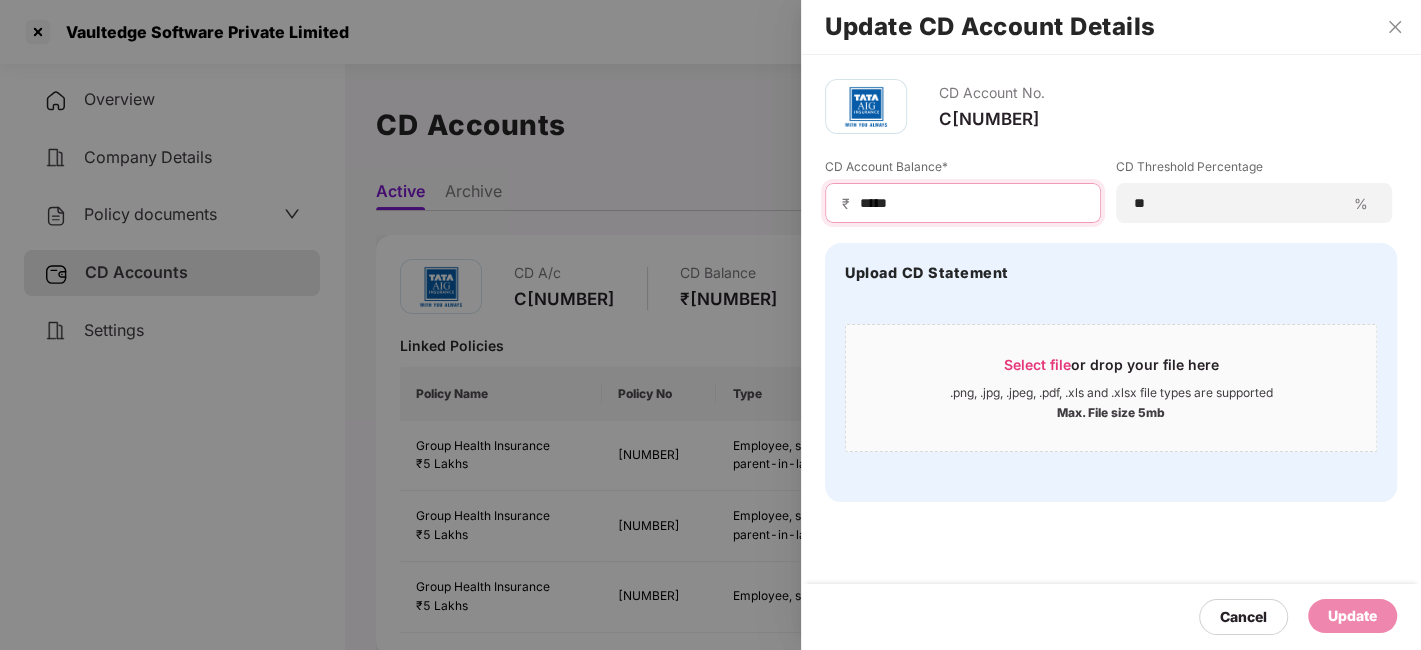 click on "*****" at bounding box center (971, 203) 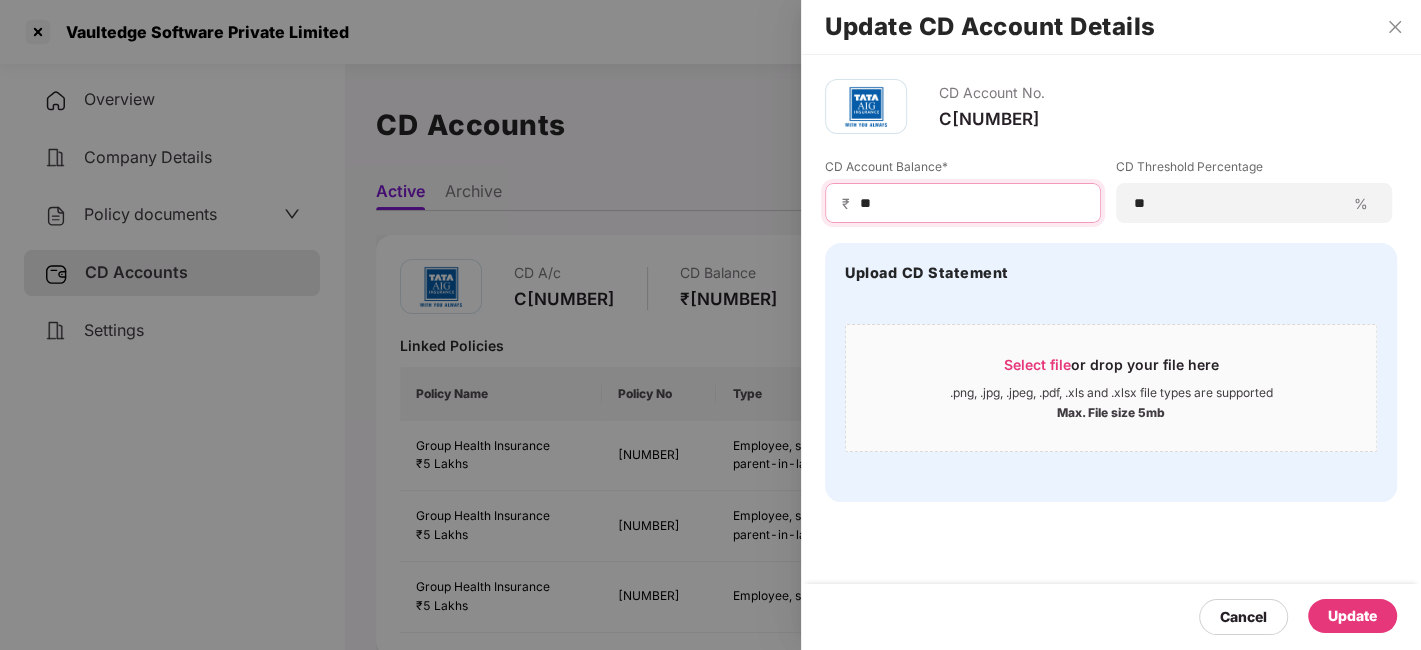 type on "*" 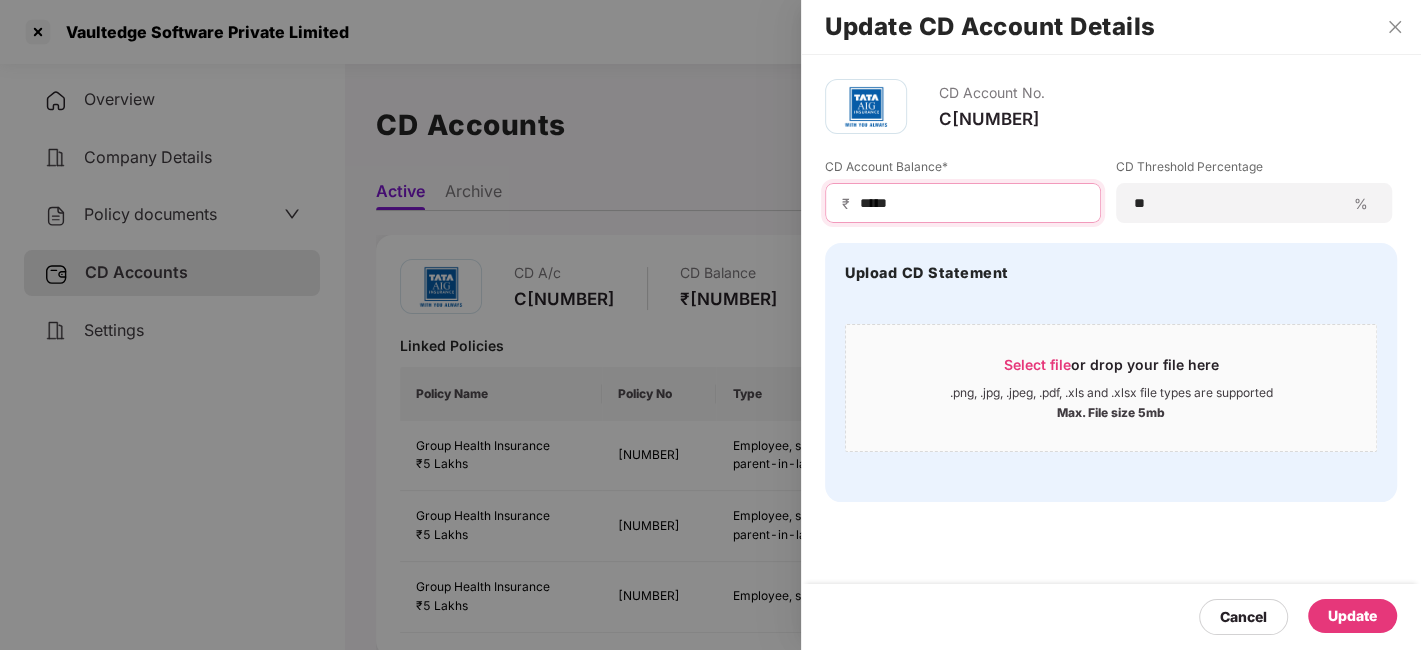 type on "*****" 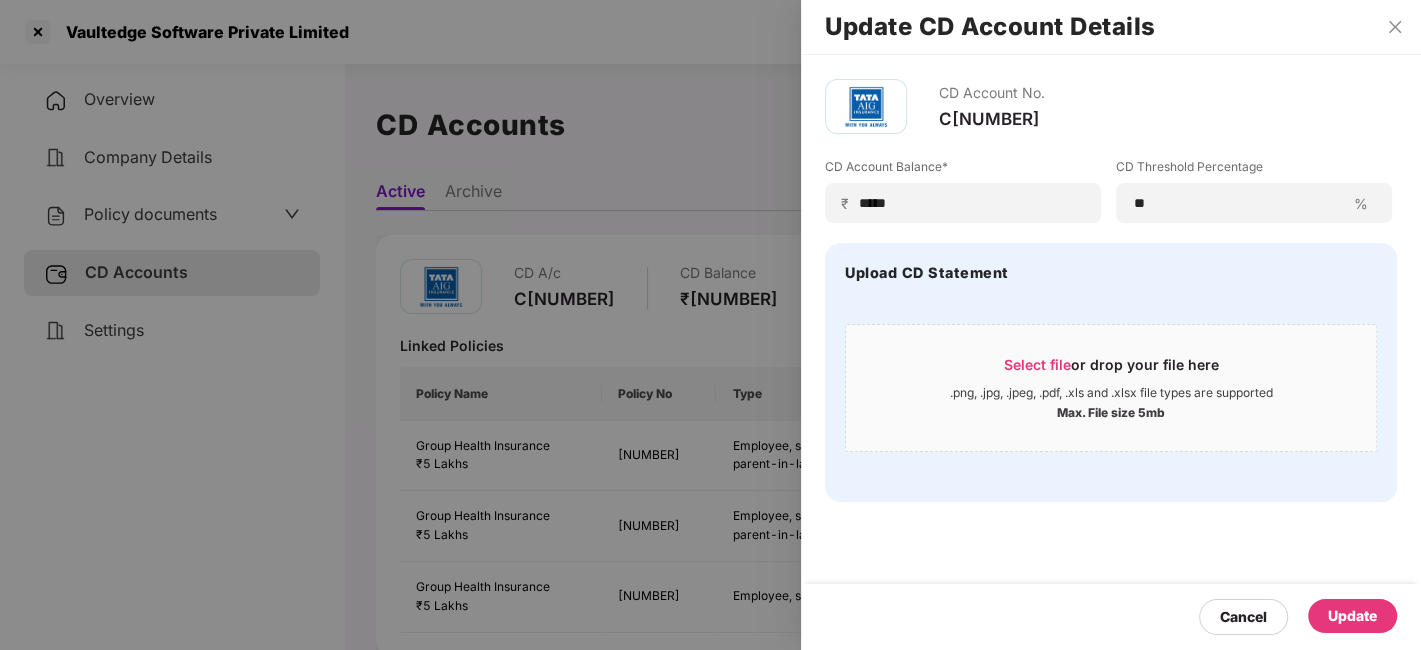 click on "Update" at bounding box center (1352, 616) 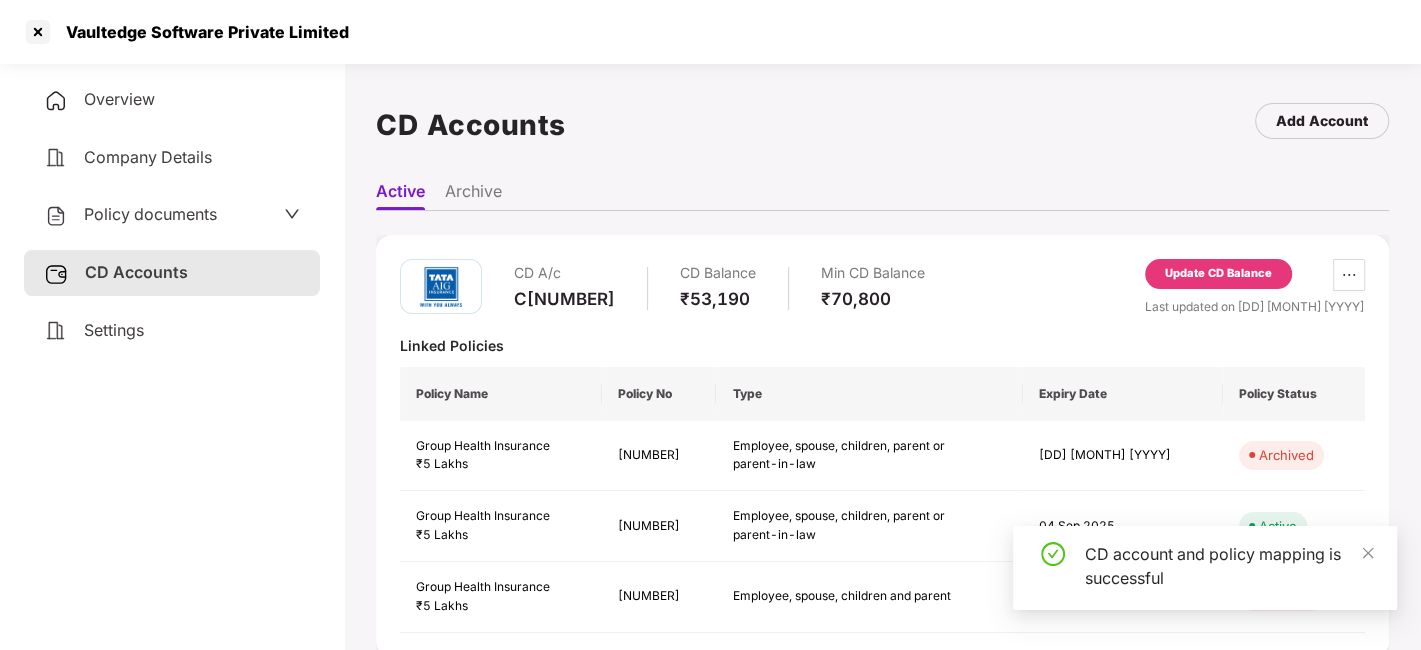 scroll, scrollTop: 326, scrollLeft: 0, axis: vertical 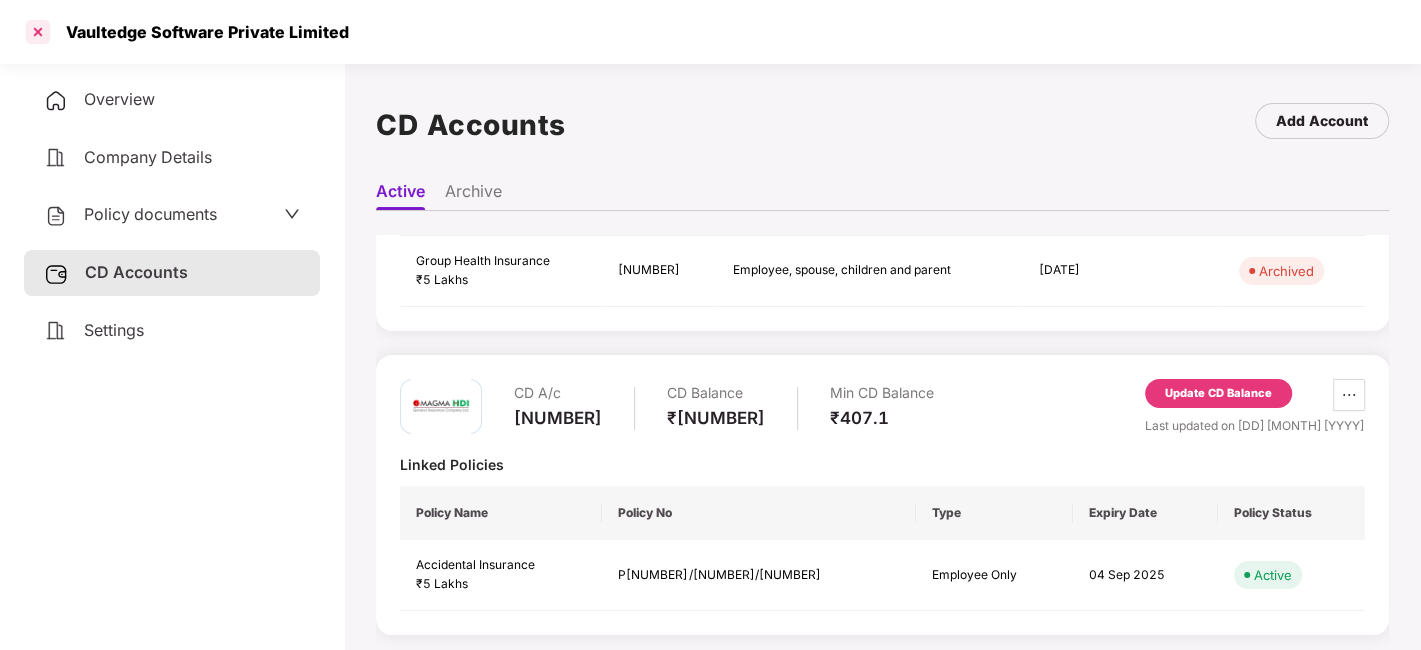click at bounding box center (38, 32) 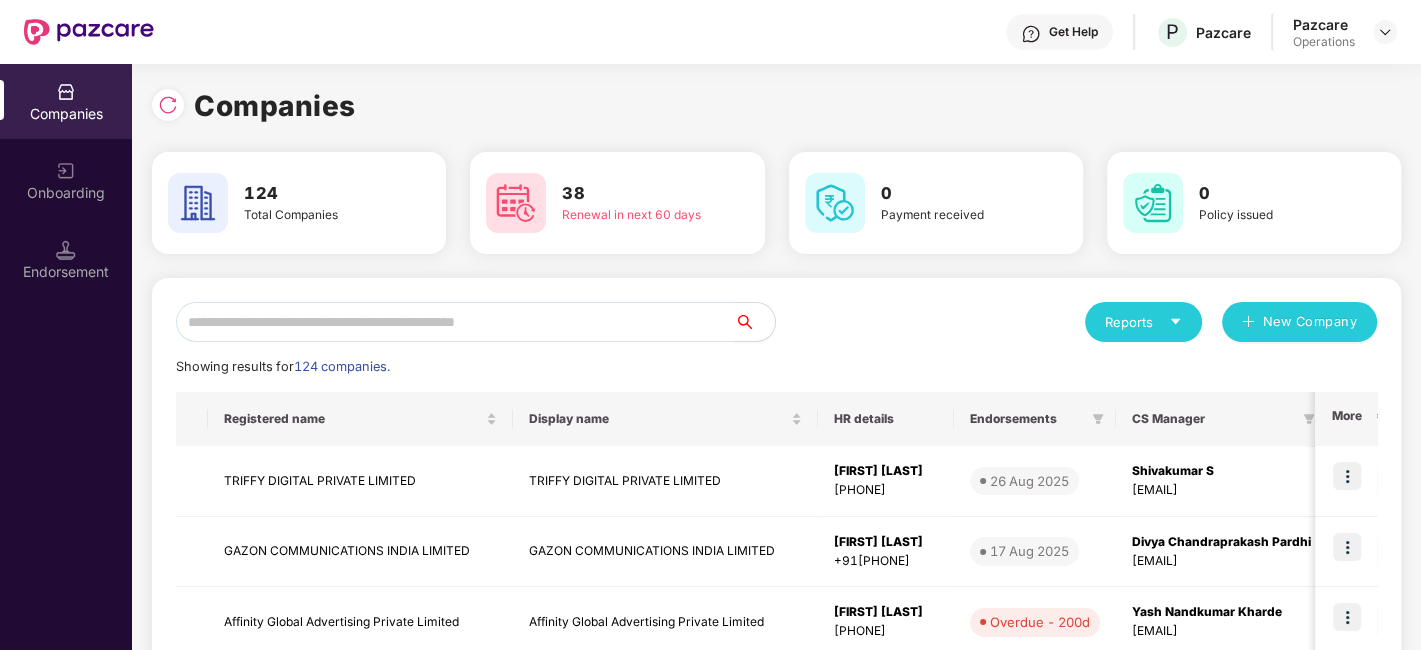 click at bounding box center [455, 322] 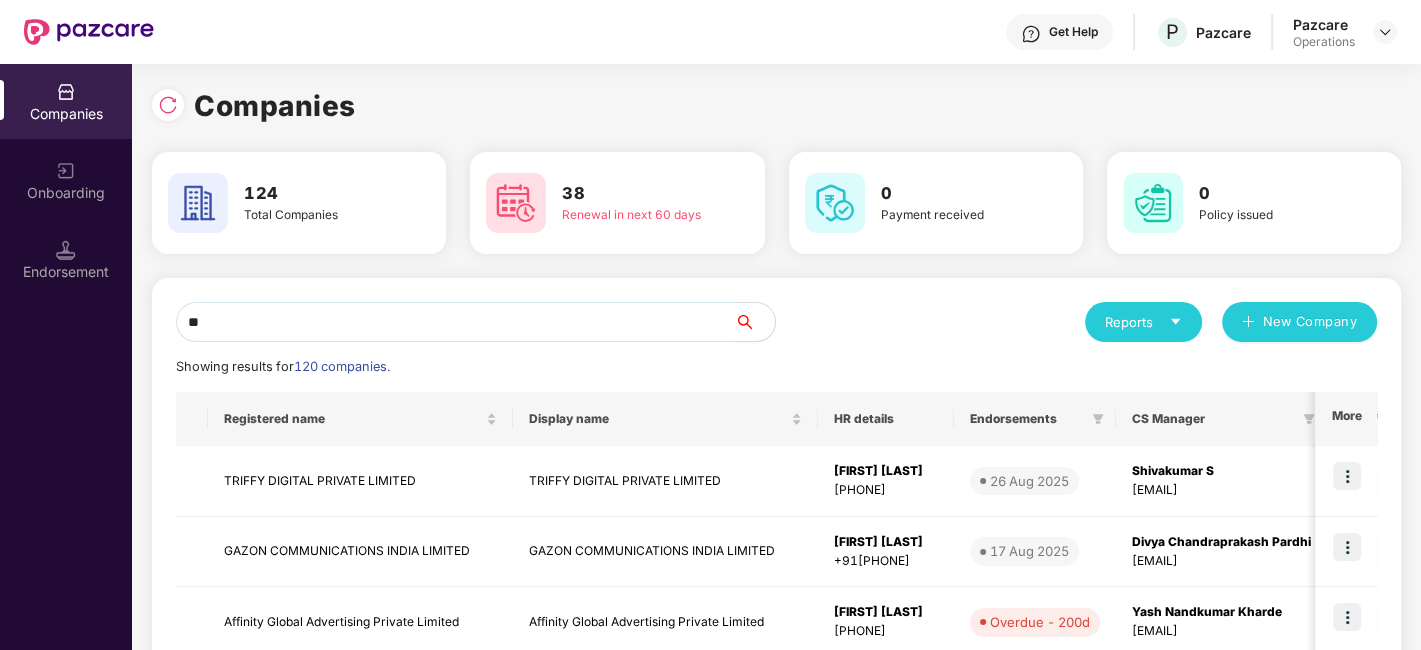 type on "*" 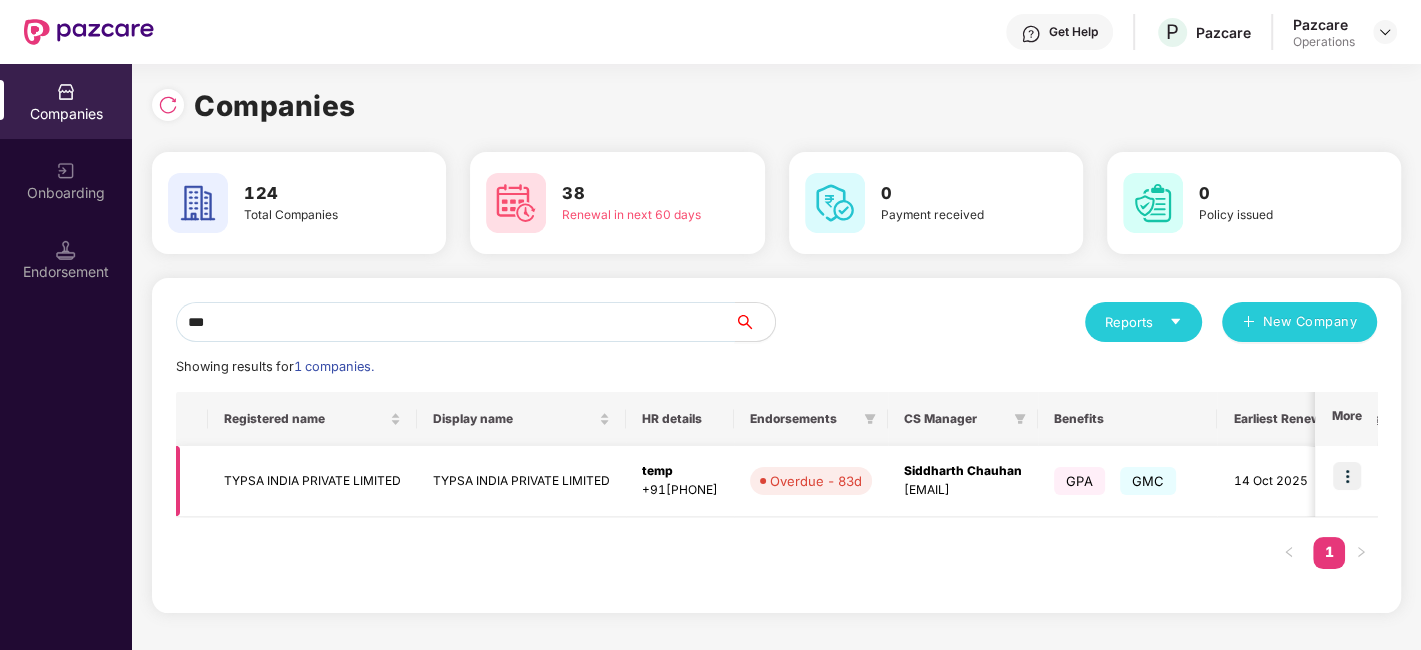 type on "***" 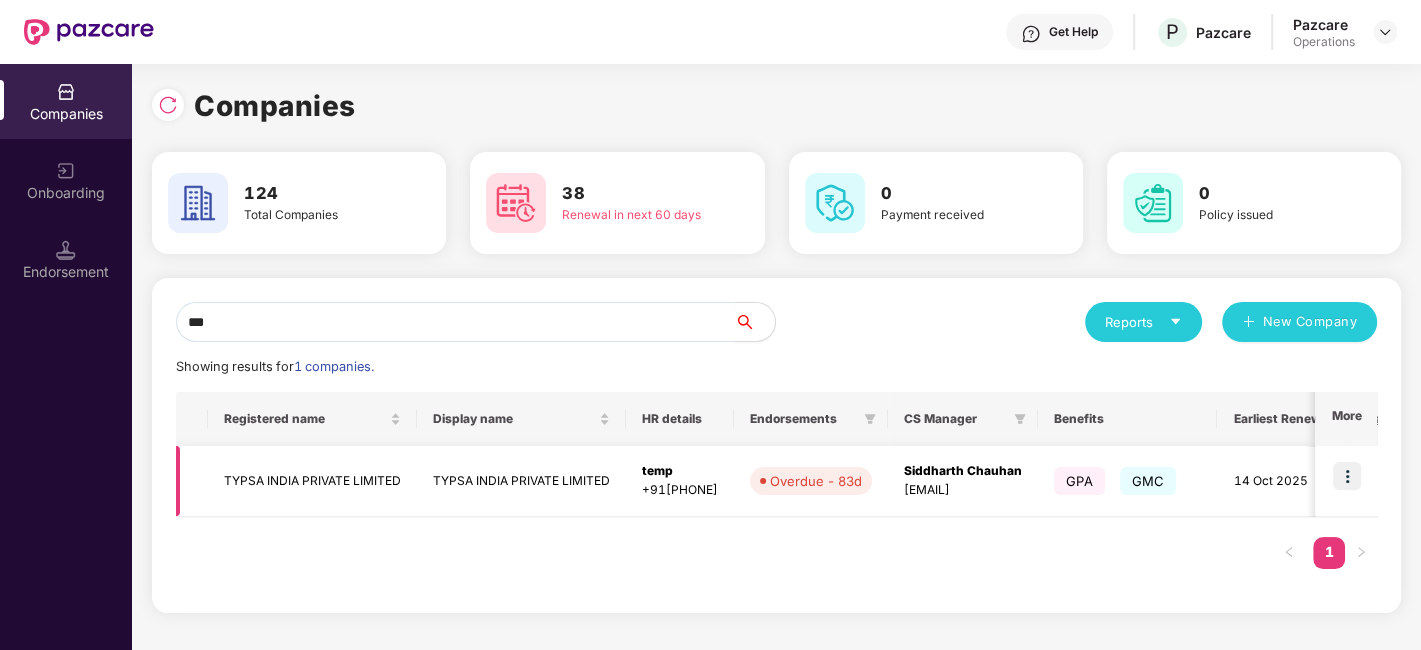 click at bounding box center (1347, 476) 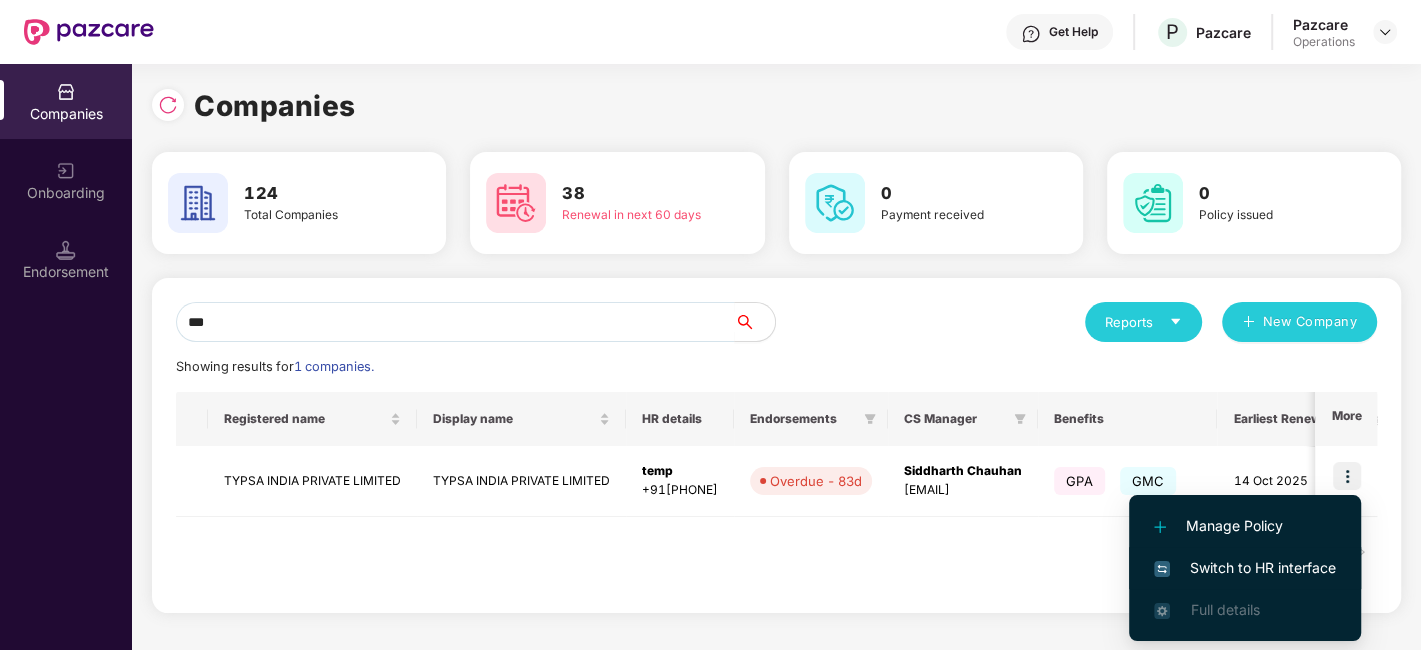 click on "Switch to HR interface" at bounding box center (1245, 568) 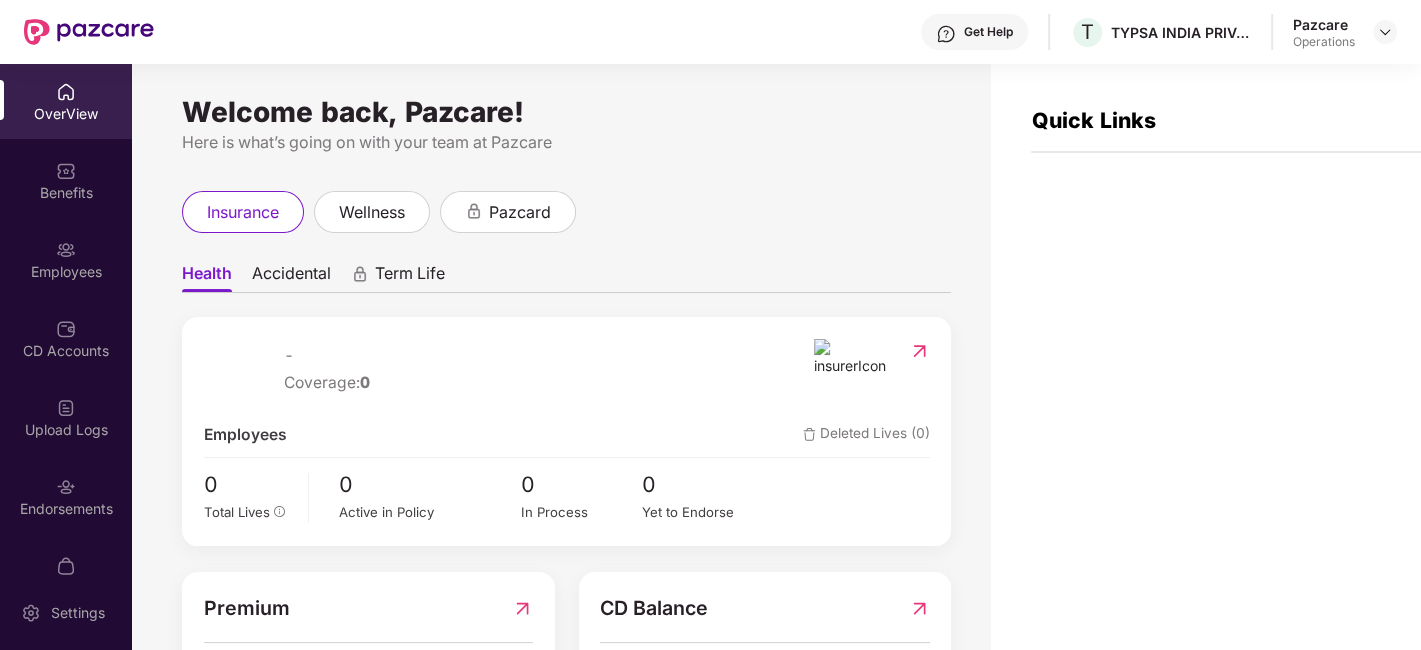 scroll, scrollTop: 63, scrollLeft: 0, axis: vertical 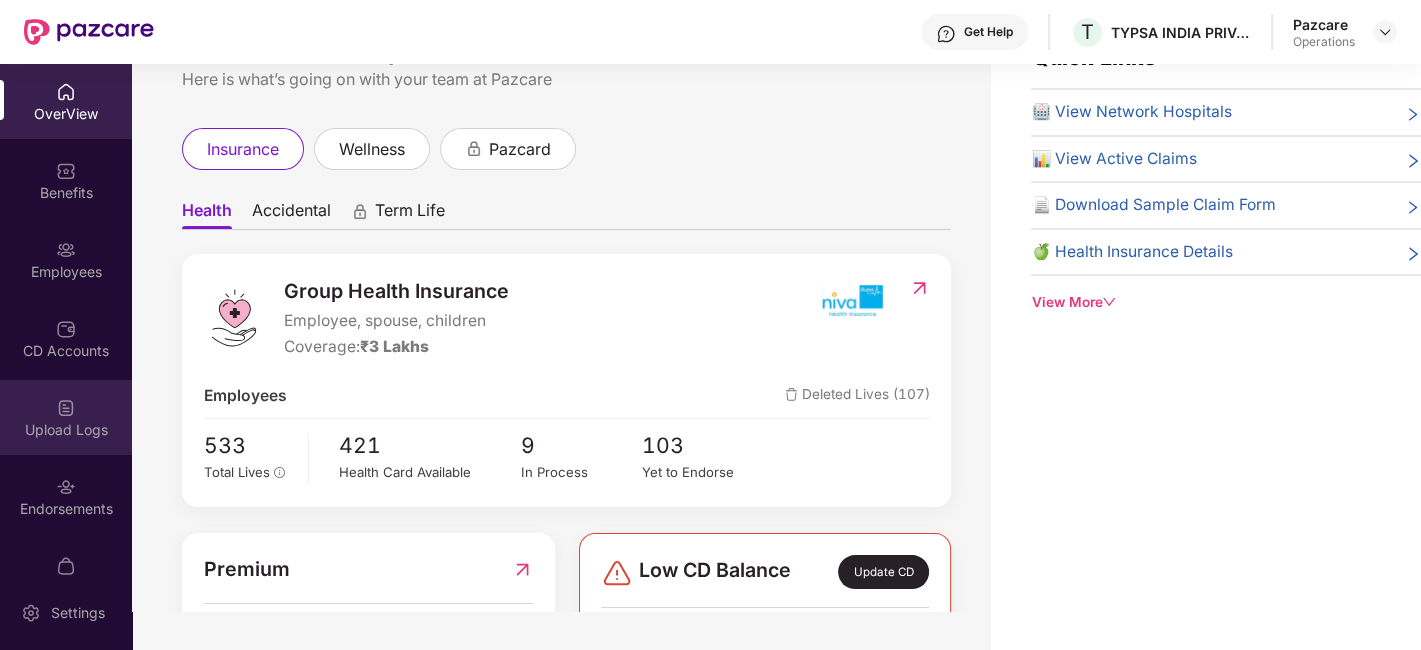 click on "Upload Logs" at bounding box center (66, 430) 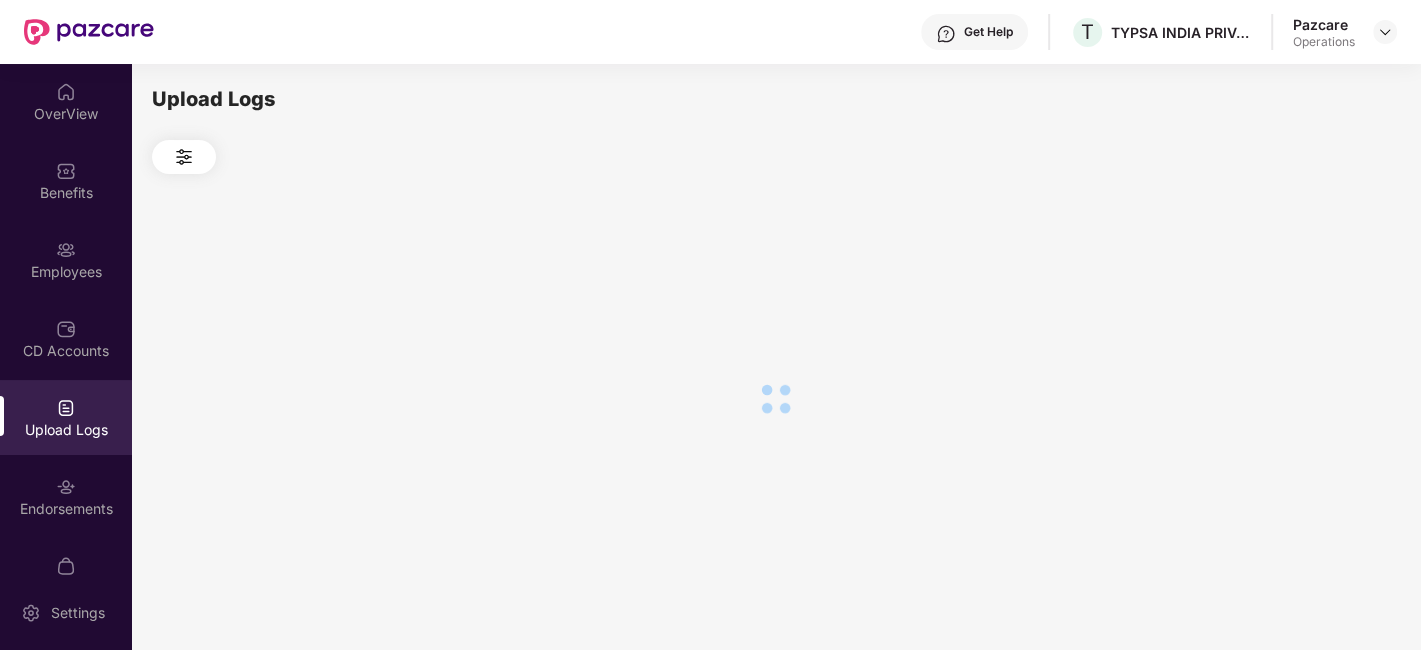 scroll, scrollTop: 0, scrollLeft: 0, axis: both 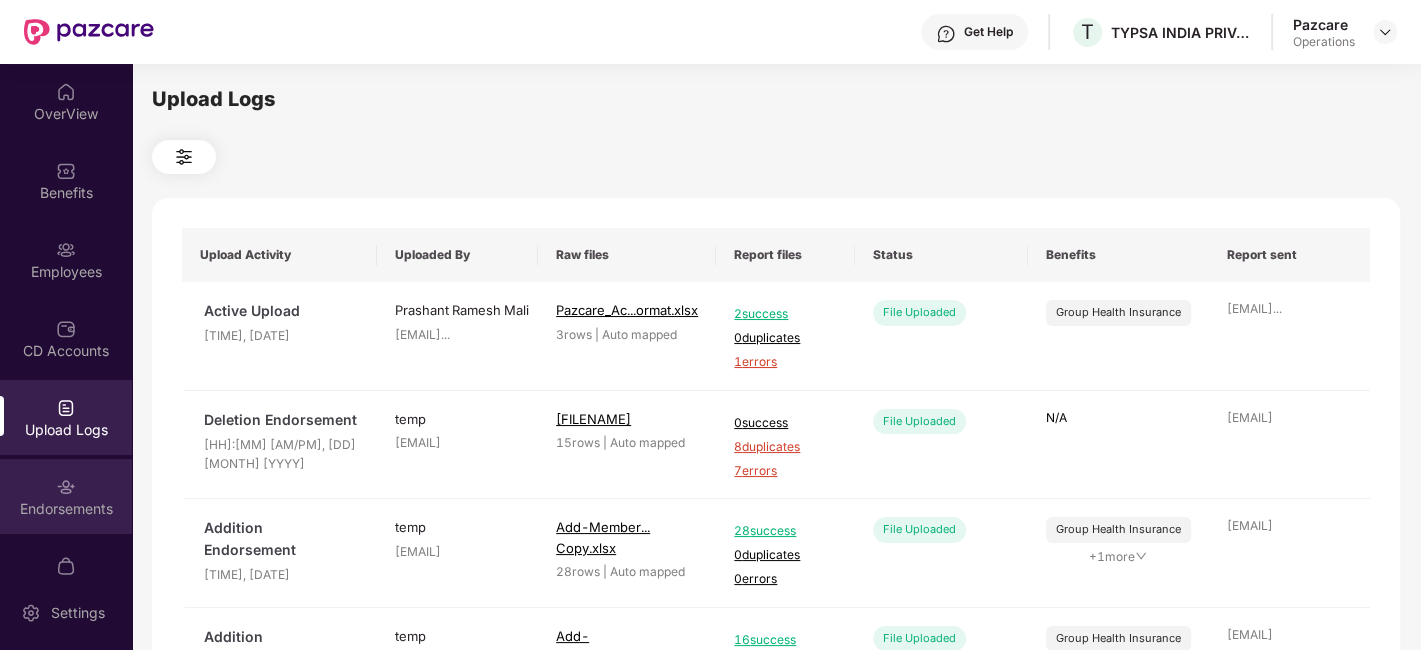 click on "Endorsements" at bounding box center (66, 496) 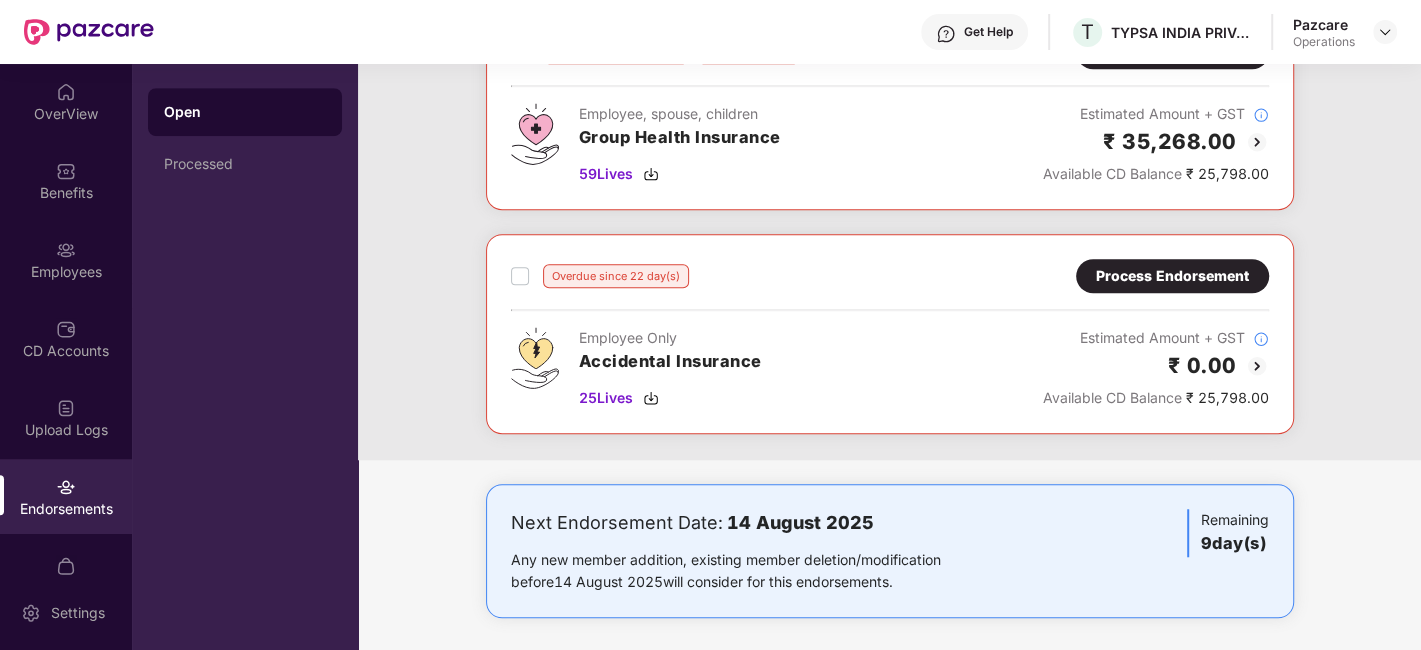 scroll, scrollTop: 0, scrollLeft: 0, axis: both 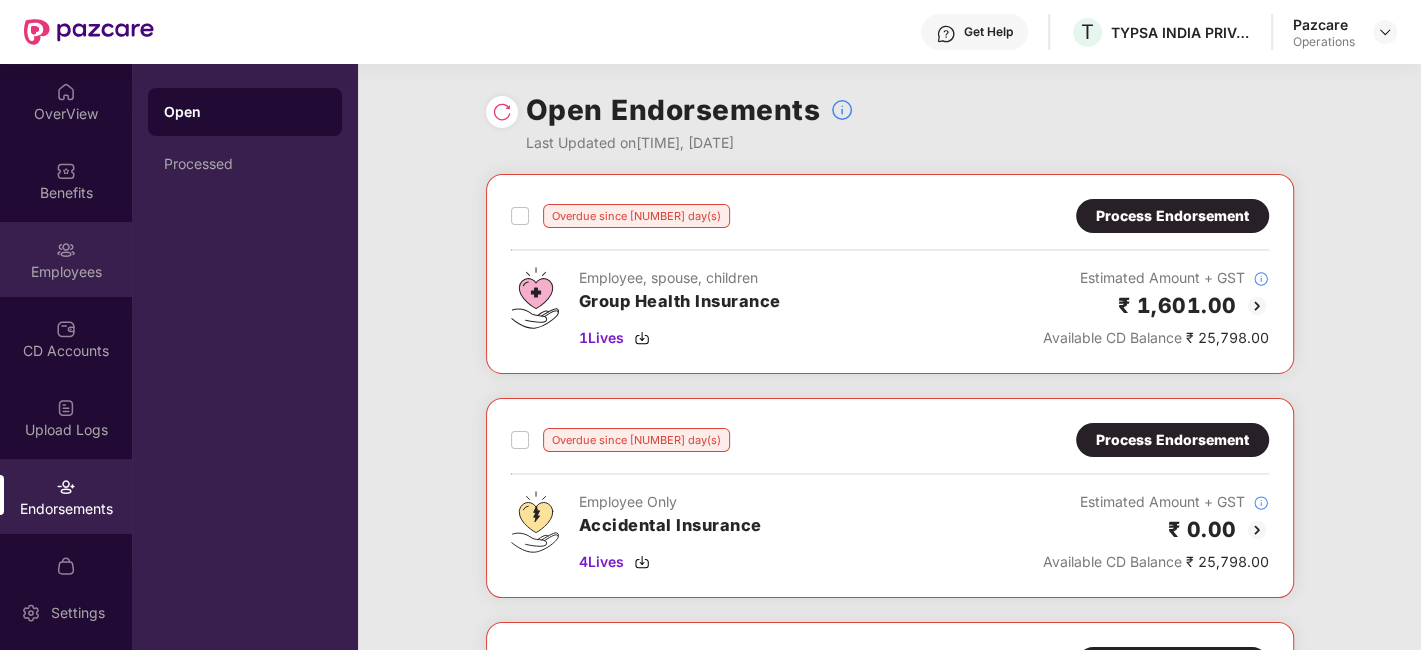 click on "Employees" at bounding box center (66, 259) 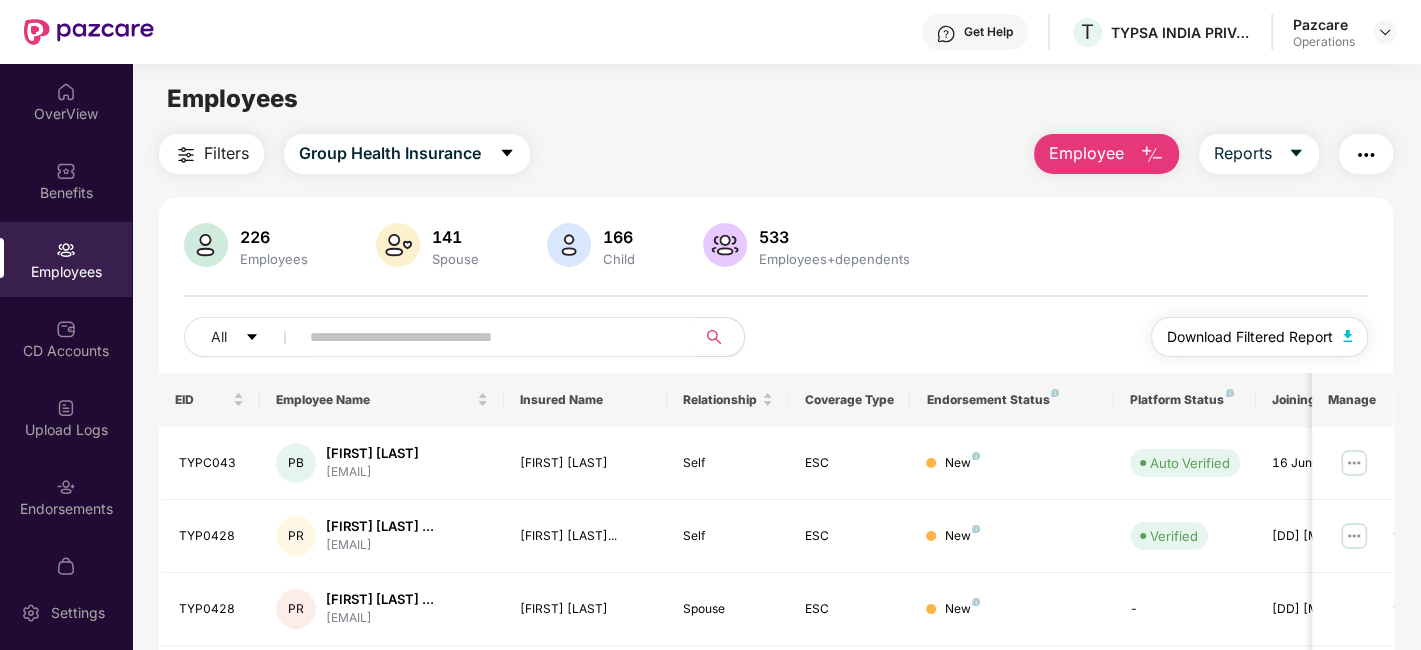 click on "Download Filtered Report" at bounding box center (1250, 337) 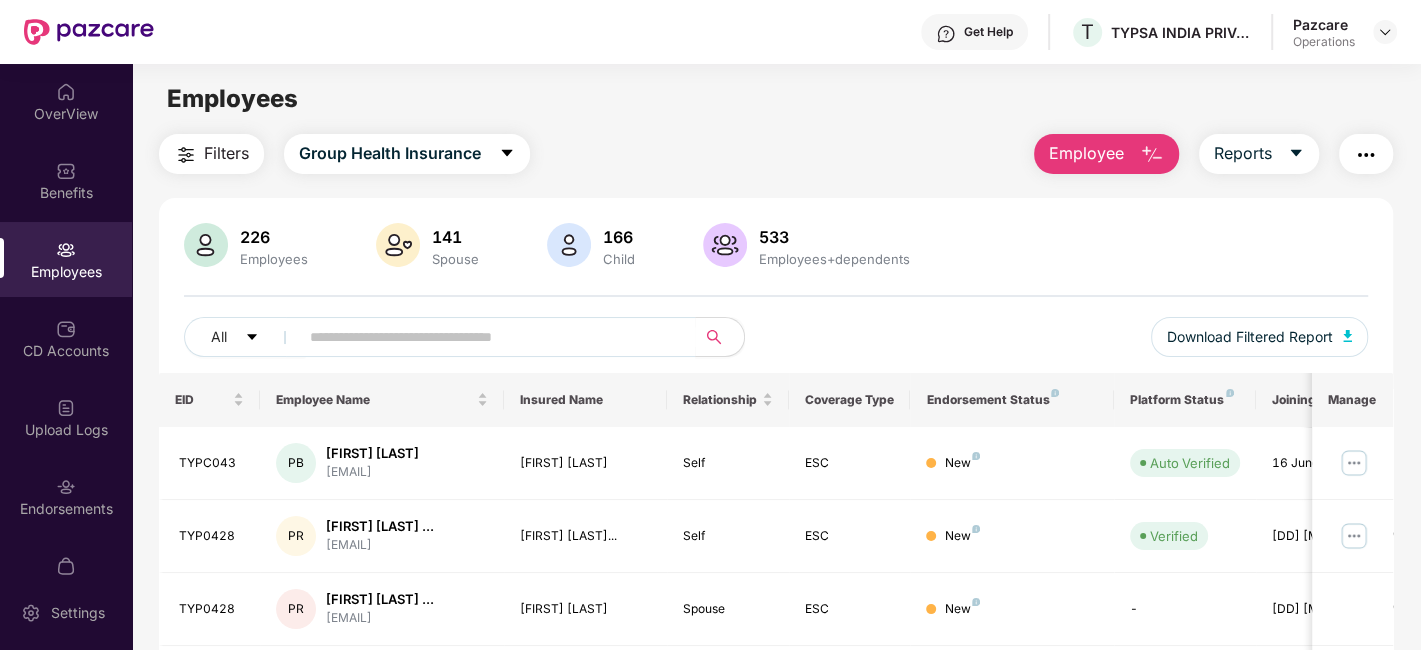 scroll, scrollTop: 41, scrollLeft: 0, axis: vertical 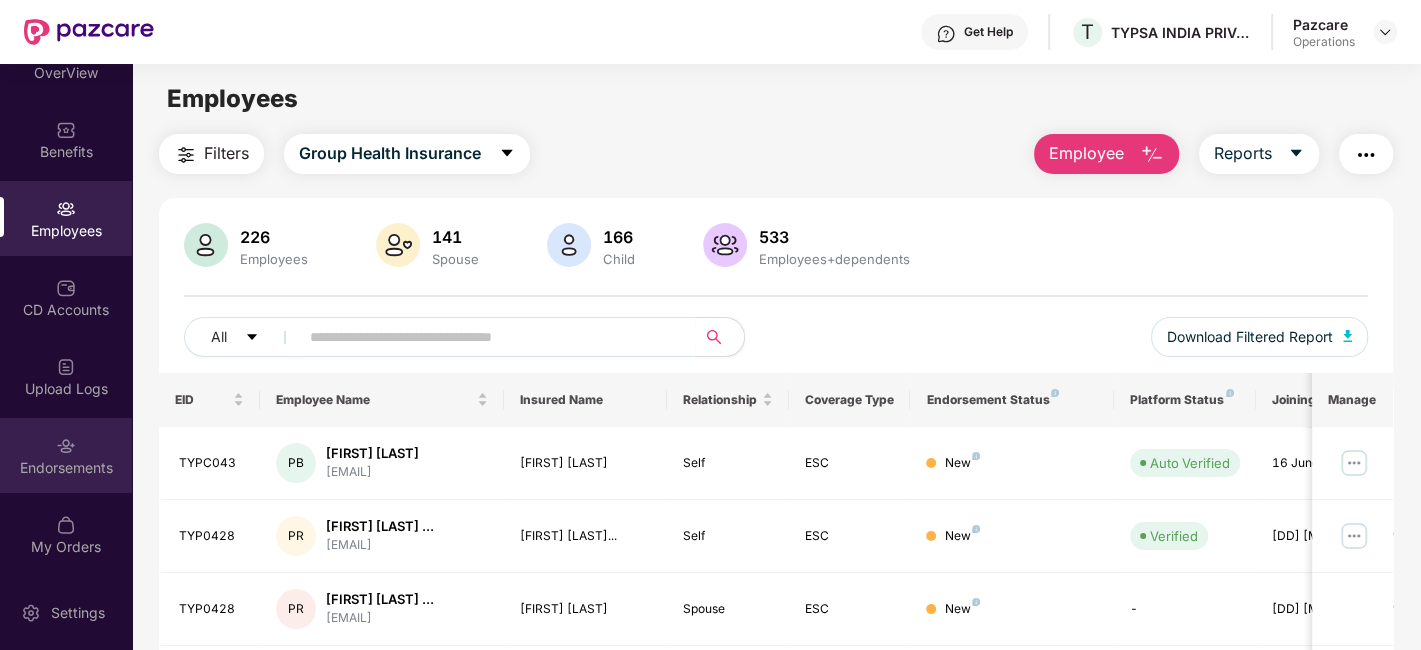 click on "Endorsements" at bounding box center [66, 455] 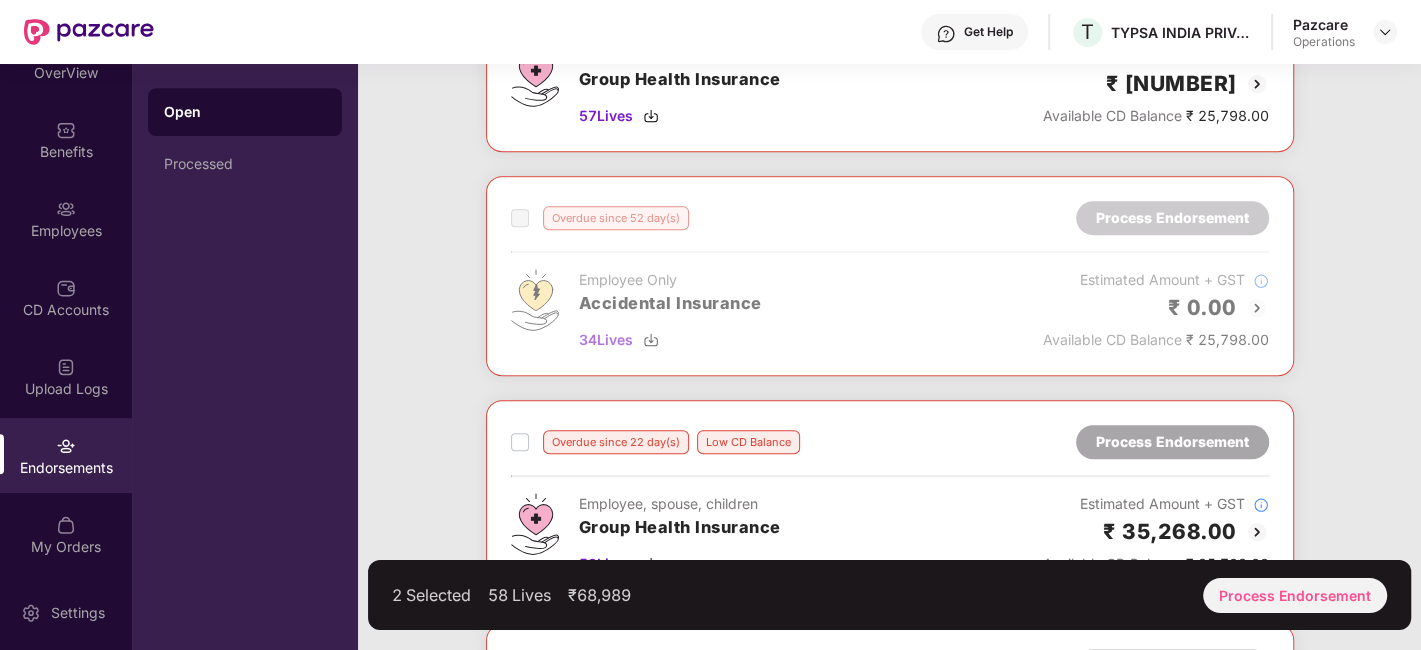 scroll, scrollTop: 857, scrollLeft: 0, axis: vertical 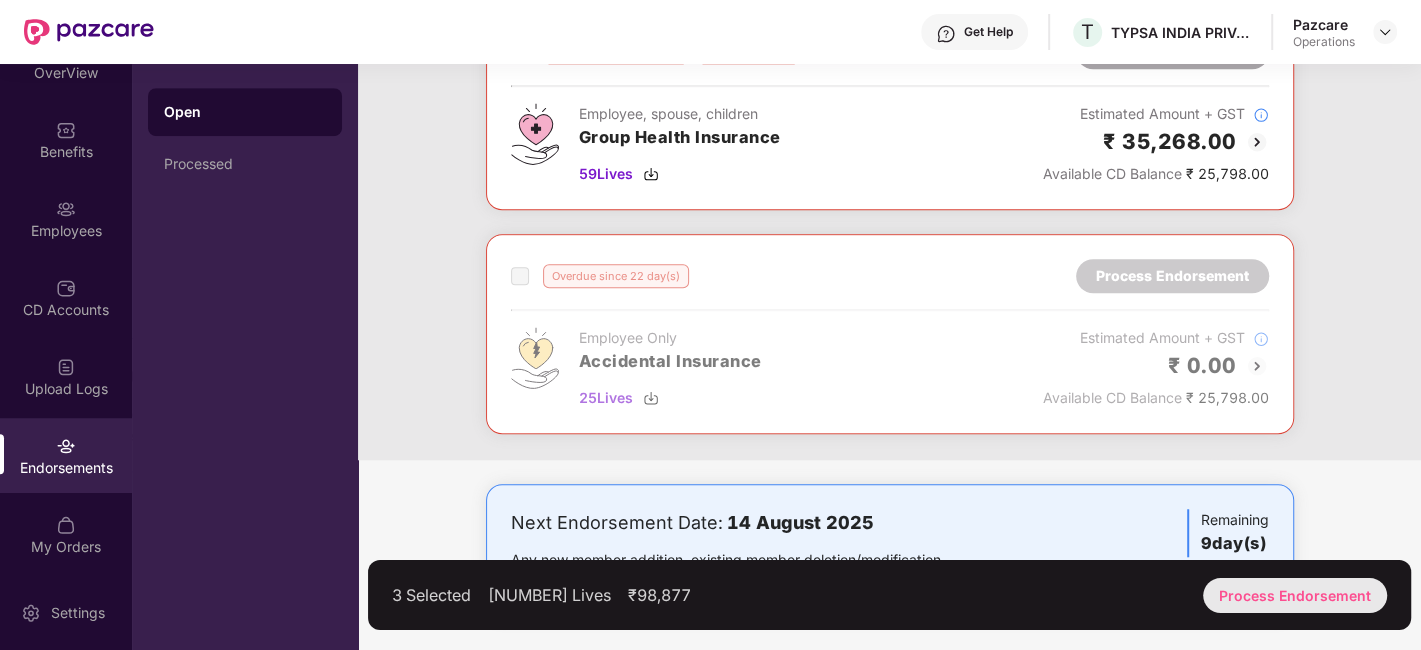 click on "Process Endorsement" at bounding box center (1295, 595) 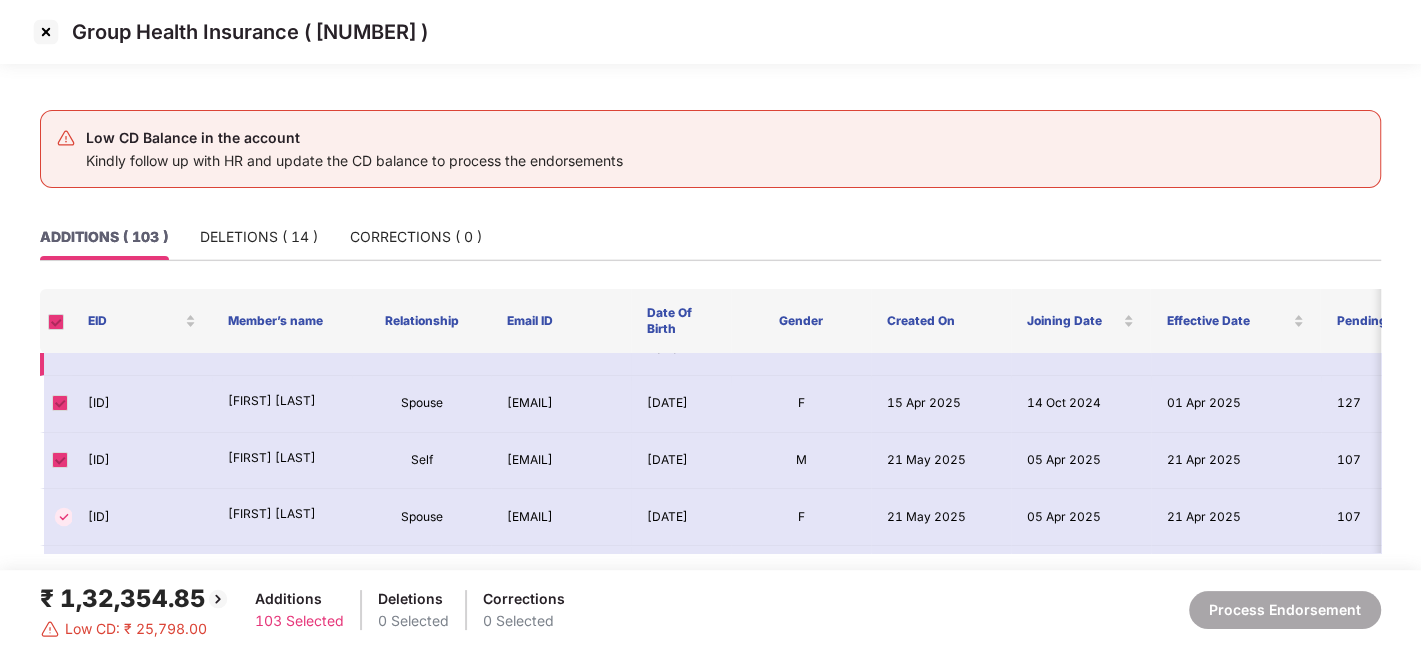 scroll, scrollTop: 0, scrollLeft: 0, axis: both 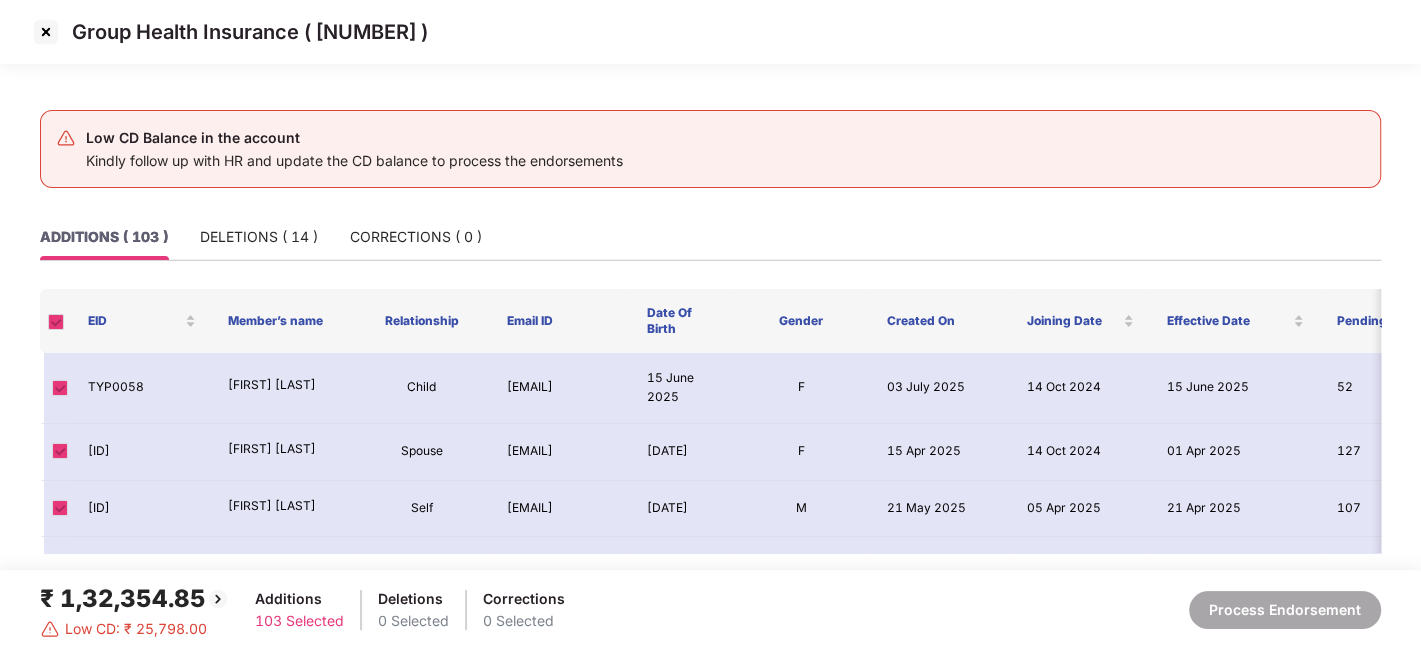 click at bounding box center (46, 32) 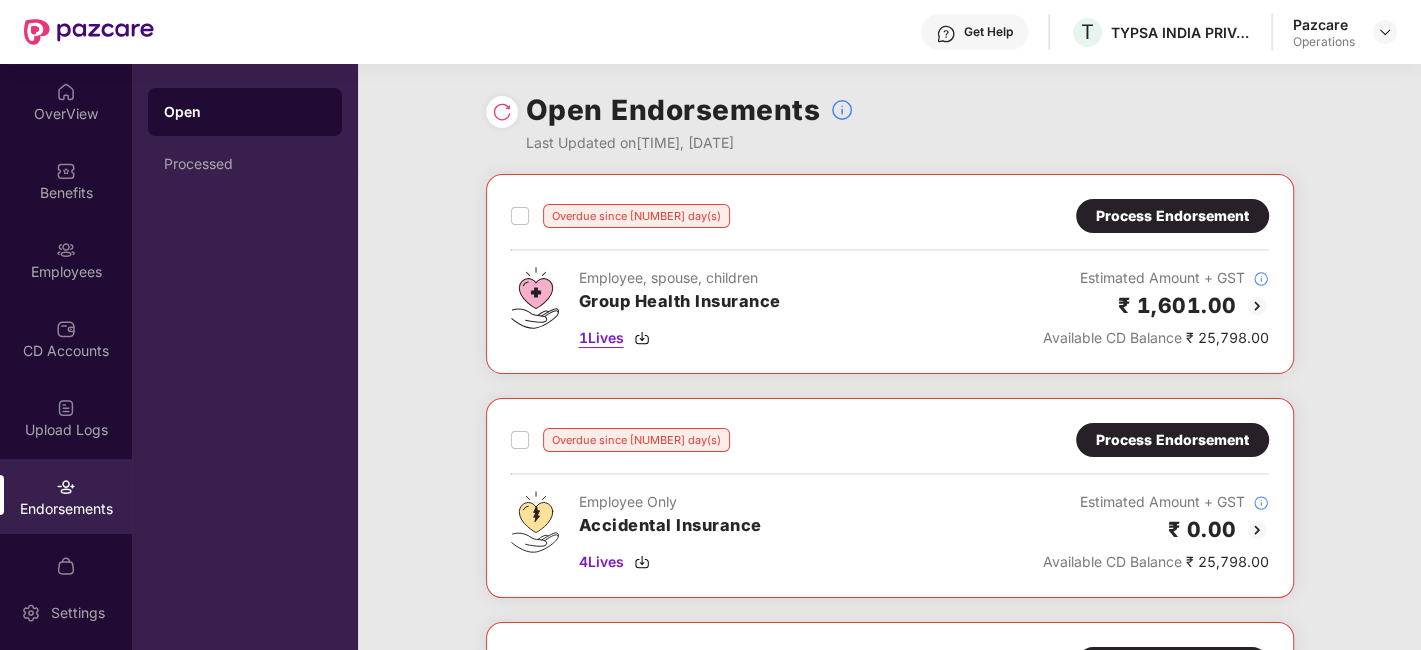 scroll, scrollTop: 52, scrollLeft: 0, axis: vertical 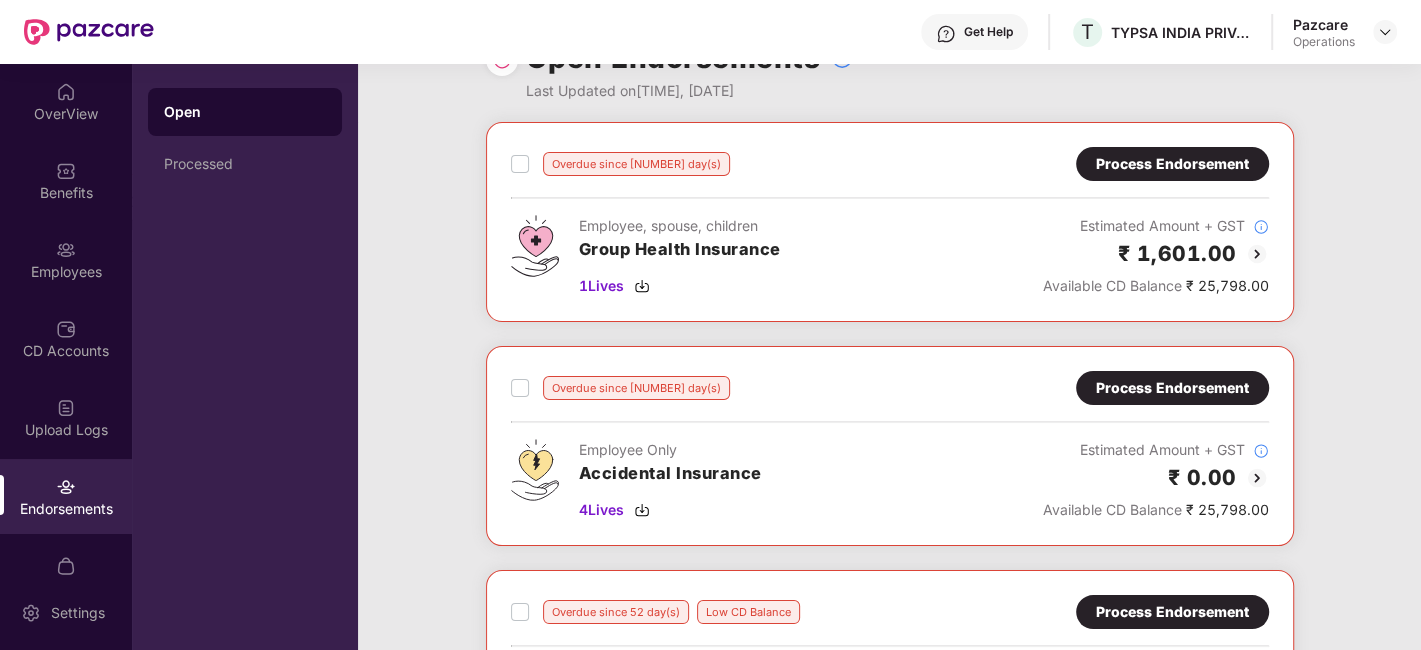 click on "Process Endorsement" at bounding box center [1172, 164] 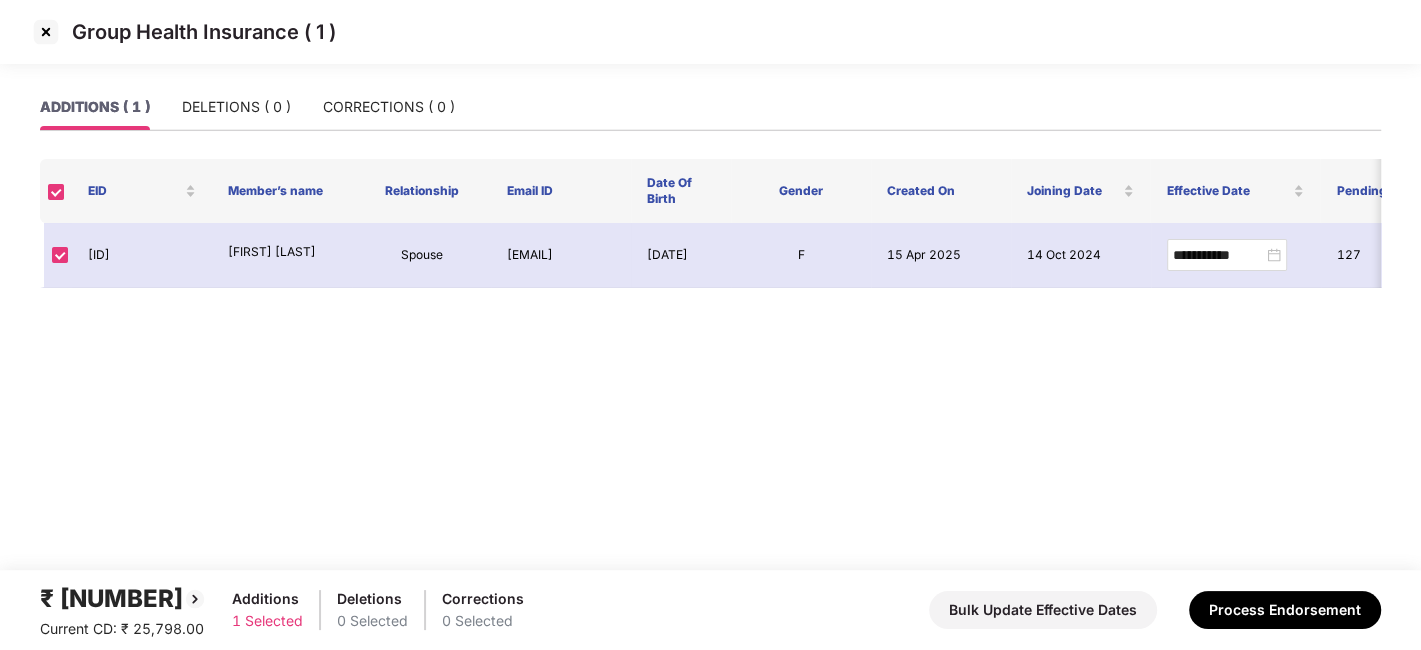 click at bounding box center [46, 32] 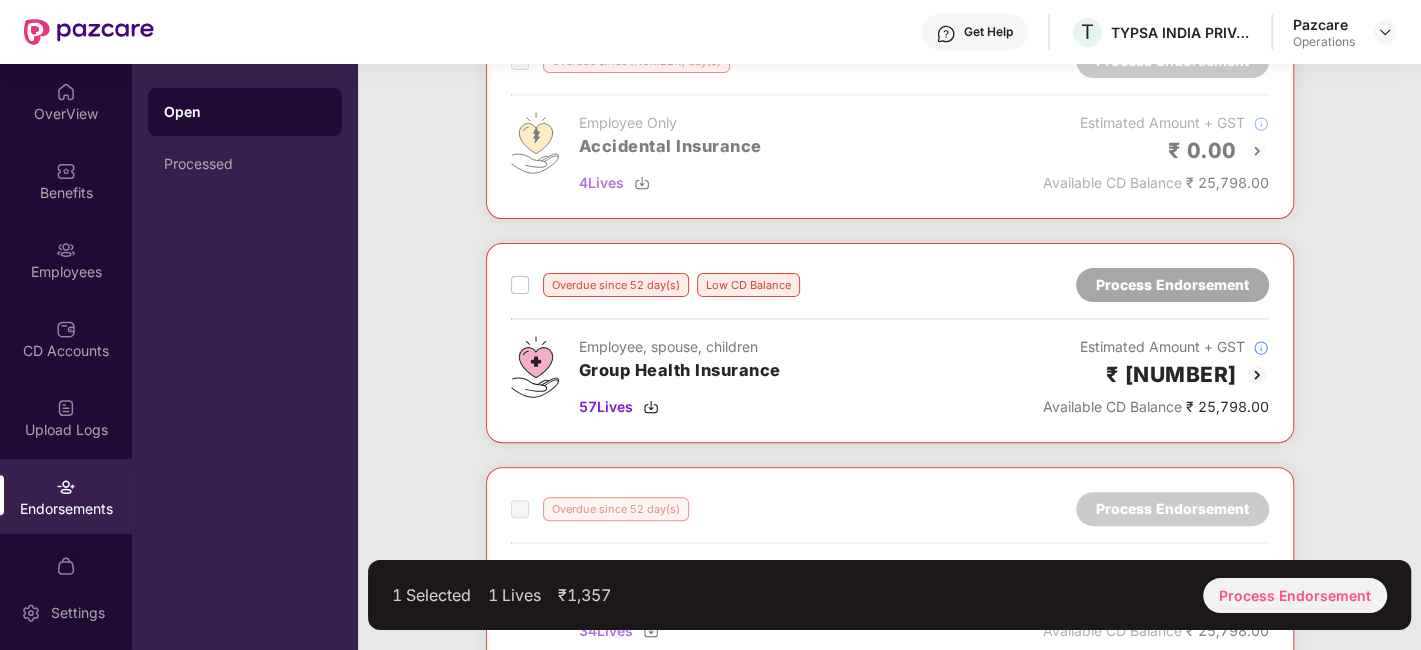 scroll, scrollTop: 380, scrollLeft: 0, axis: vertical 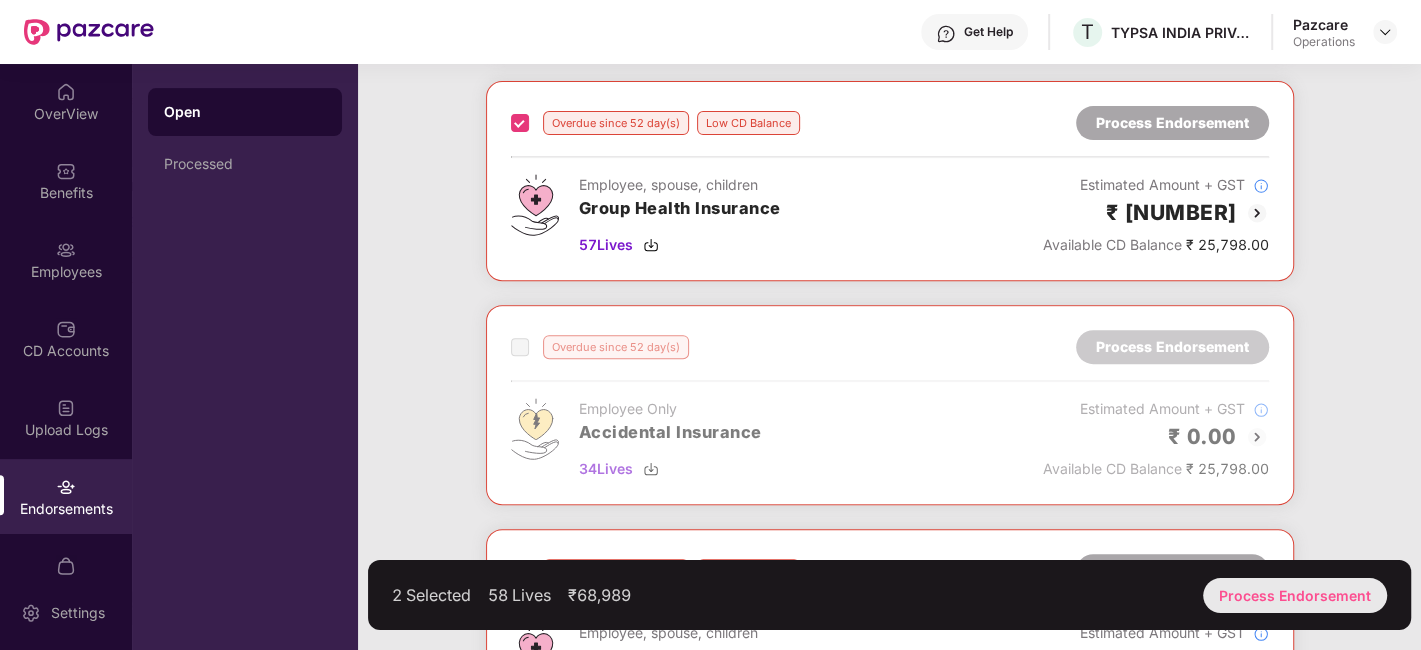 click on "Process Endorsement" at bounding box center [1295, 595] 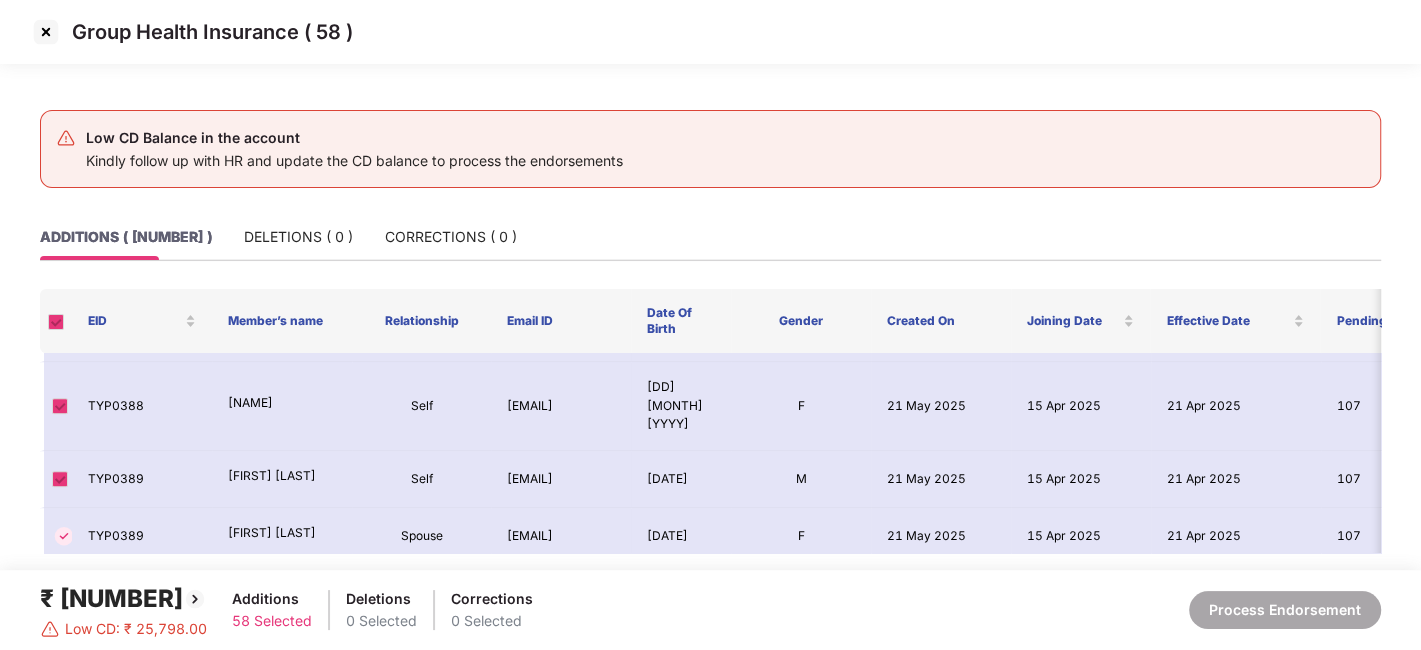 scroll, scrollTop: 1180, scrollLeft: 0, axis: vertical 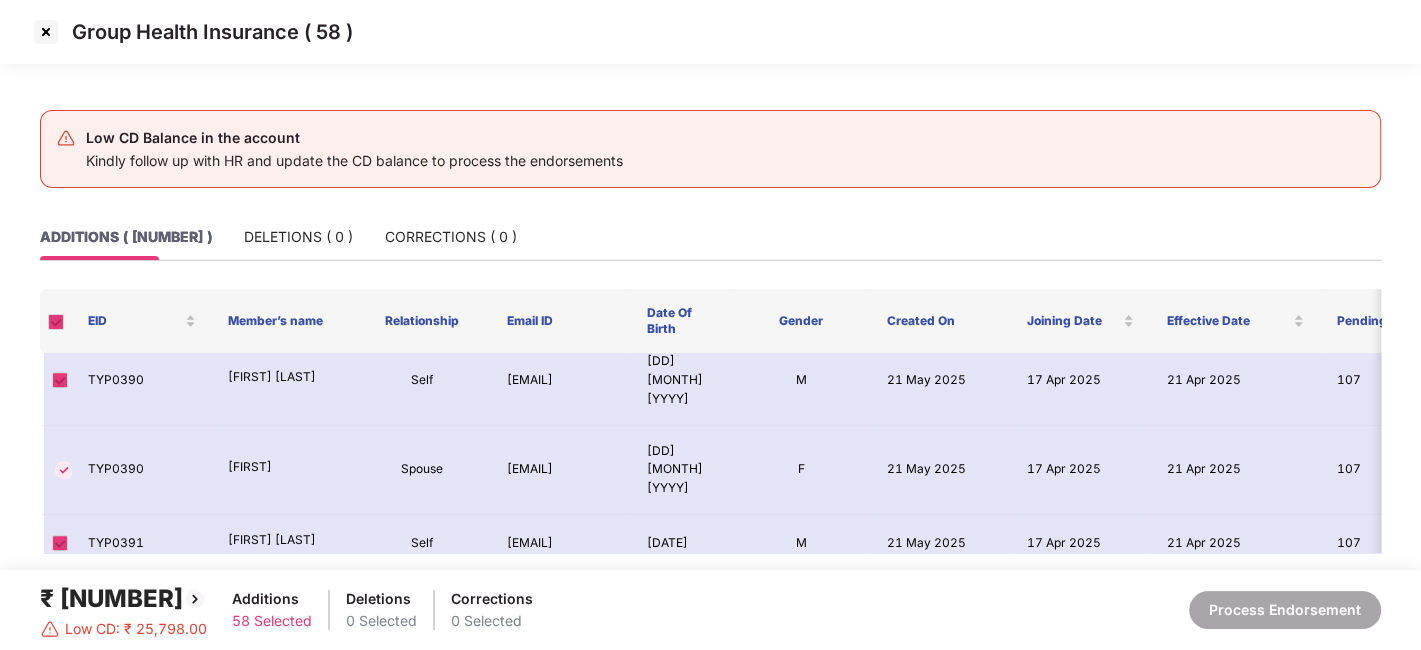 click at bounding box center [46, 32] 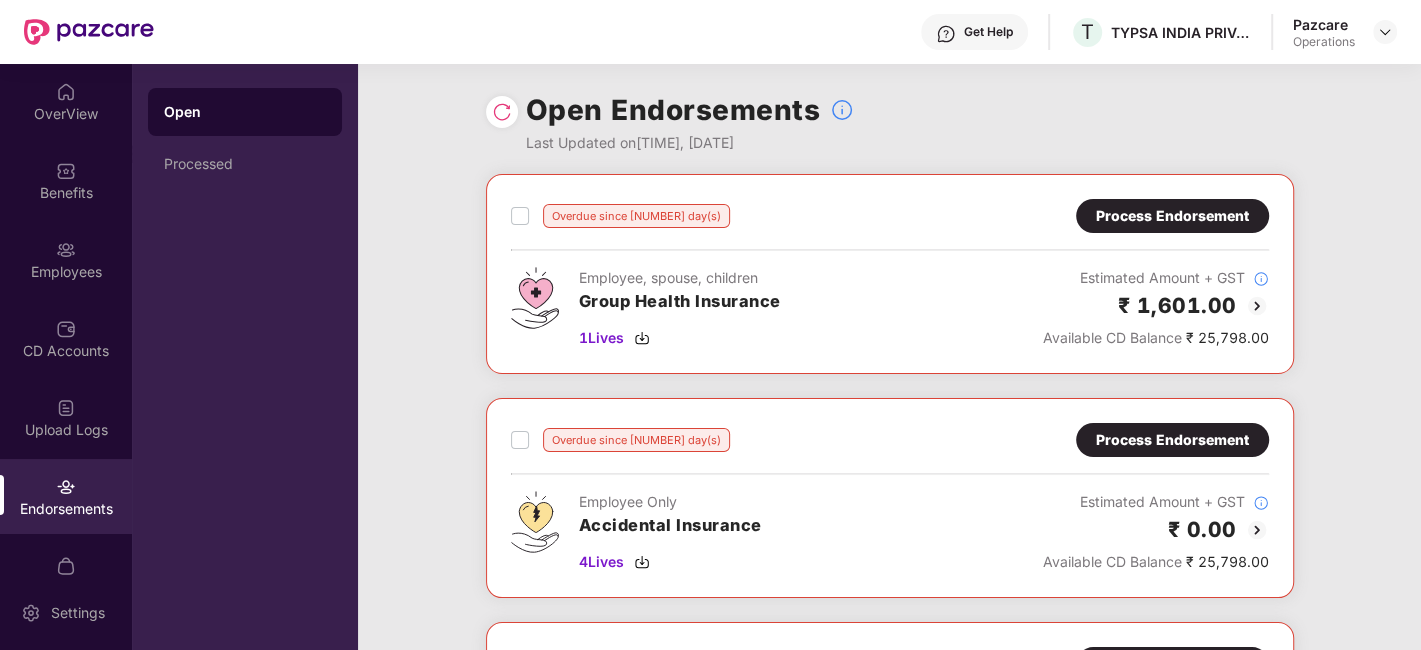 click on "Process Endorsement" at bounding box center [1172, 216] 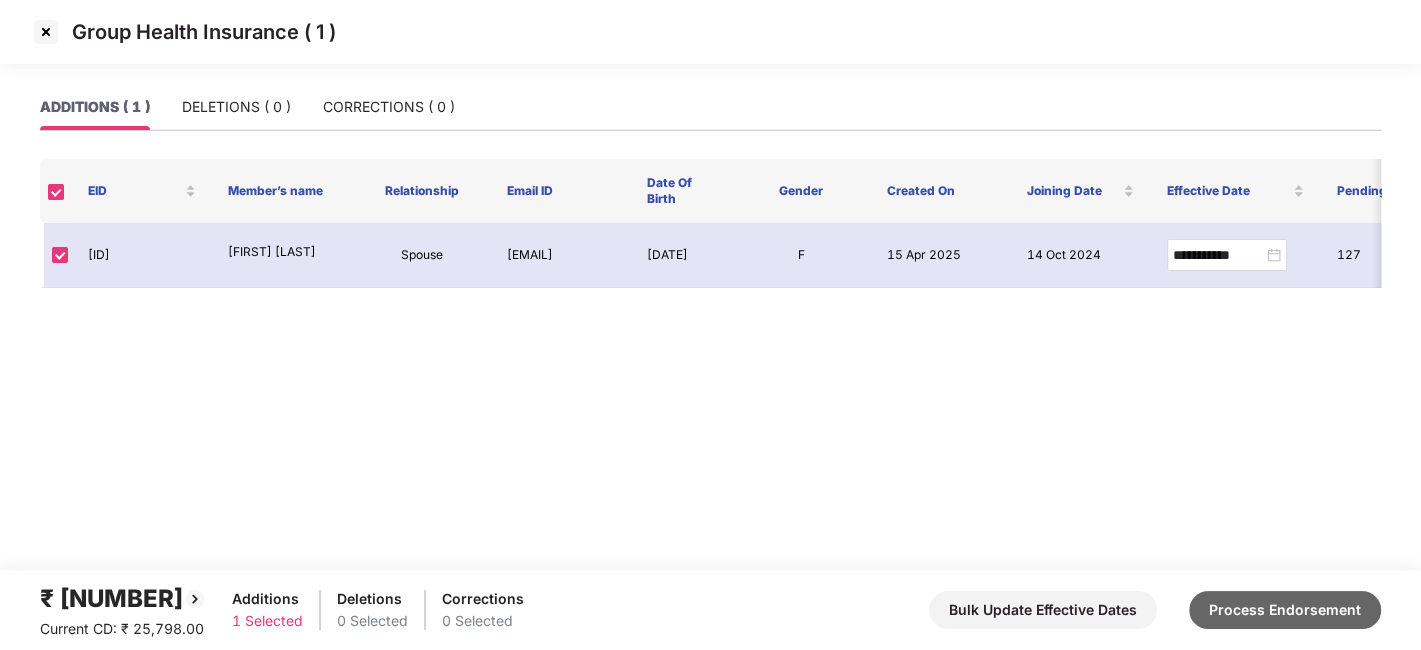 click on "Process Endorsement" at bounding box center (1285, 610) 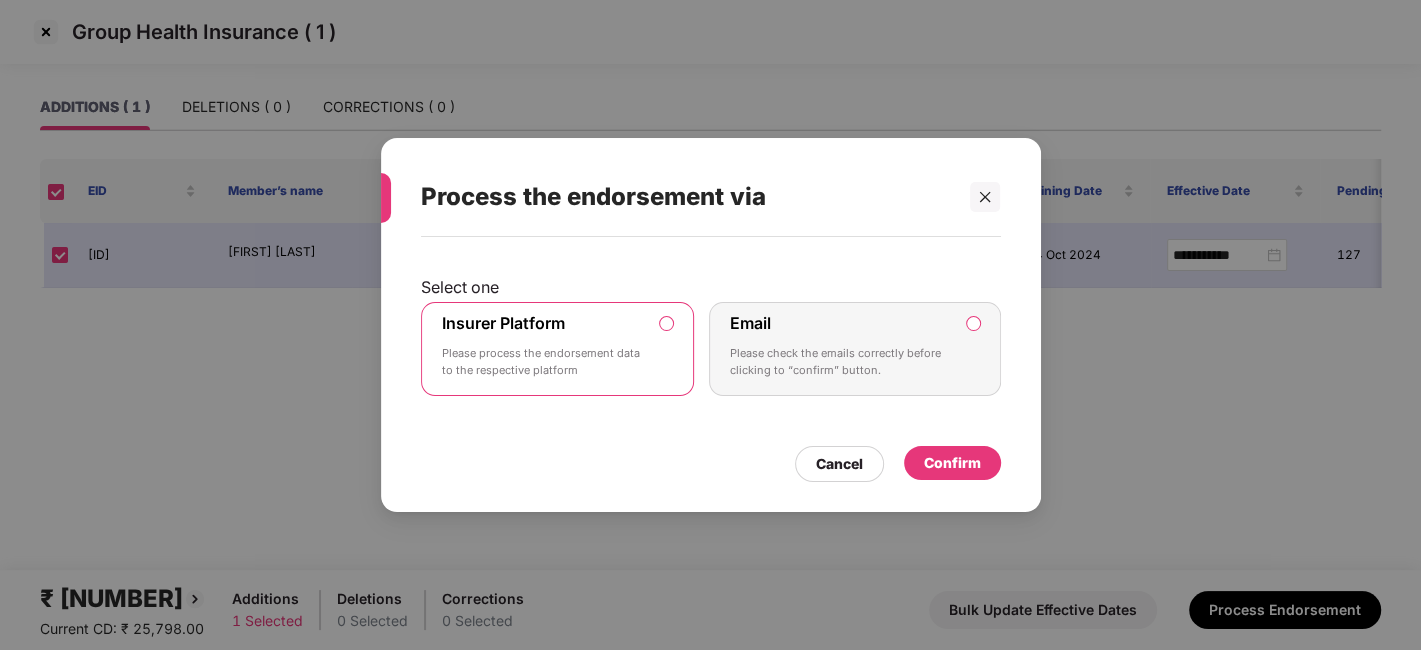 click on "Confirm" at bounding box center (952, 463) 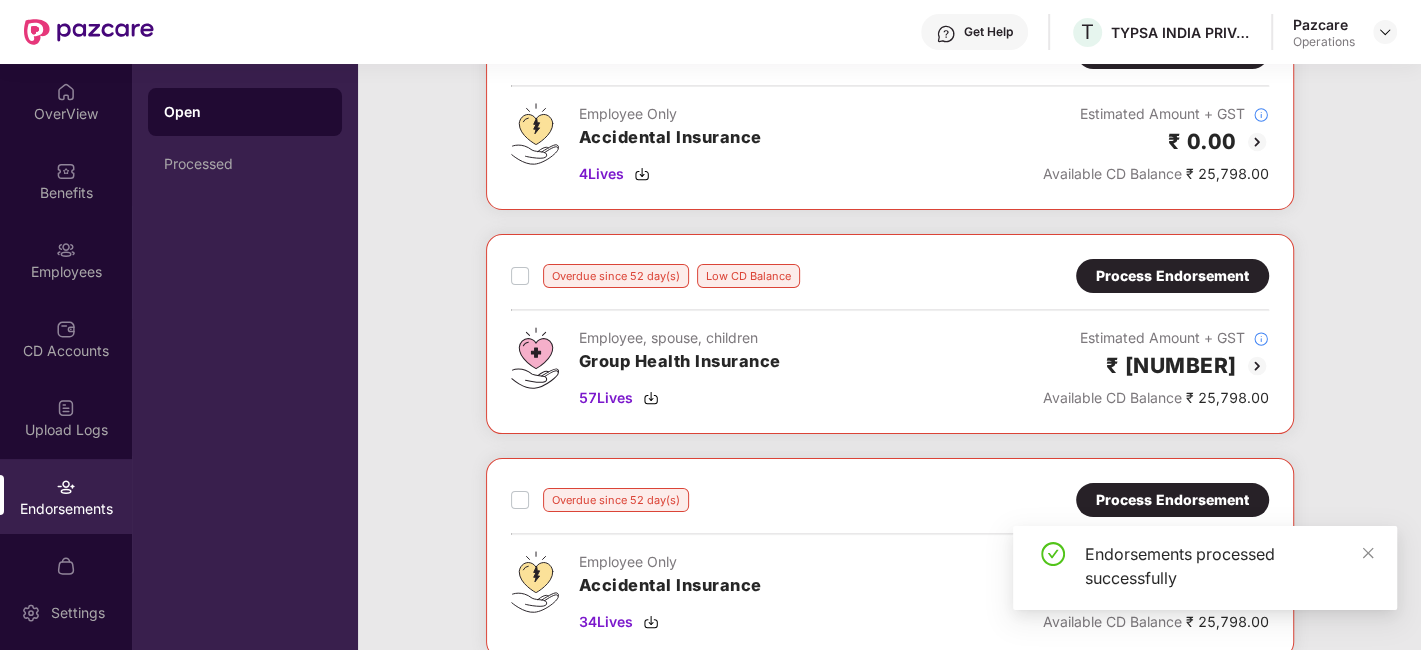 scroll, scrollTop: 165, scrollLeft: 0, axis: vertical 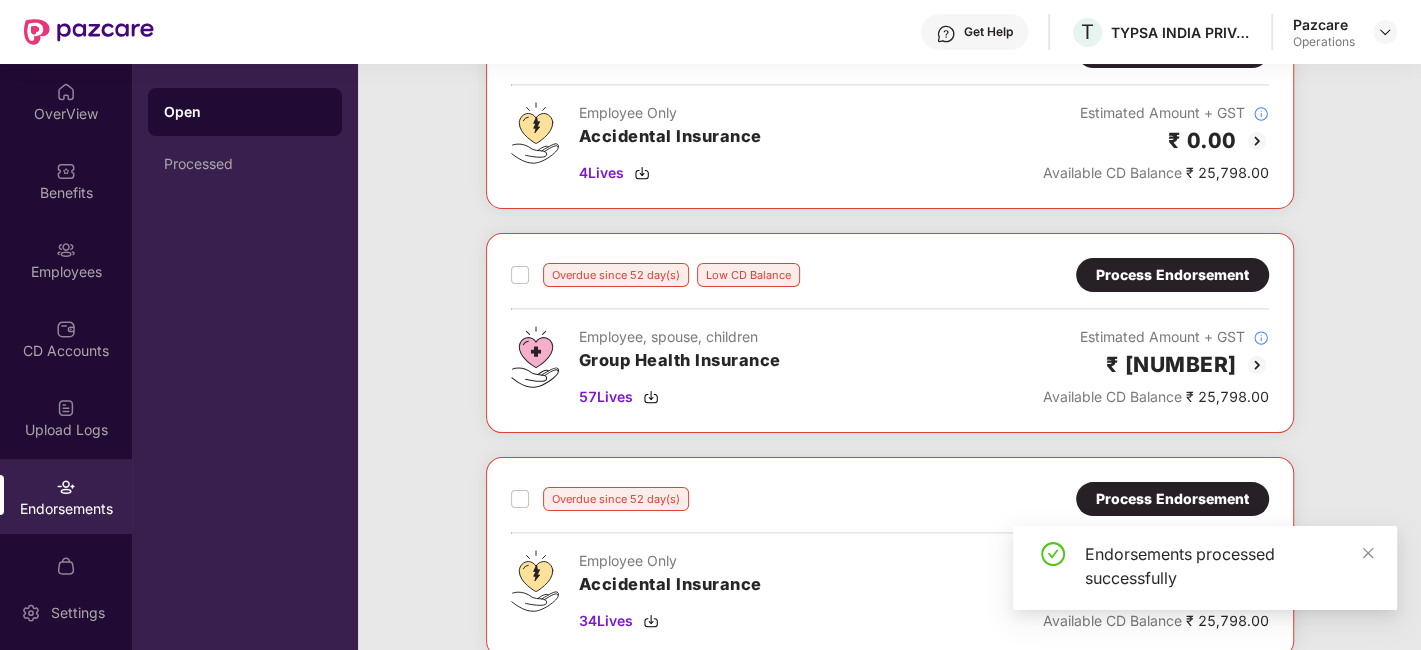 click on "Process Endorsement" at bounding box center (1172, 275) 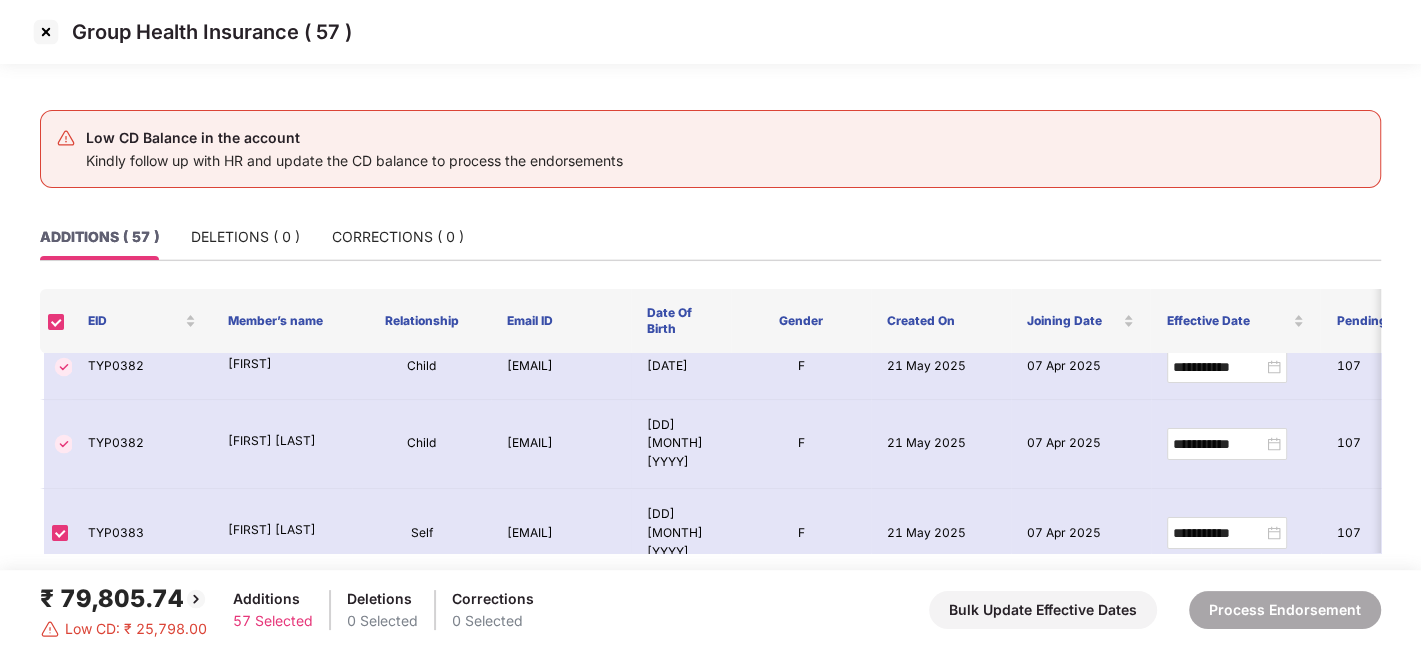 scroll, scrollTop: 368, scrollLeft: 0, axis: vertical 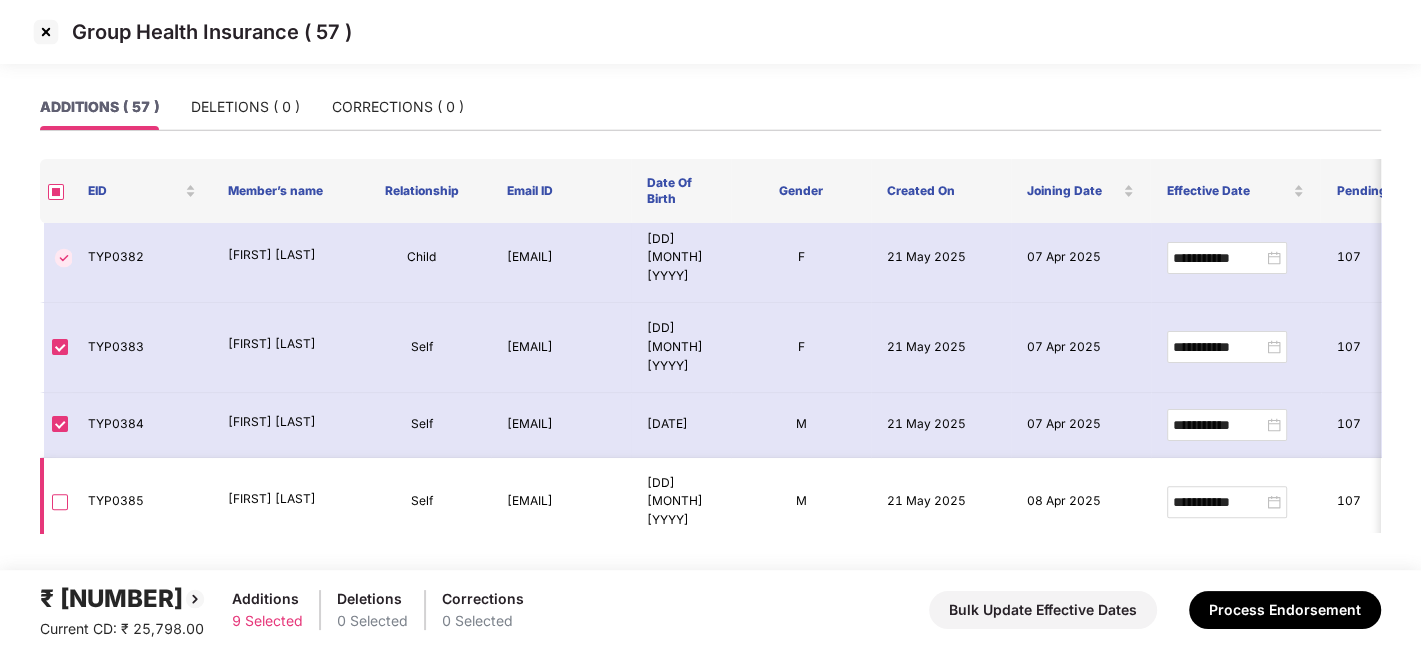 click at bounding box center [60, 502] 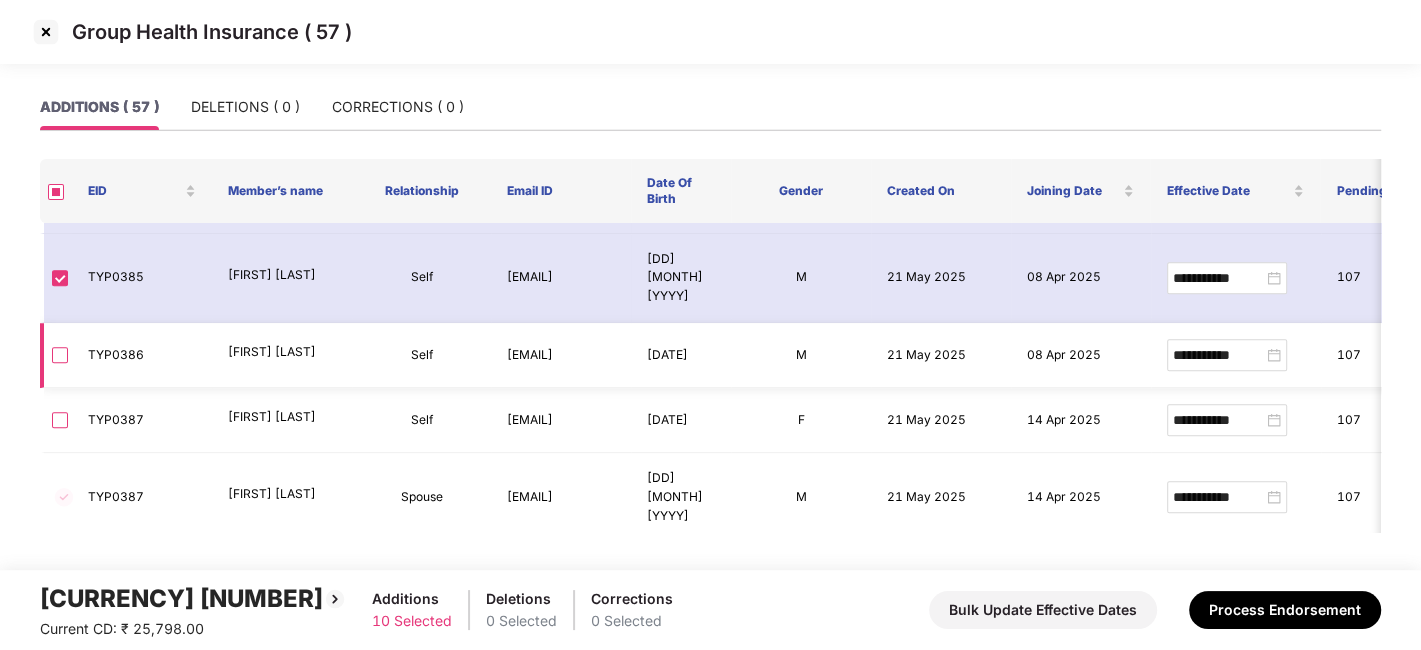 scroll, scrollTop: 648, scrollLeft: 0, axis: vertical 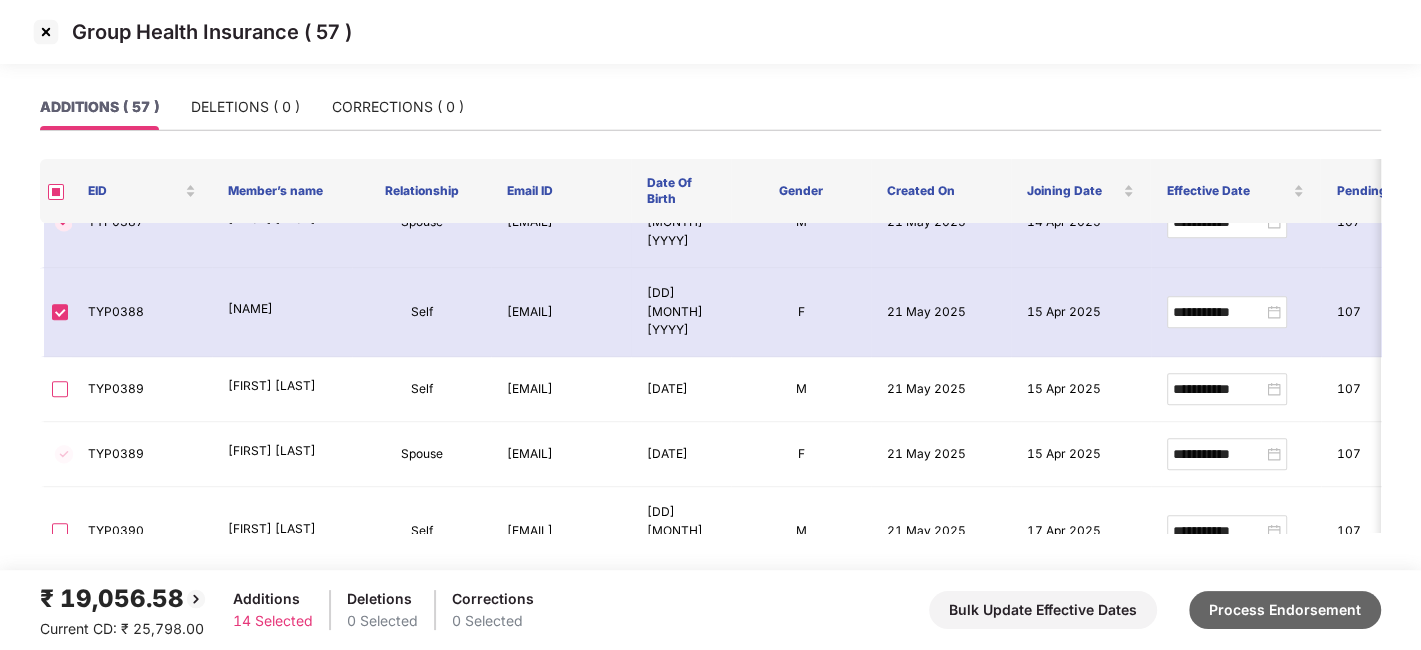 click on "Process Endorsement" at bounding box center [1285, 610] 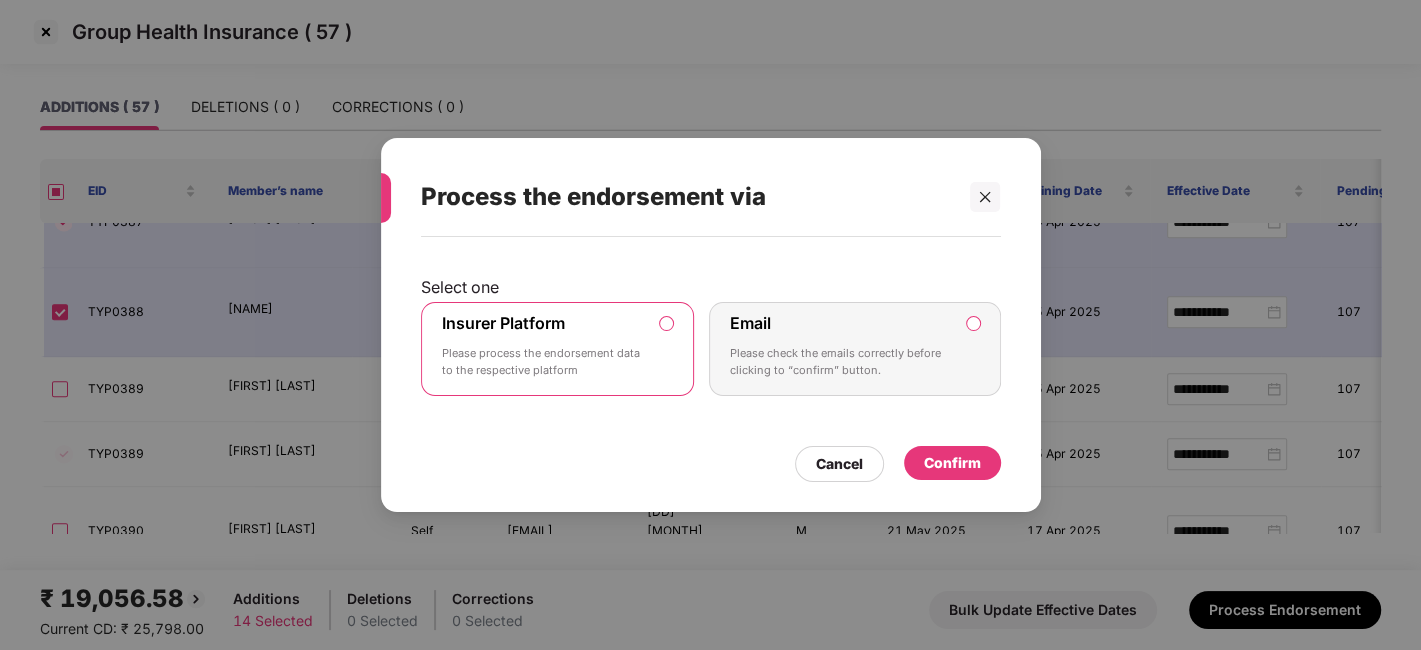 click on "Confirm" at bounding box center [952, 463] 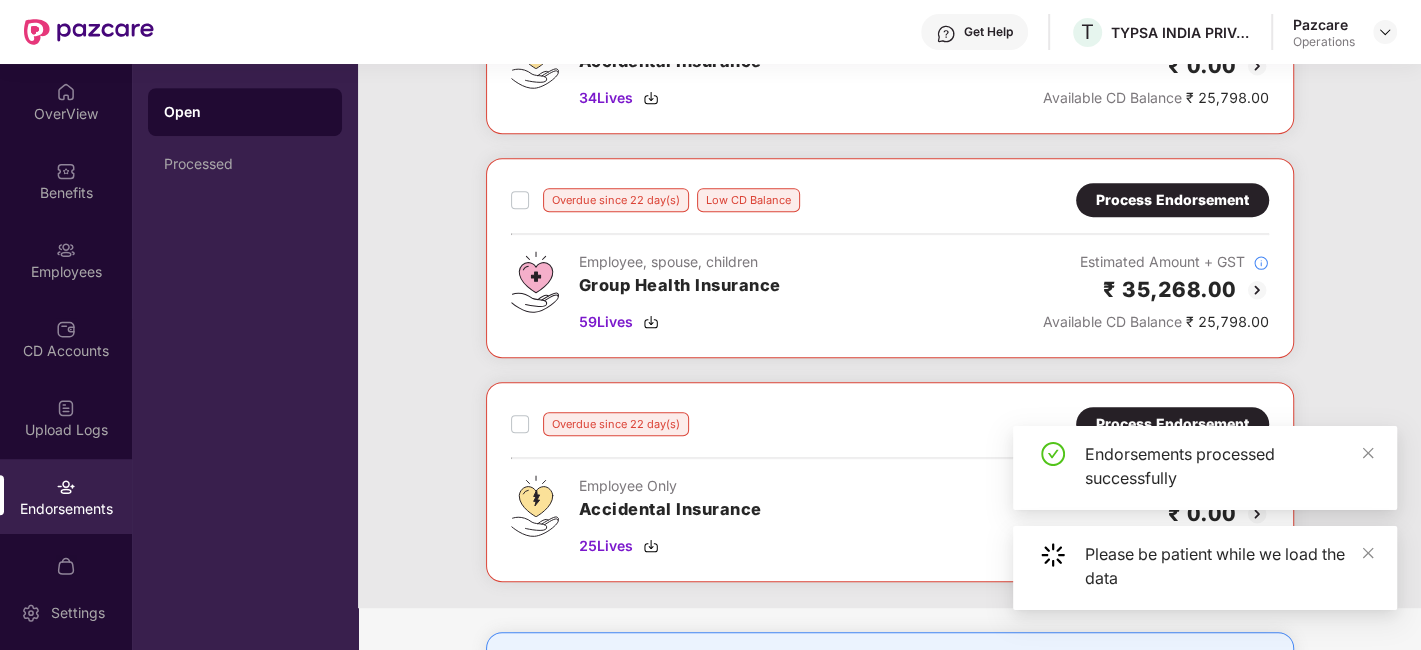 scroll, scrollTop: 686, scrollLeft: 0, axis: vertical 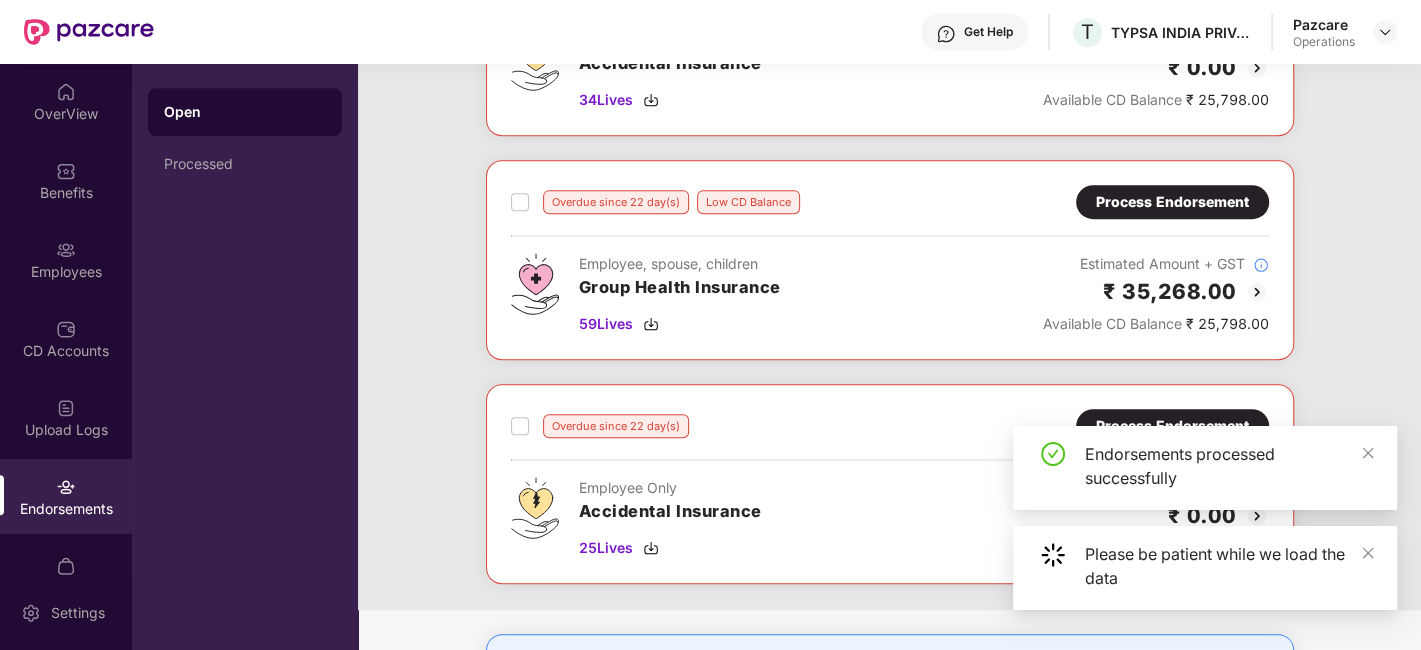 click on "Process Endorsement" at bounding box center (1172, 202) 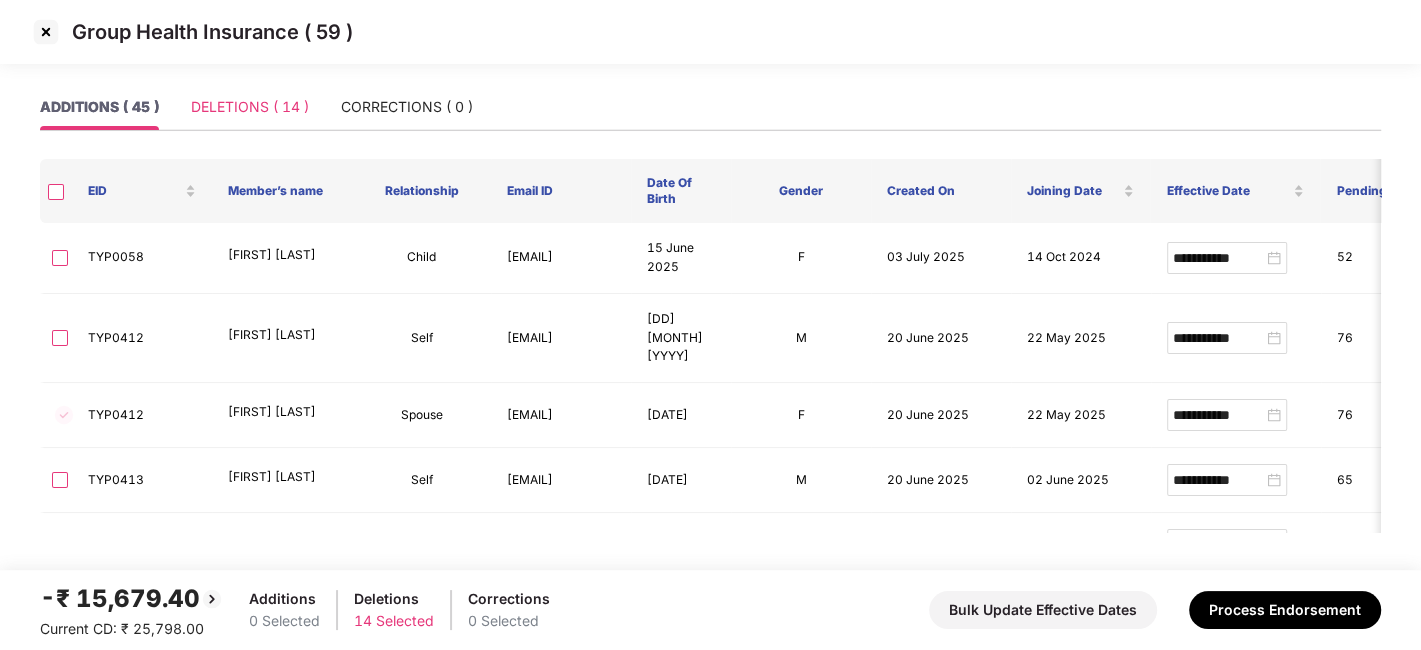 click on "DELETIONS ( 14 )" at bounding box center [250, 107] 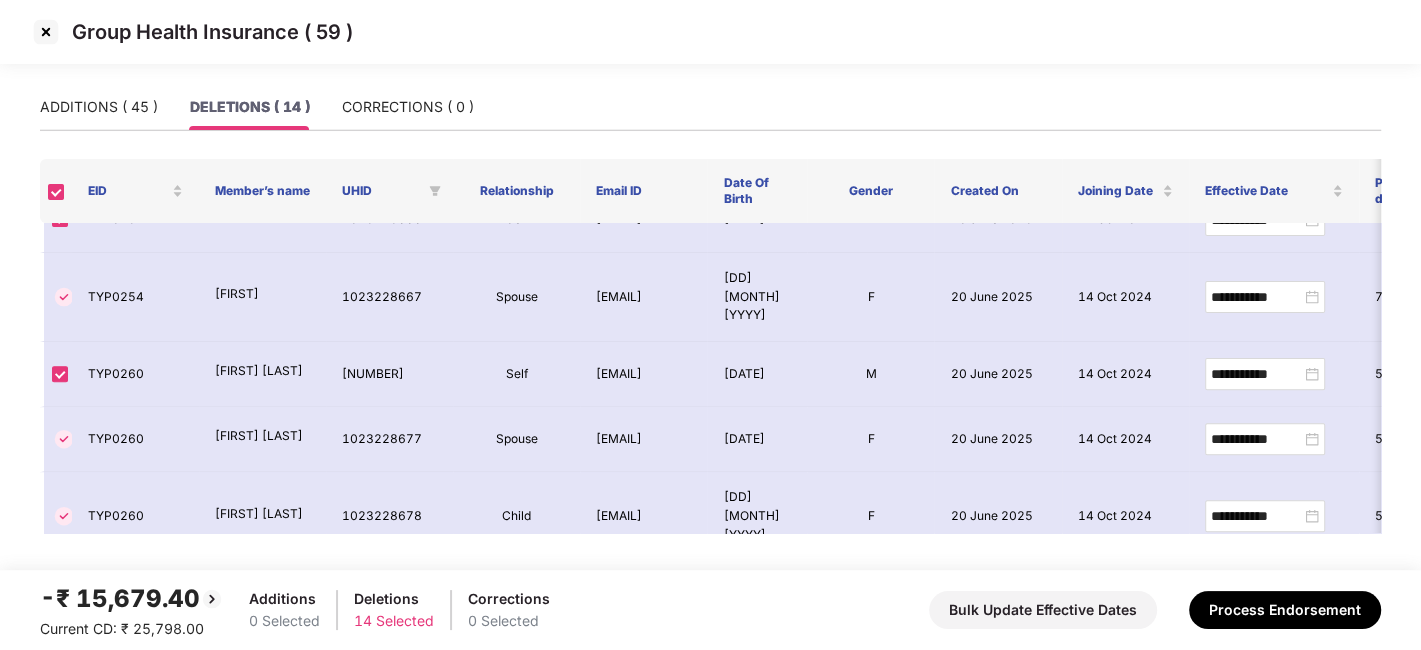 scroll, scrollTop: 695, scrollLeft: 0, axis: vertical 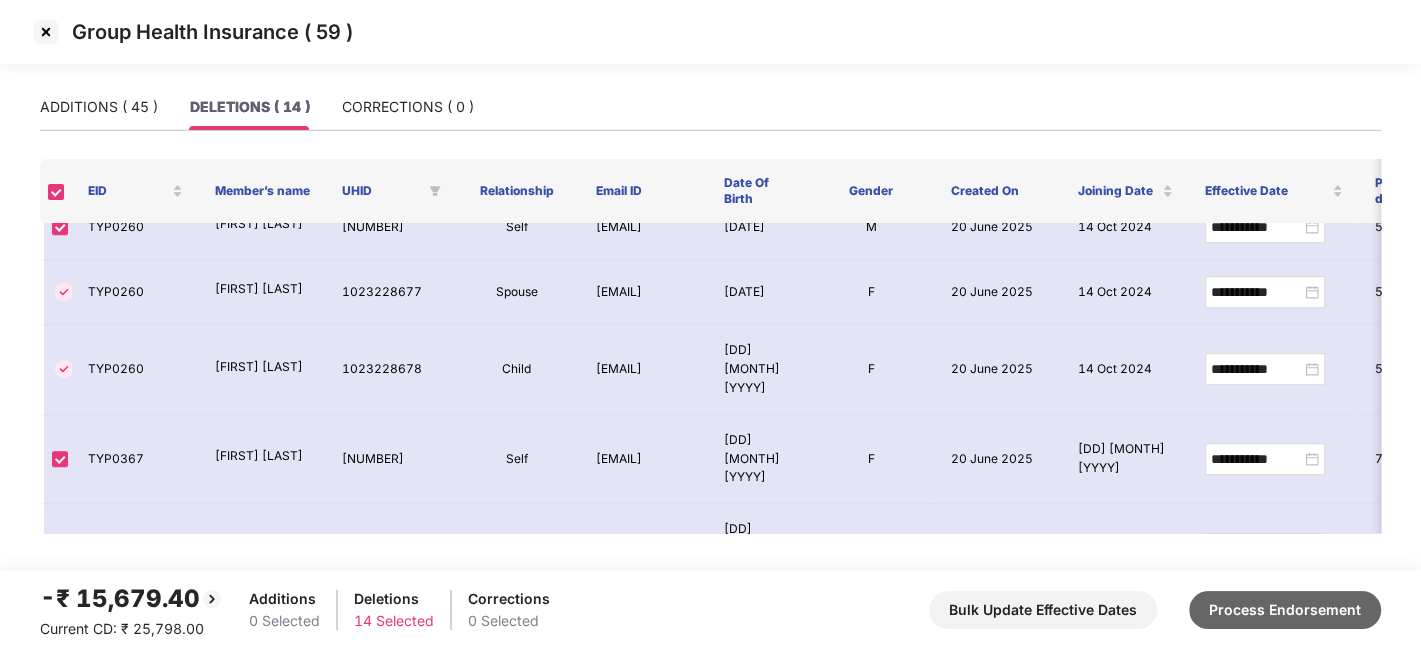 click on "Process Endorsement" at bounding box center [1285, 610] 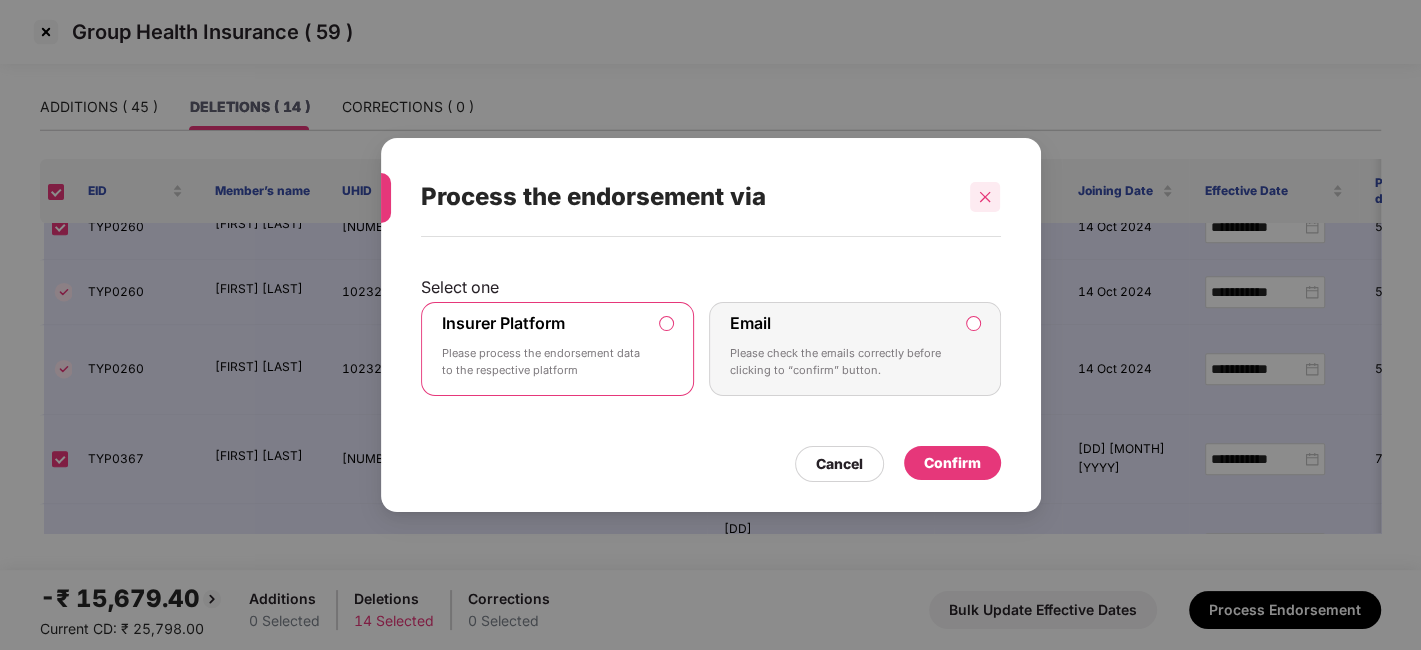 click 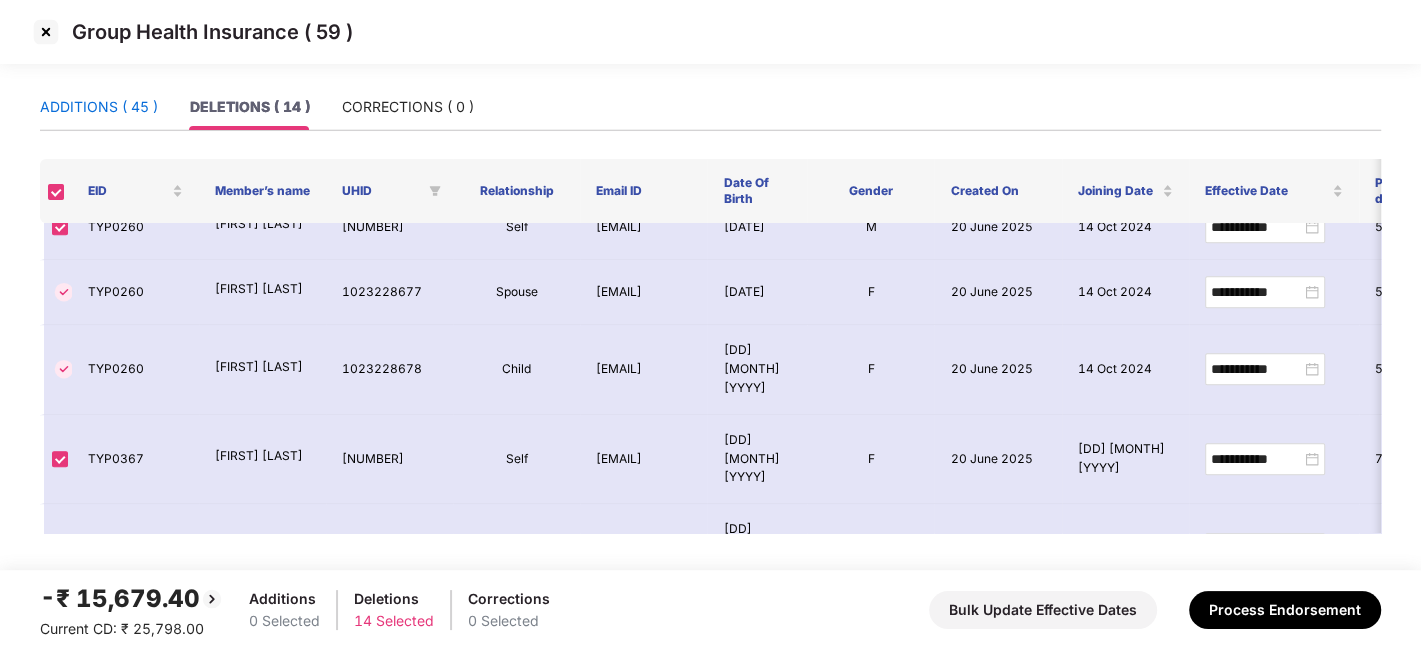 click on "ADDITIONS ( 45 )" at bounding box center [99, 107] 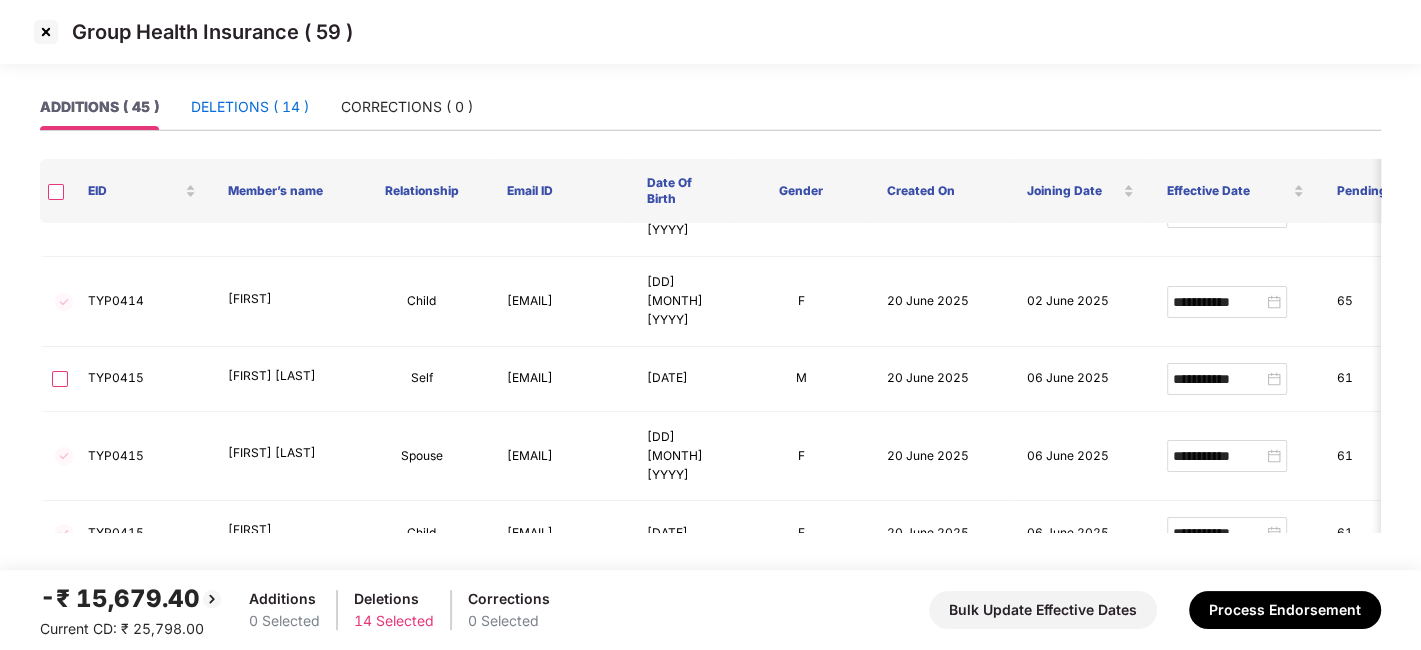 click on "DELETIONS ( 14 )" at bounding box center [250, 107] 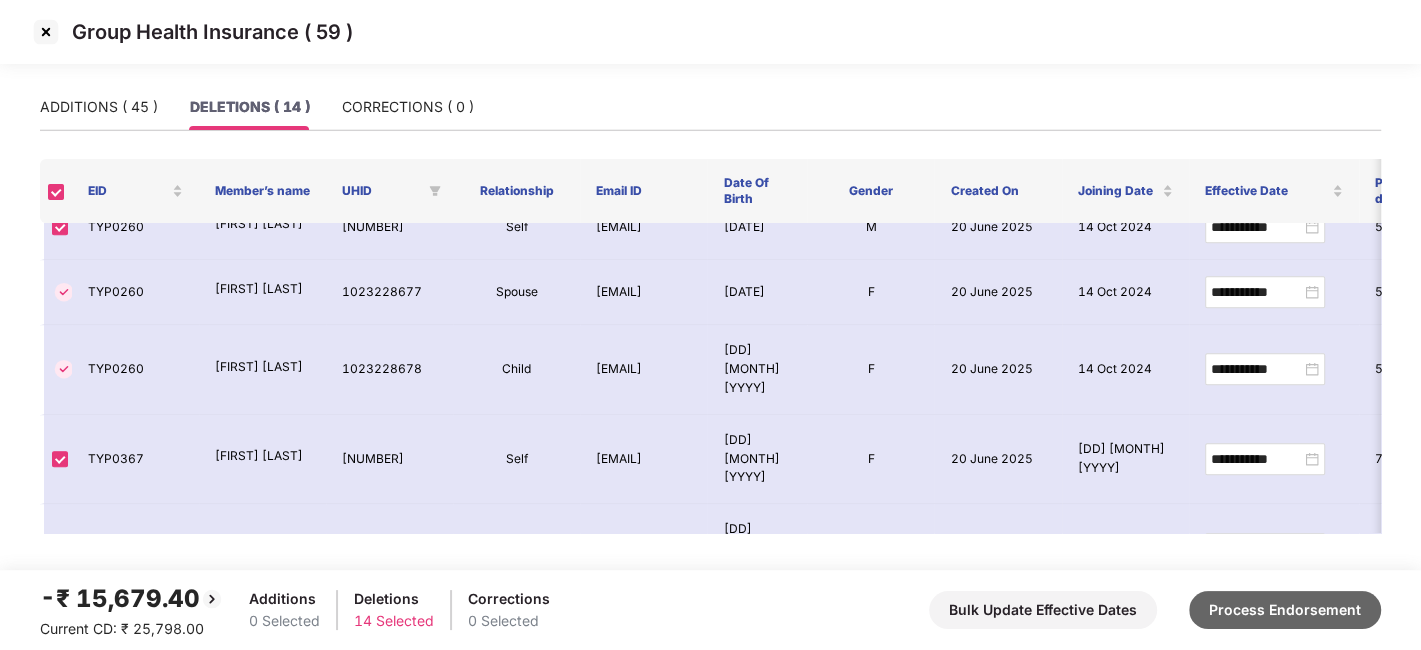 click on "Process Endorsement" at bounding box center (1285, 610) 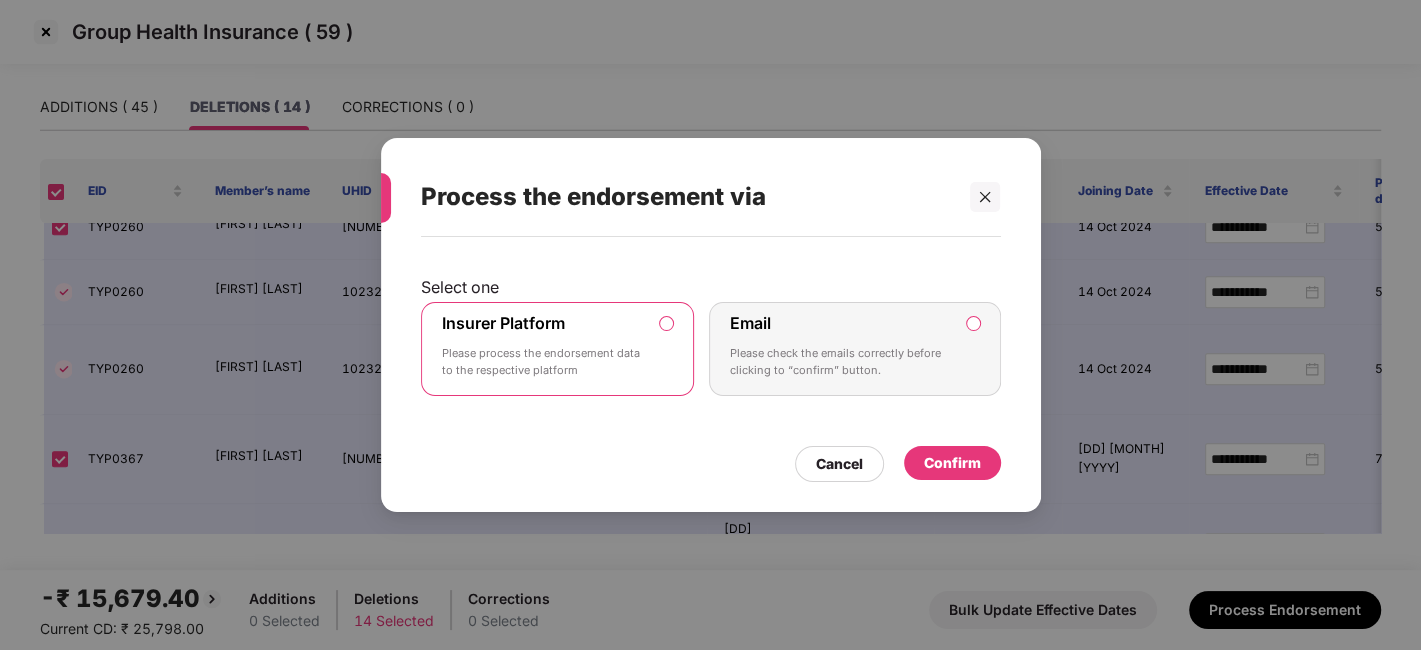 click on "Confirm" at bounding box center [952, 463] 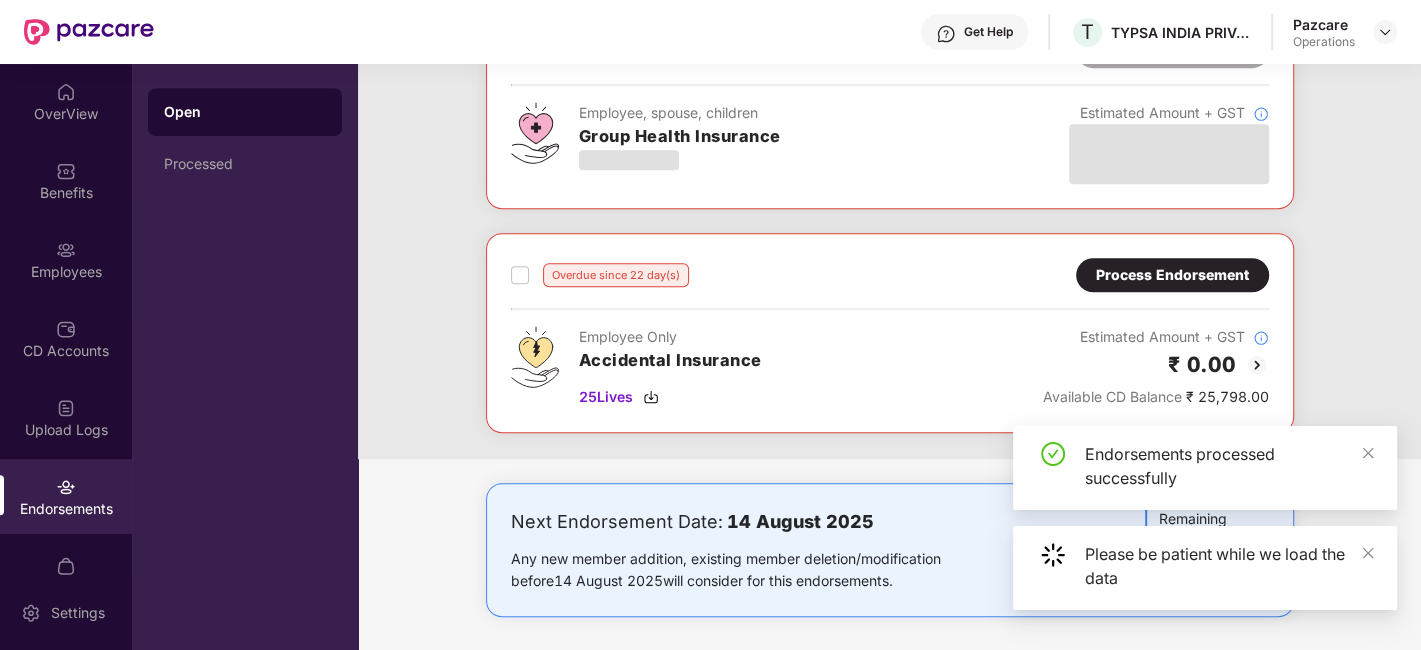 scroll, scrollTop: 0, scrollLeft: 0, axis: both 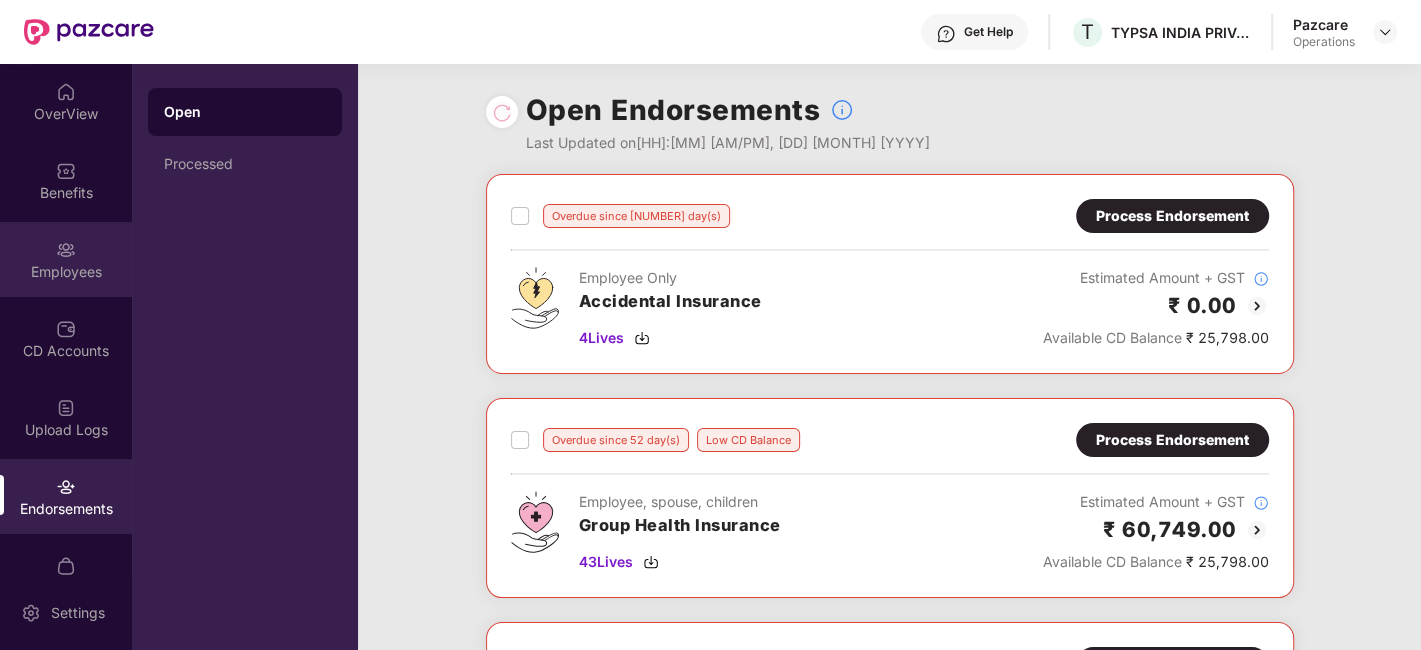 click on "Employees" at bounding box center [66, 272] 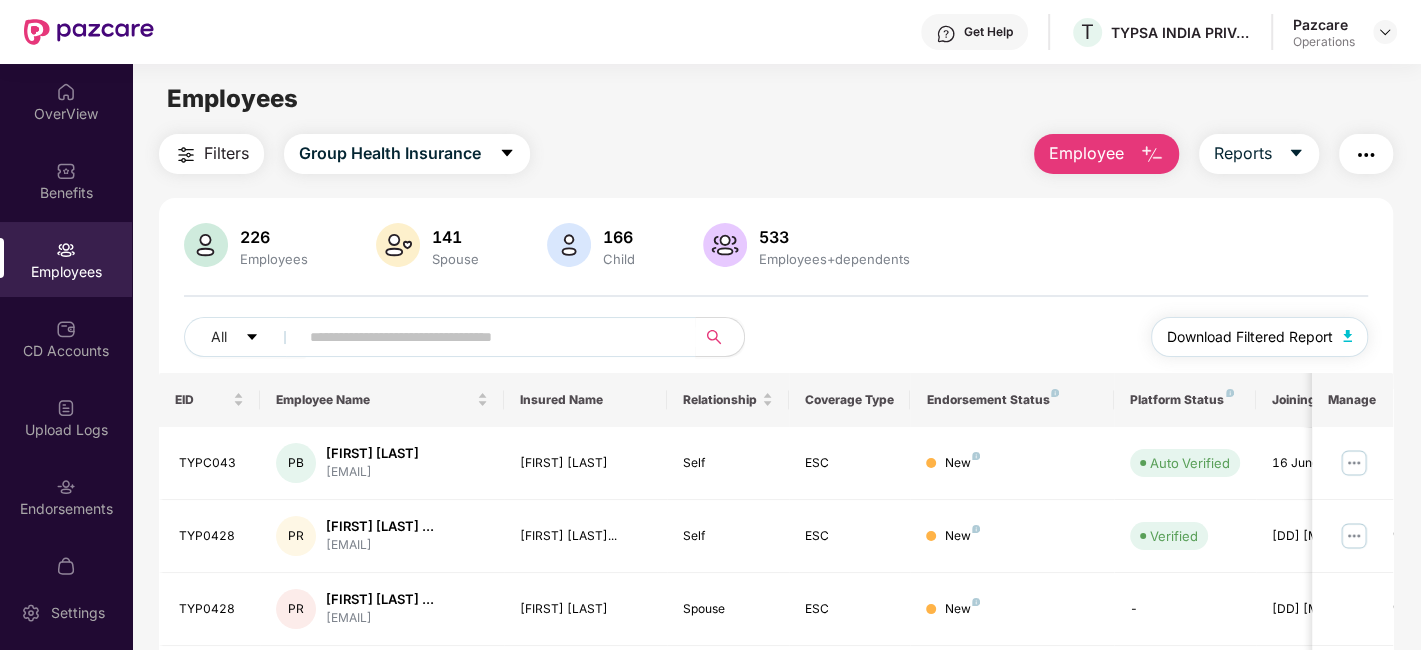 click on "Download Filtered Report" at bounding box center [1250, 337] 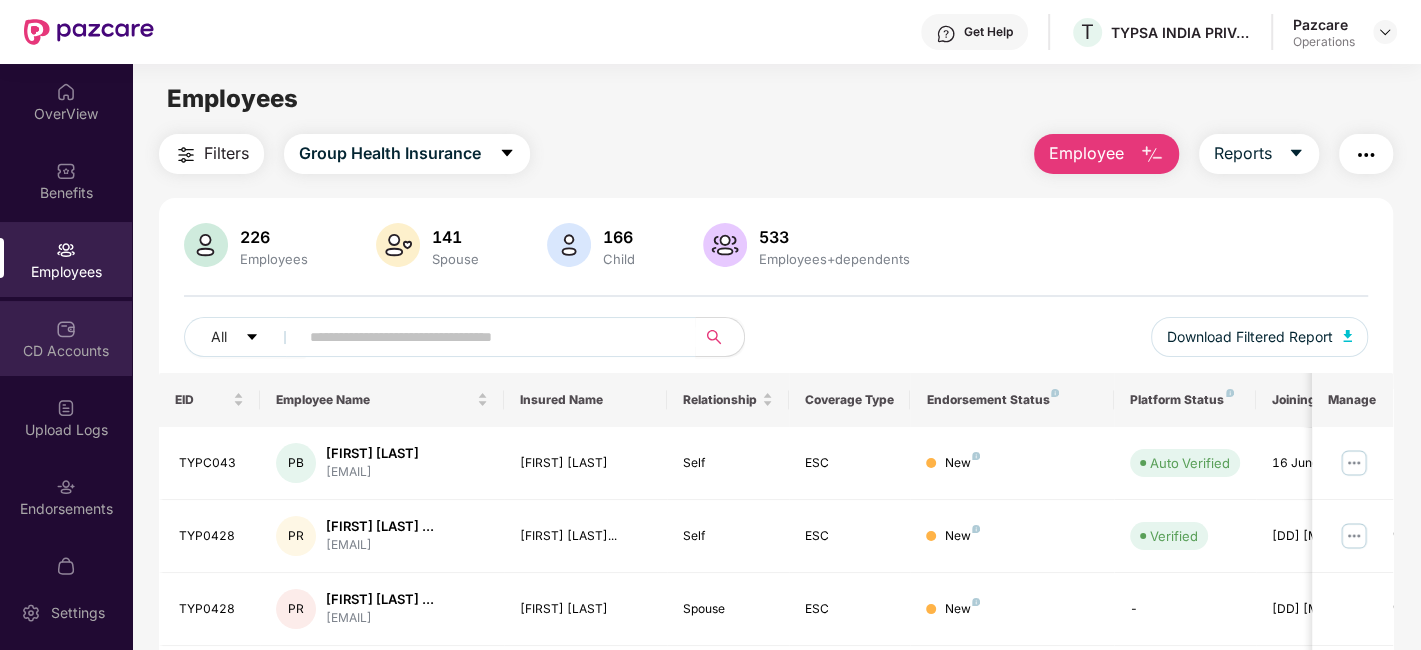 scroll, scrollTop: 41, scrollLeft: 0, axis: vertical 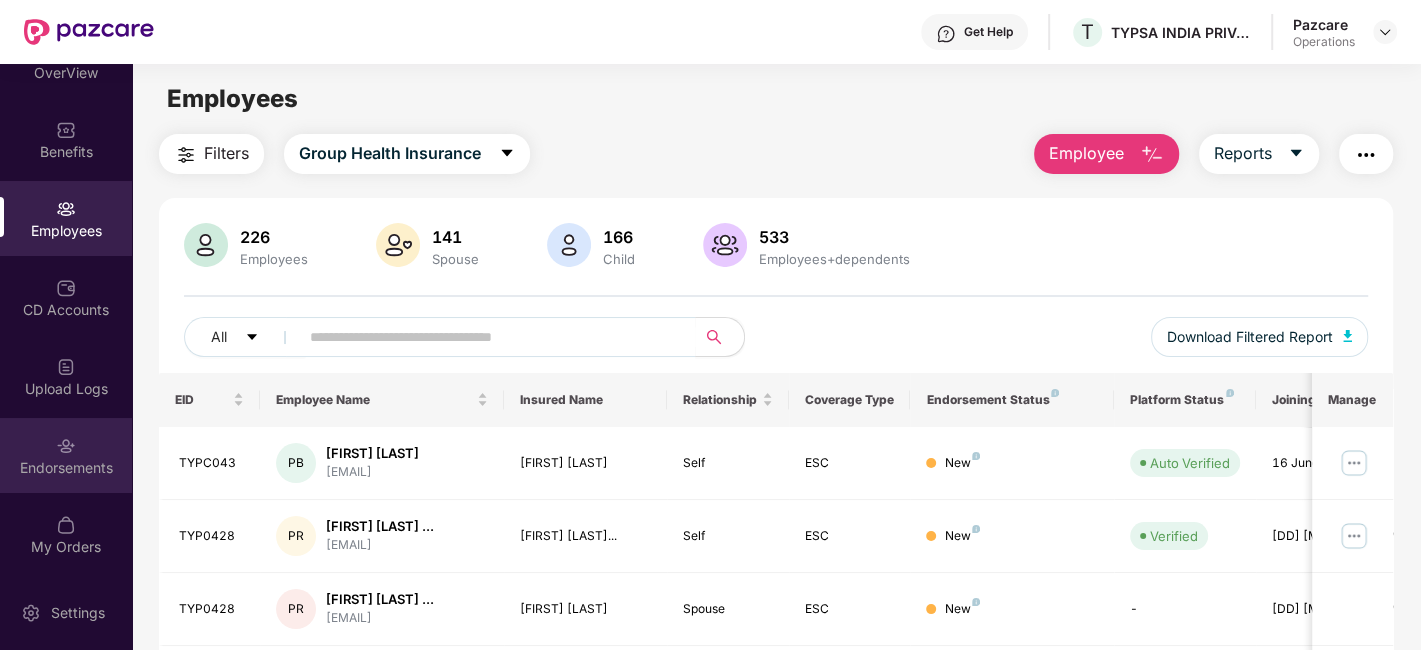 click on "Endorsements" at bounding box center [66, 455] 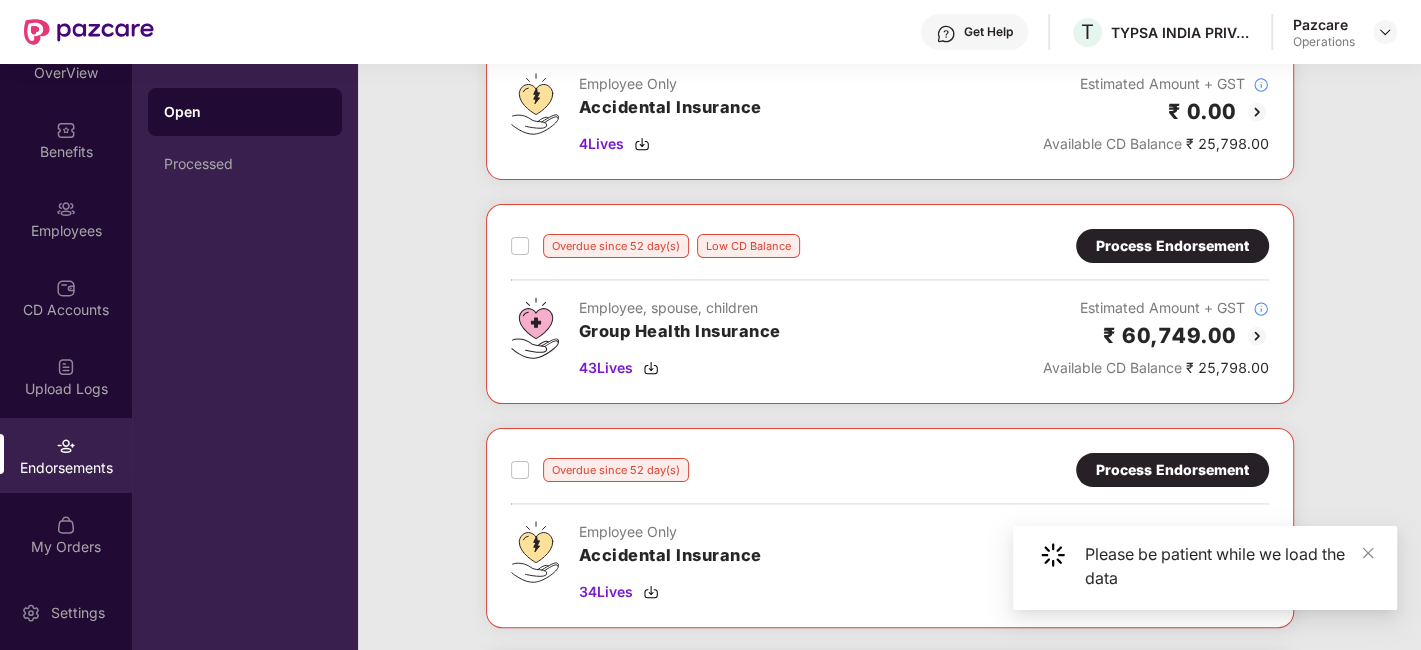 scroll, scrollTop: 195, scrollLeft: 0, axis: vertical 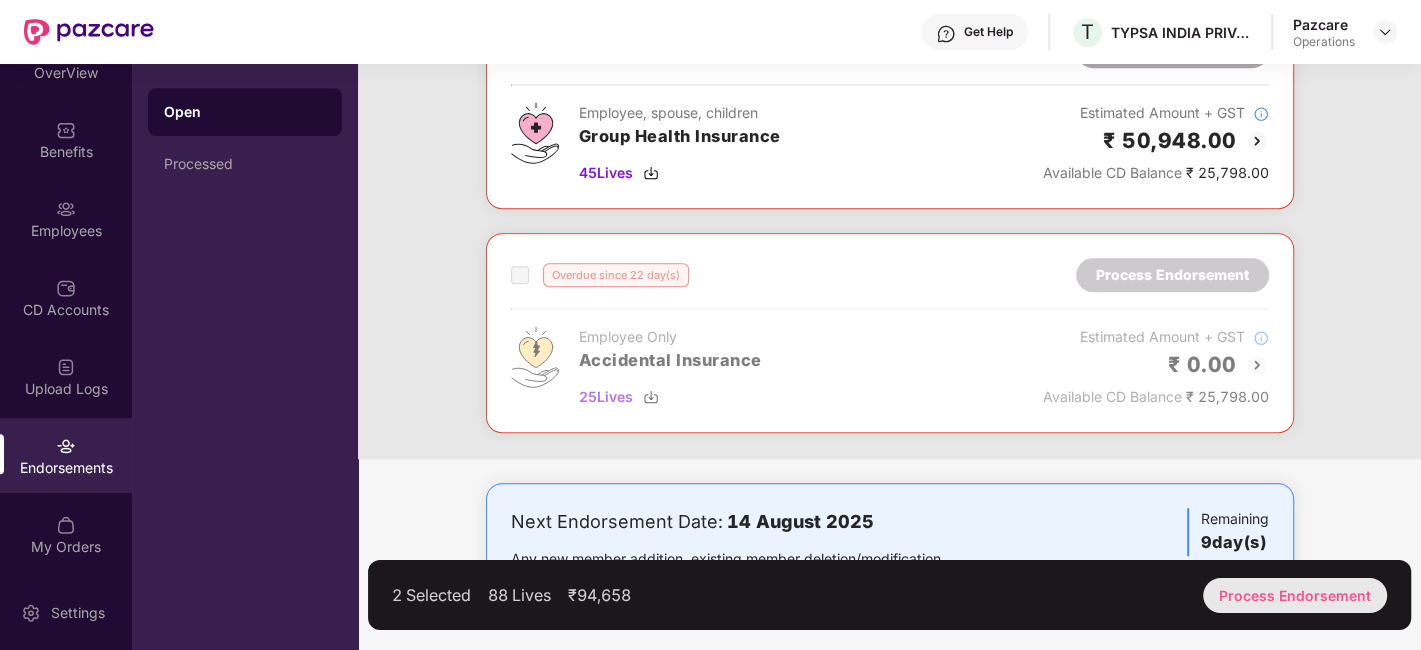 click on "Process Endorsement" at bounding box center [1295, 595] 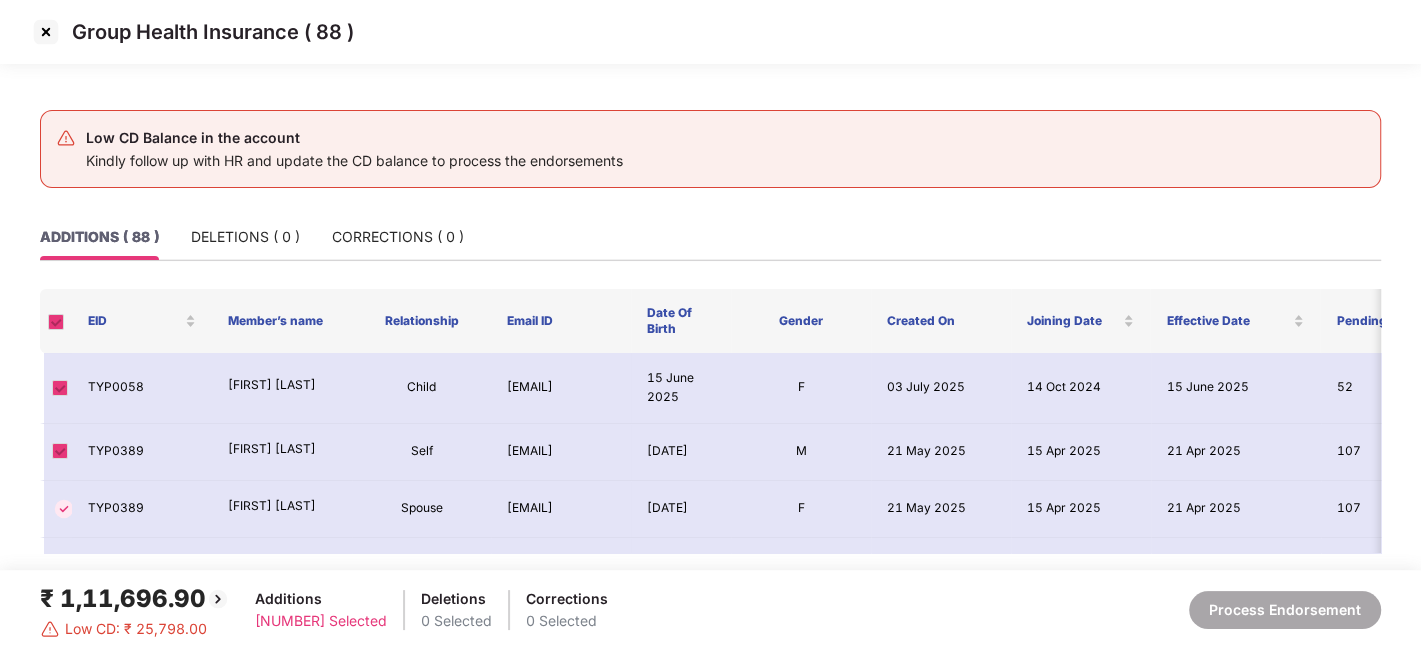 scroll, scrollTop: 0, scrollLeft: 360, axis: horizontal 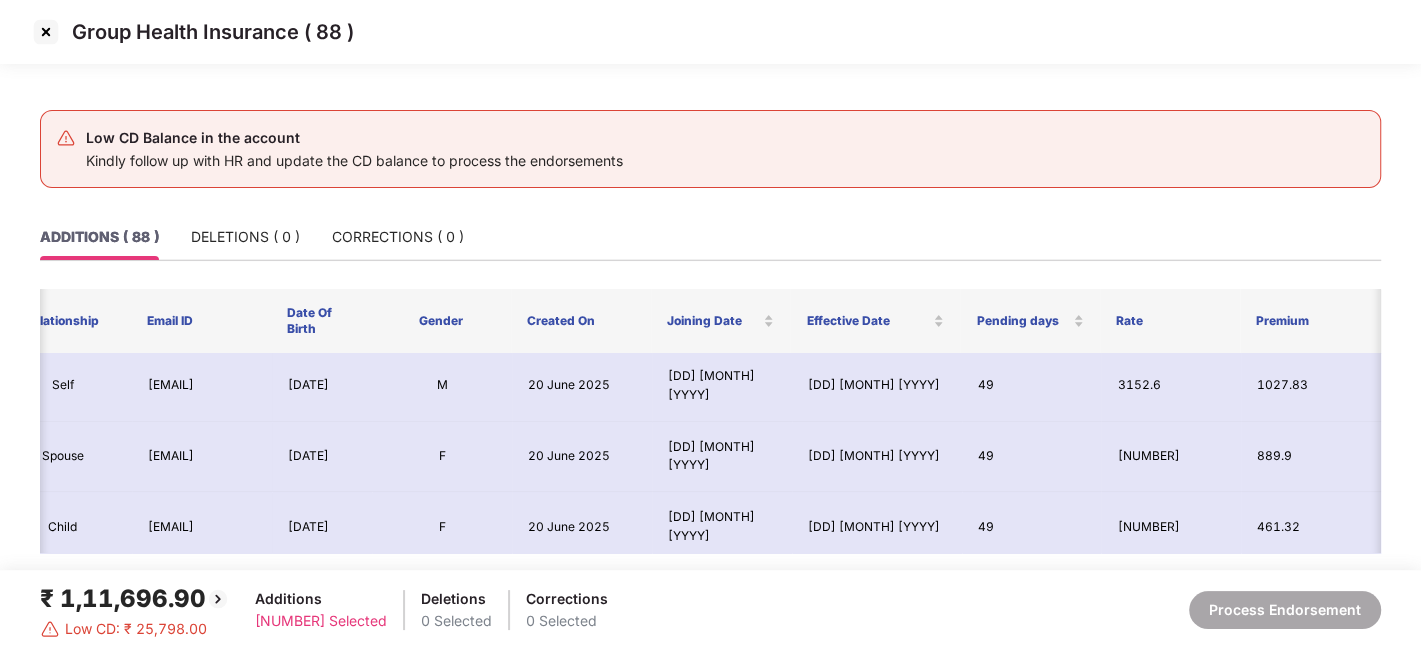 click at bounding box center (46, 32) 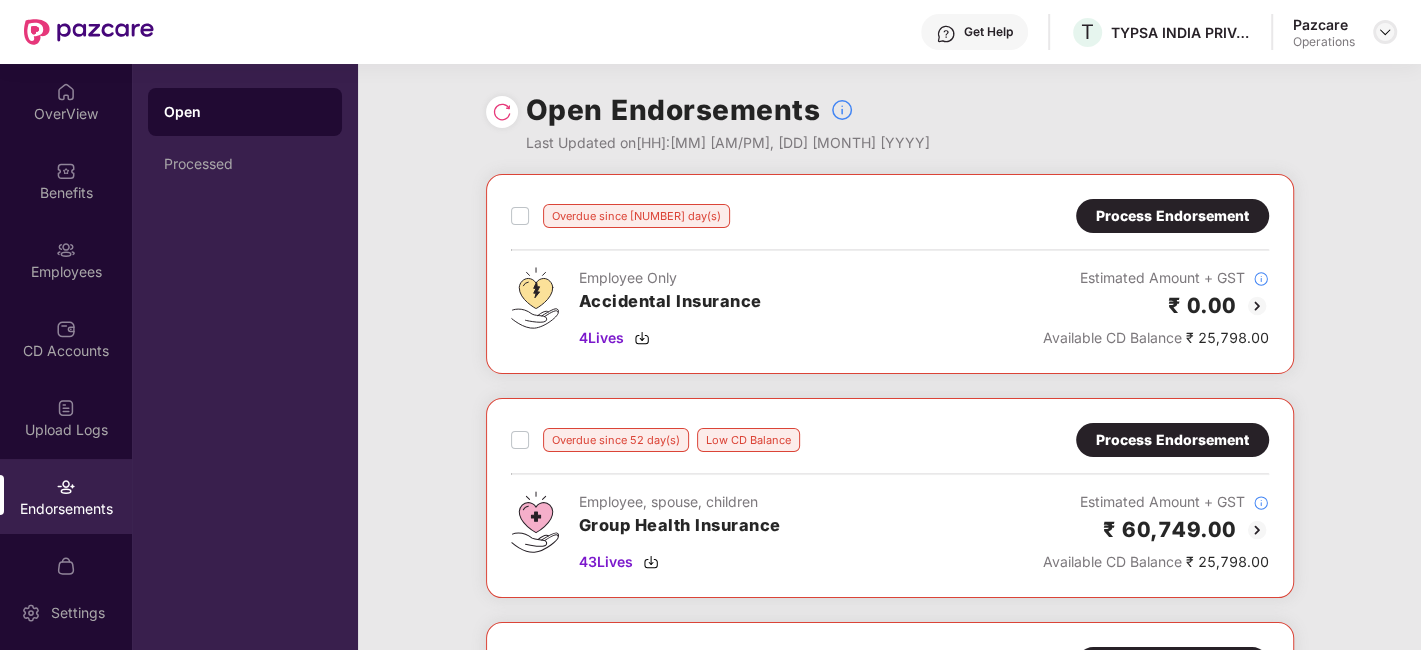click at bounding box center (1385, 32) 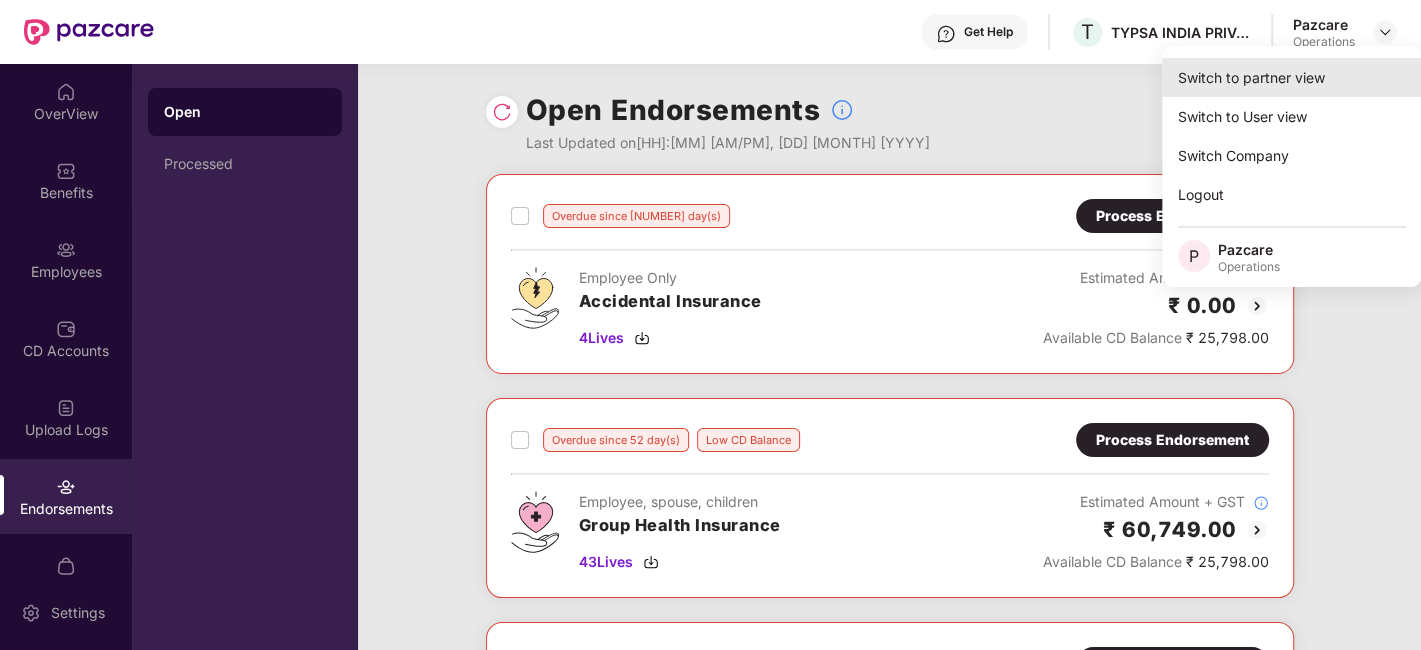 click on "Switch to partner view" at bounding box center (1292, 77) 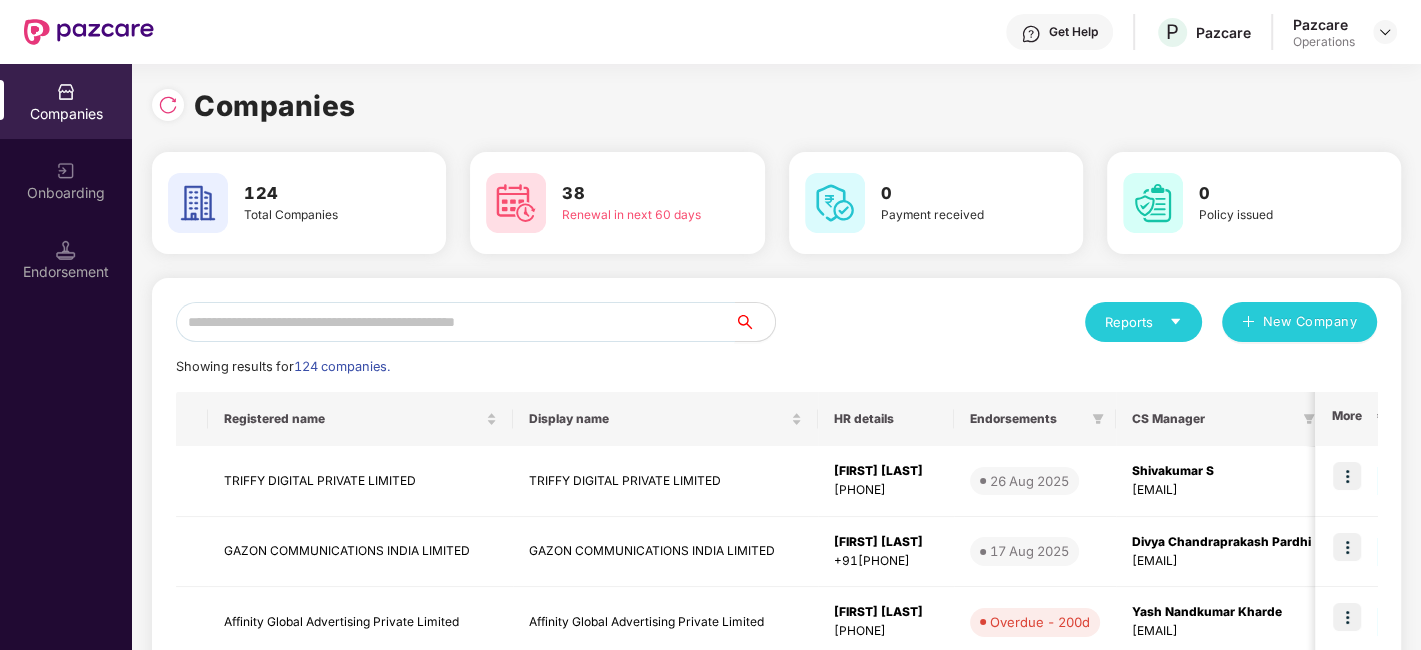 click at bounding box center (455, 322) 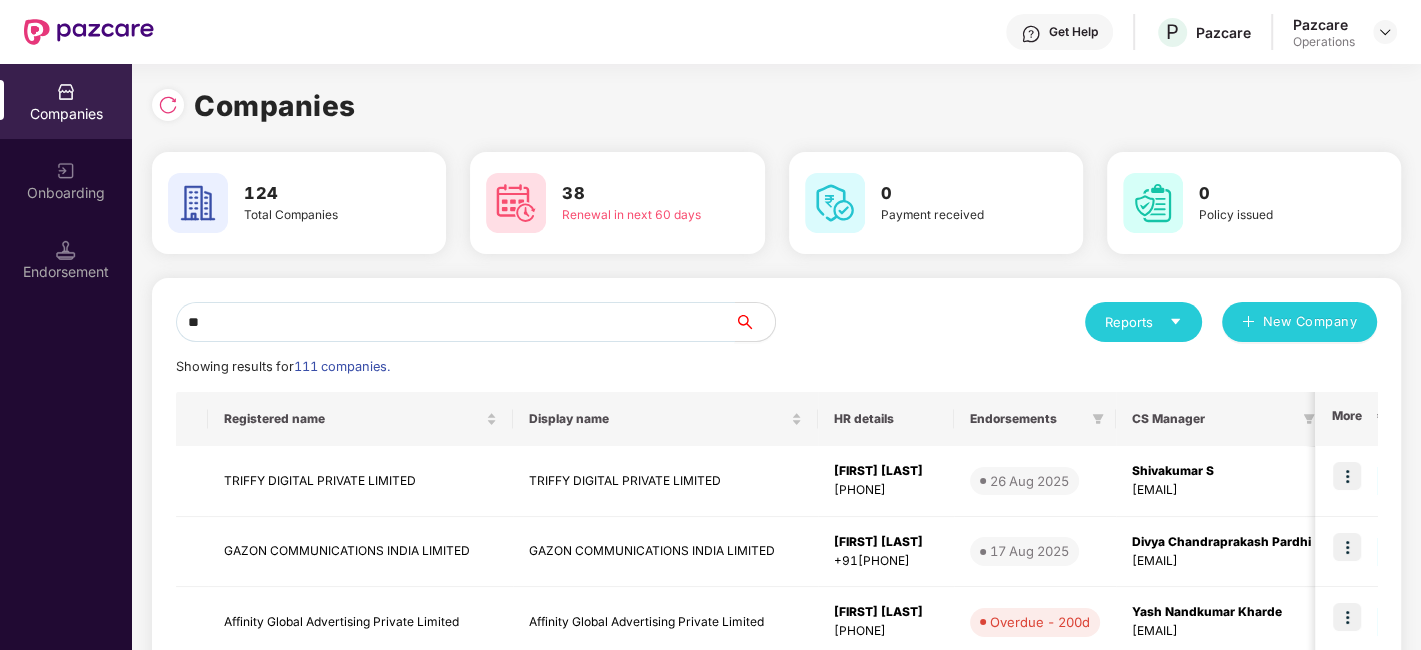 type on "*" 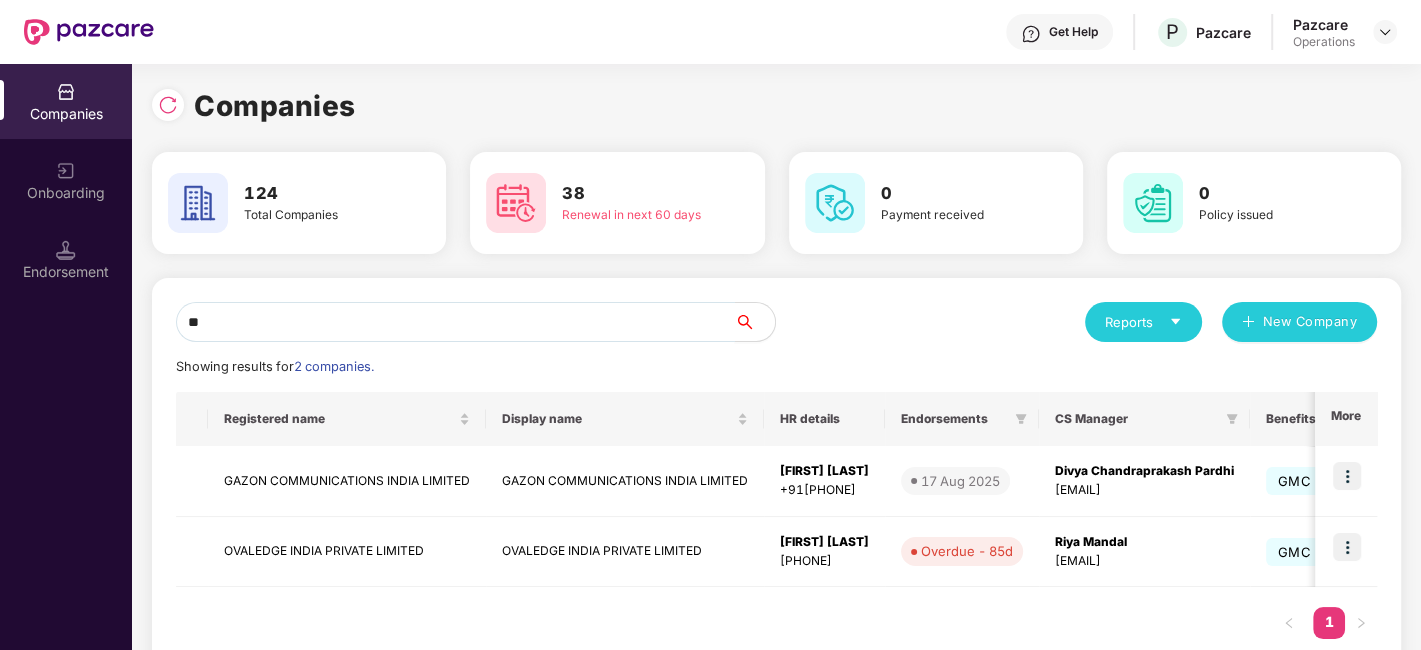 type on "*" 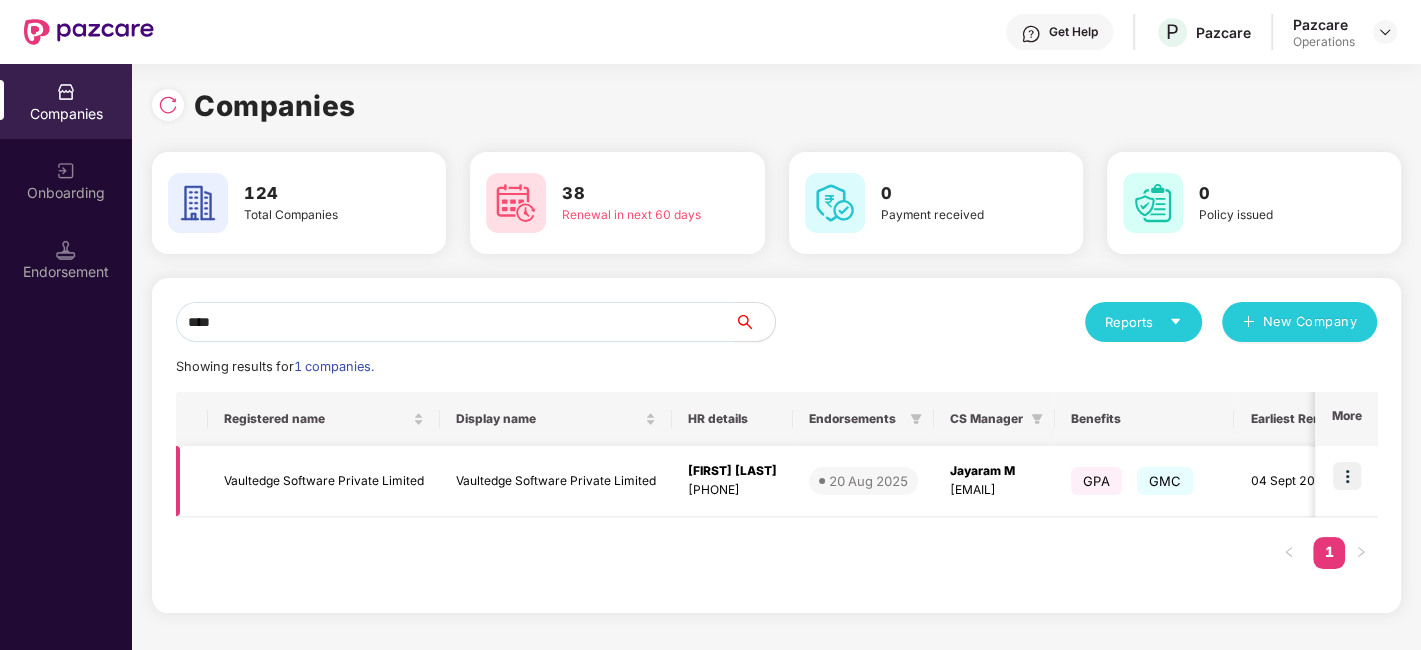type on "****" 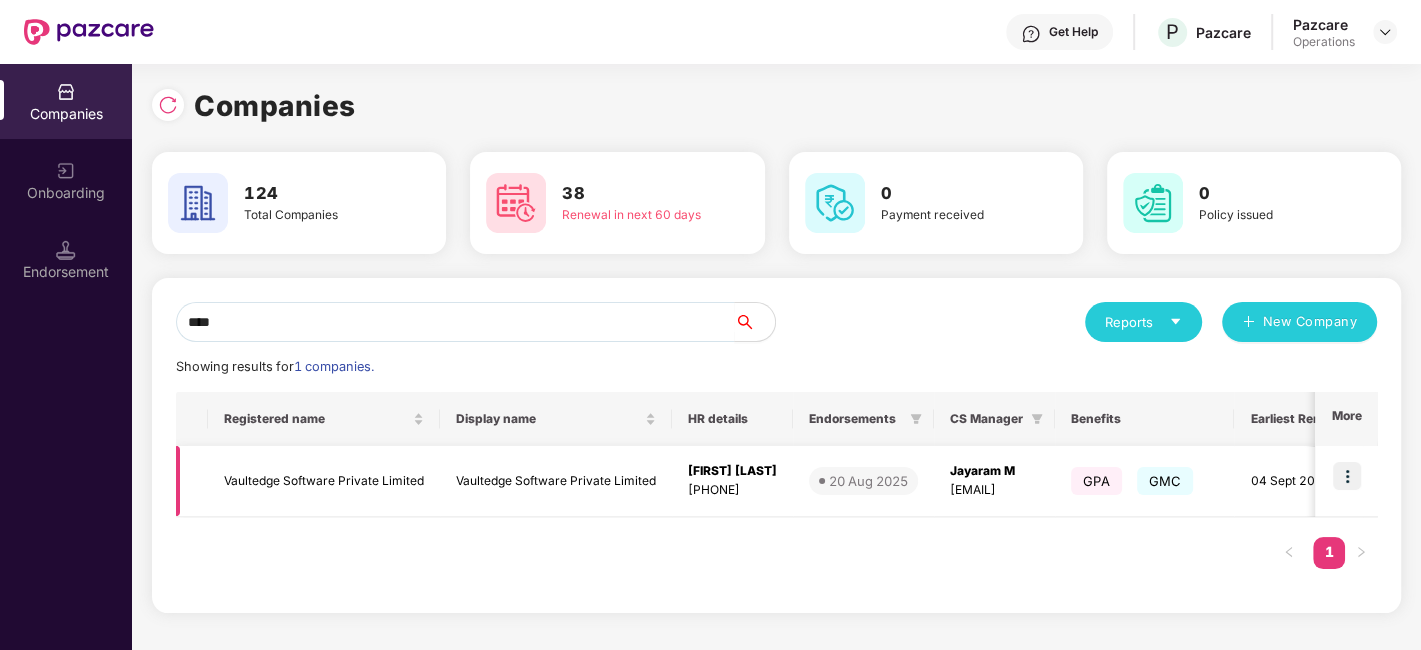 click on "Vaultedge Software Private Limited" at bounding box center (556, 481) 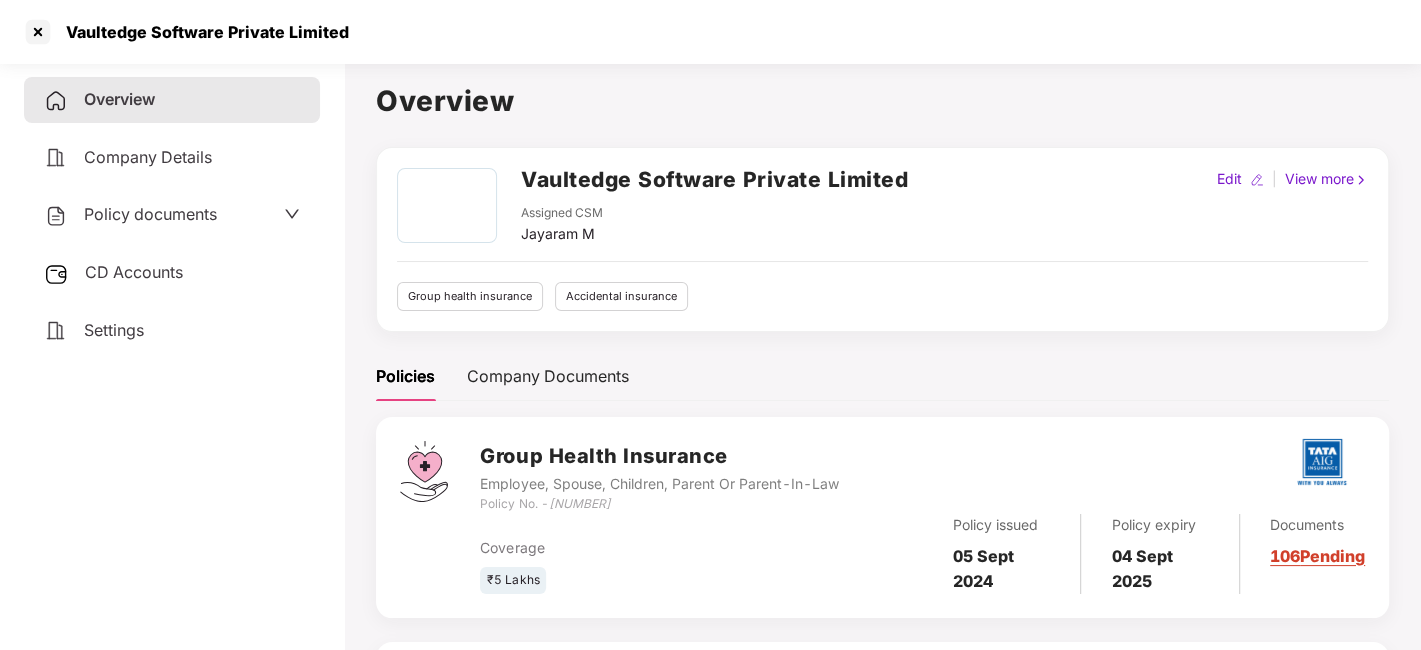 click on "Policy documents" at bounding box center [172, 215] 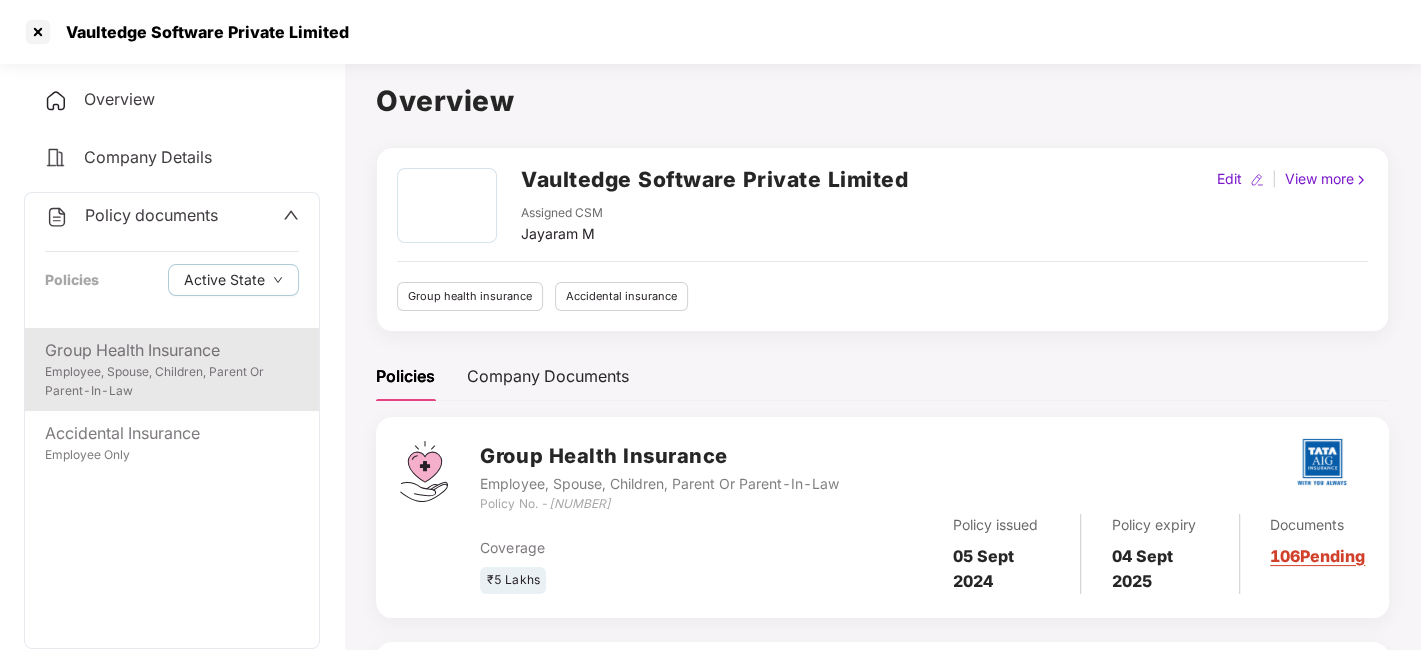 click on "Group Health Insurance Employee, Spouse, Children, Parent Or Parent-In-Law" at bounding box center (172, 369) 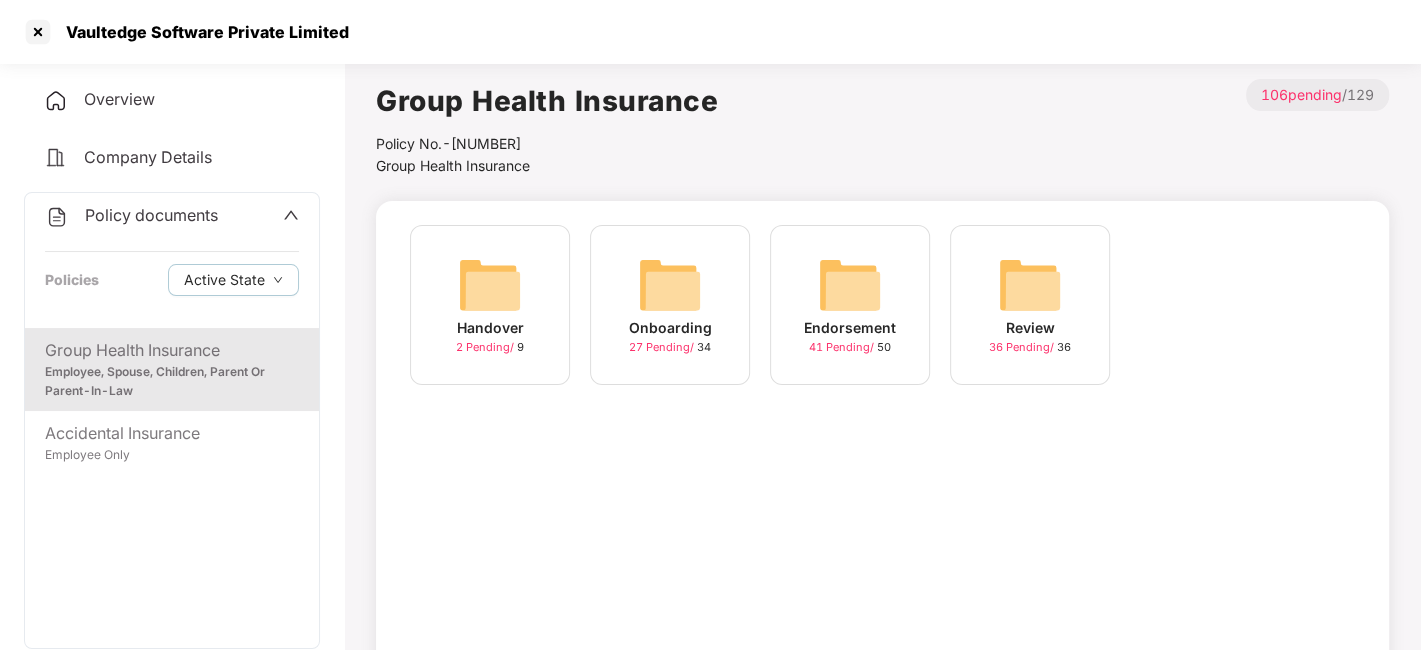 click at bounding box center (850, 285) 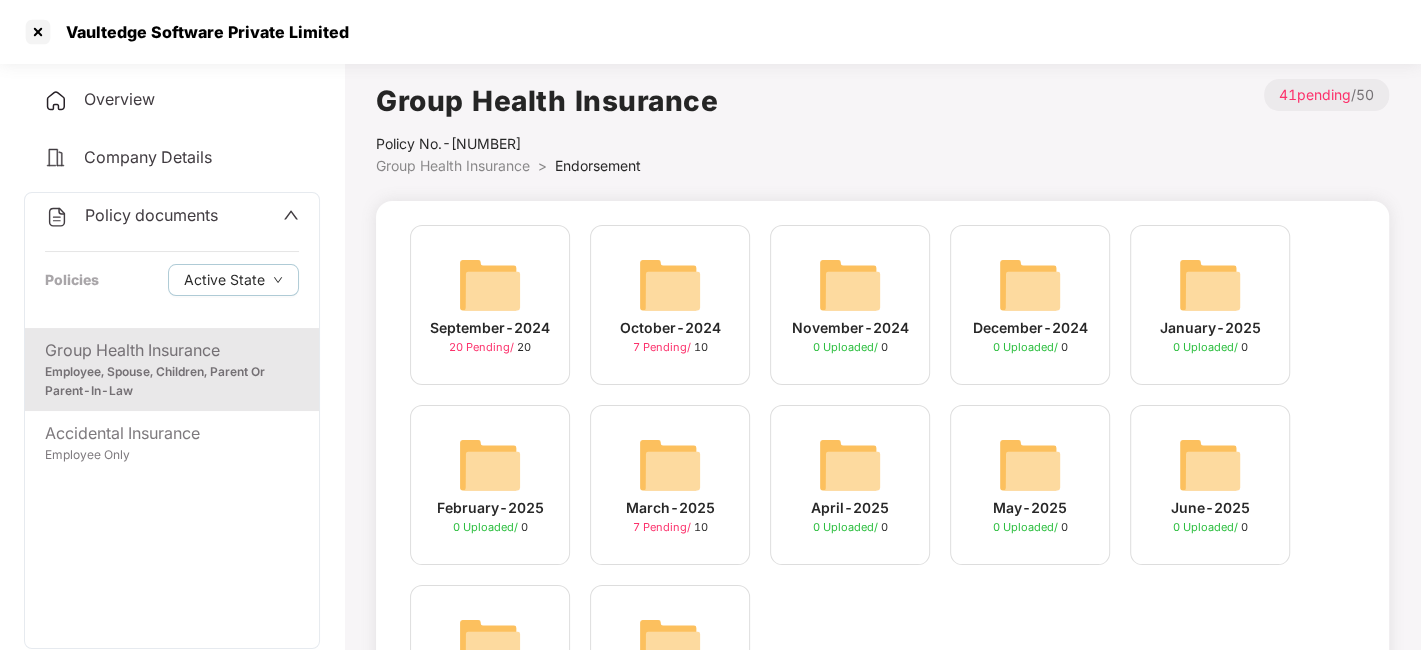 scroll, scrollTop: 162, scrollLeft: 0, axis: vertical 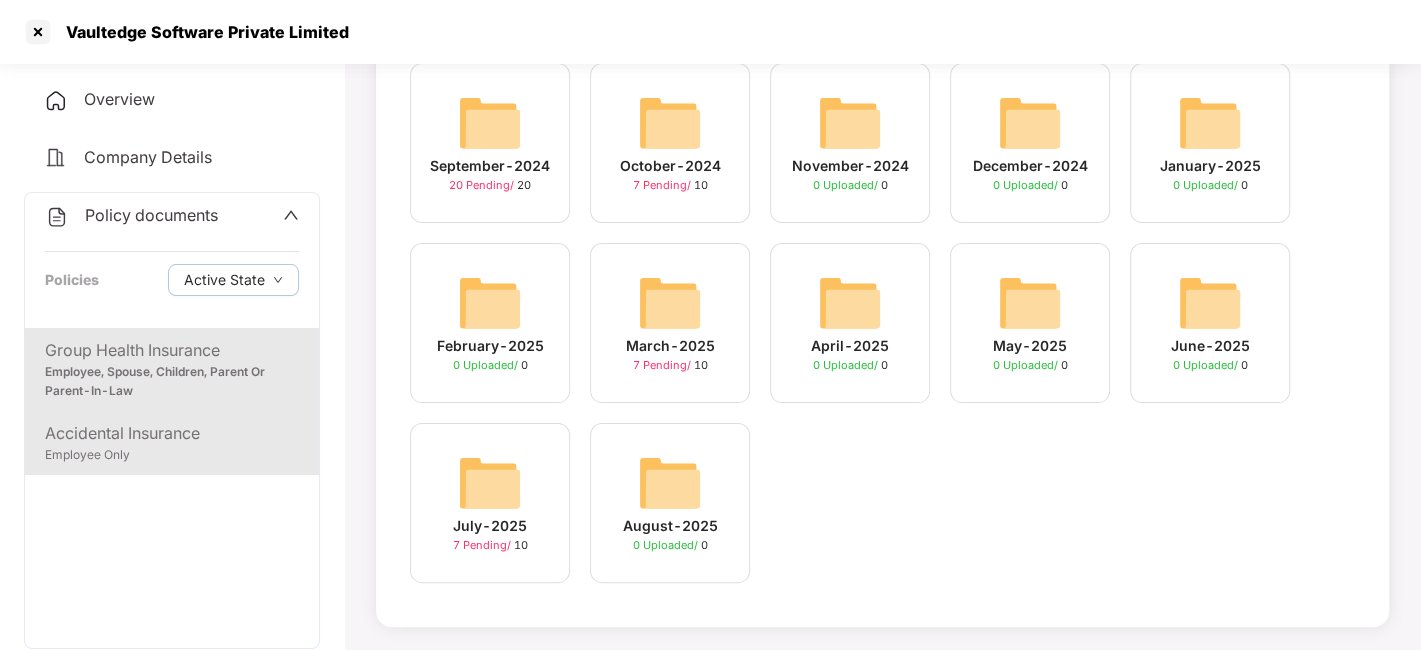 click on "Accidental Insurance" at bounding box center (172, 433) 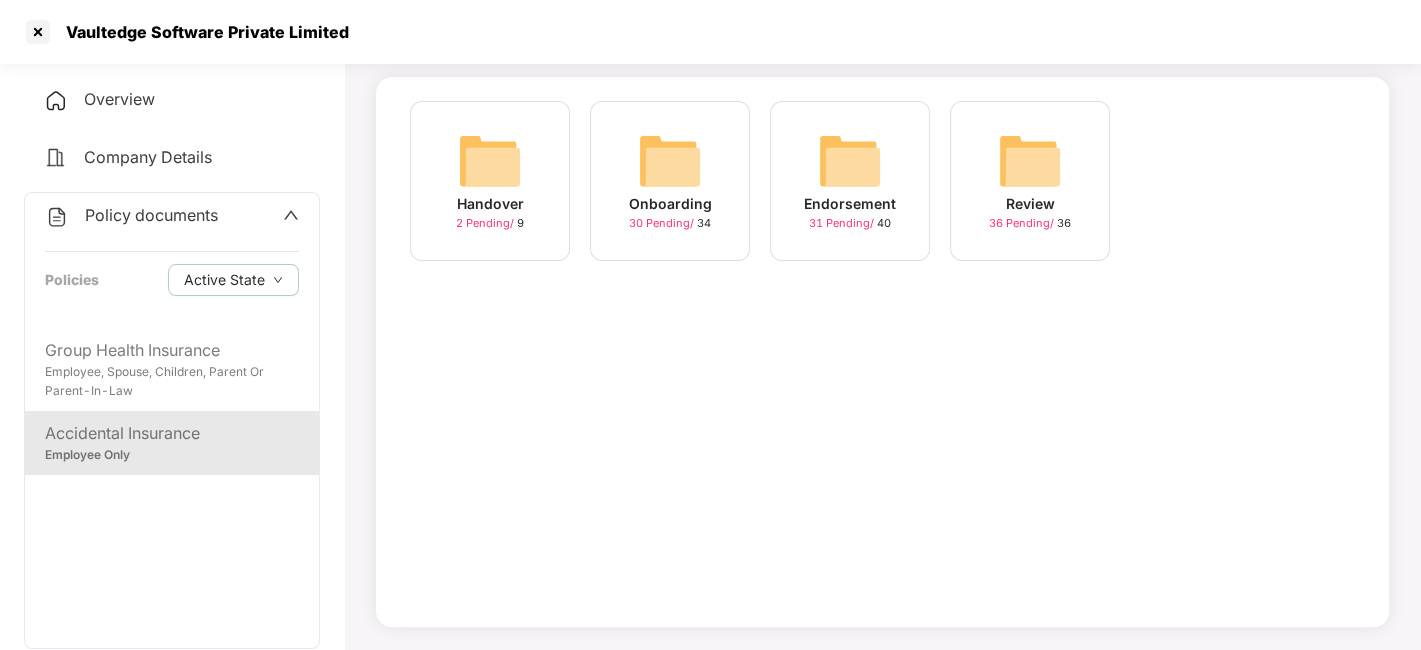 scroll, scrollTop: 110, scrollLeft: 0, axis: vertical 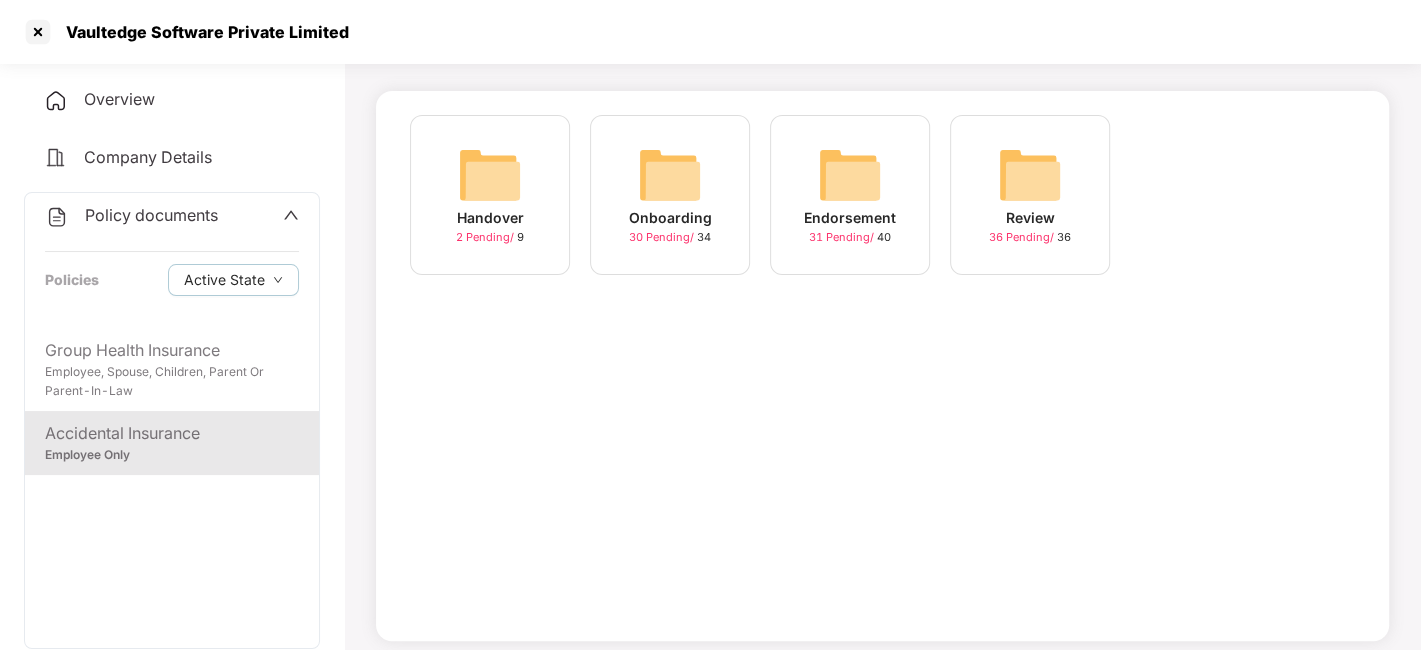 click on "Endorsement [NUMBER] Pending  /     [NUMBER]" at bounding box center (850, 195) 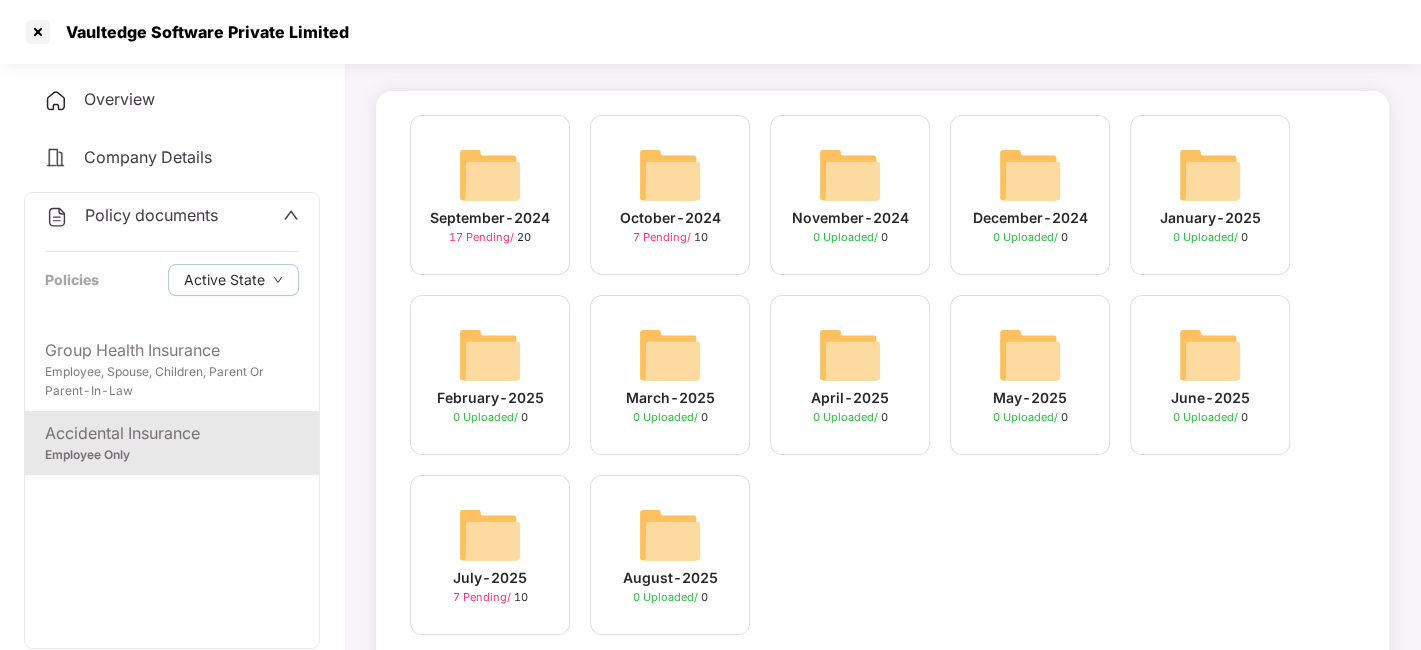 click on "Policy documents Policies Active State" at bounding box center [172, 260] 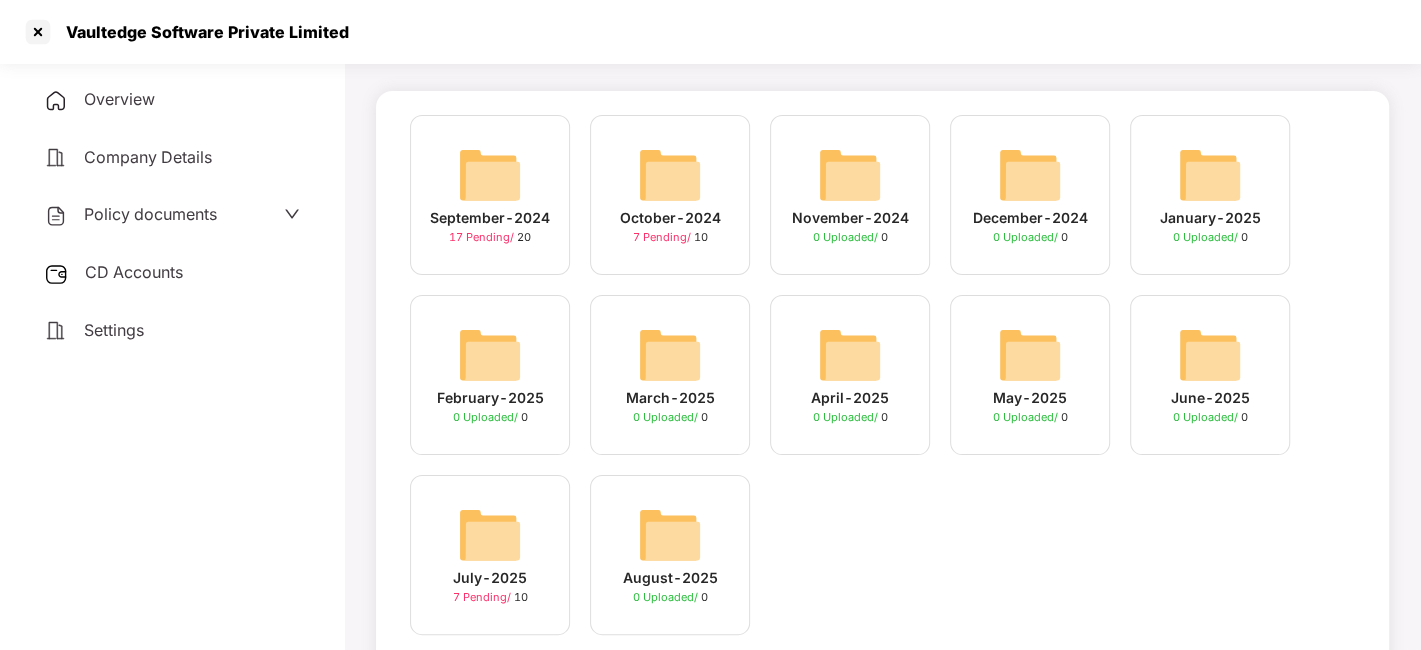 click on "CD Accounts" at bounding box center [172, 273] 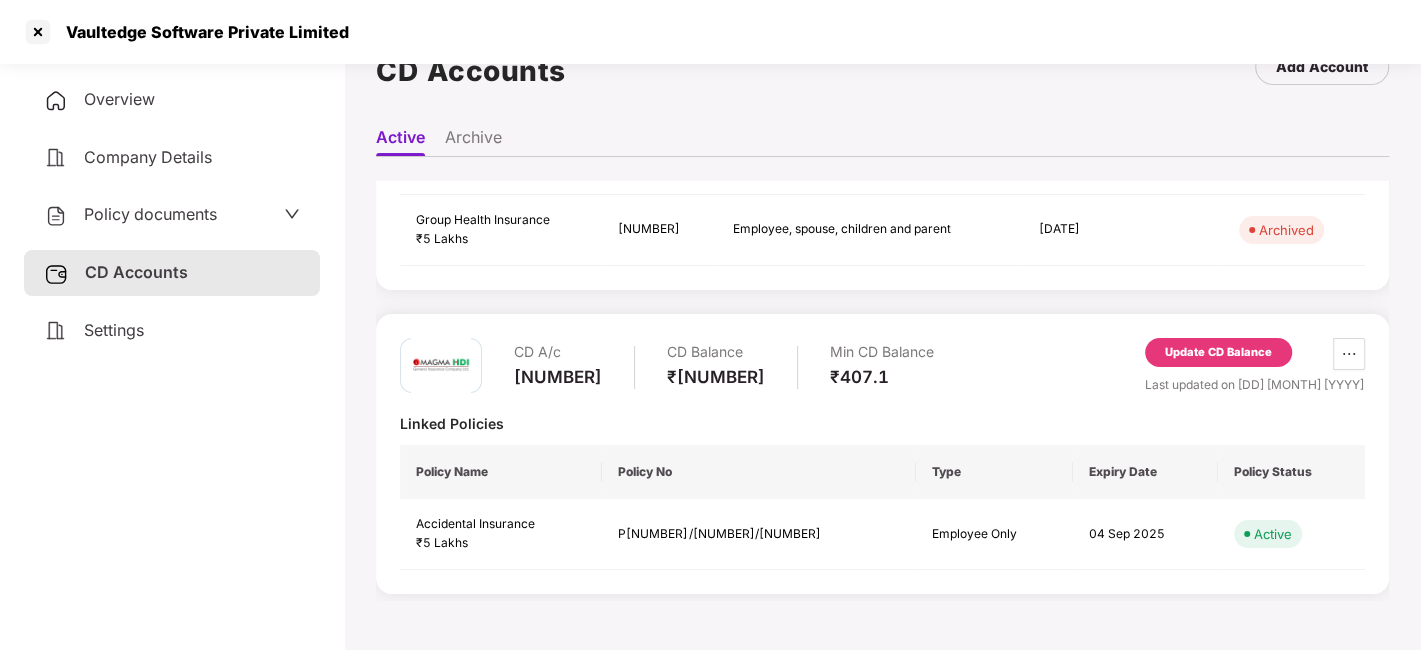 scroll, scrollTop: 326, scrollLeft: 0, axis: vertical 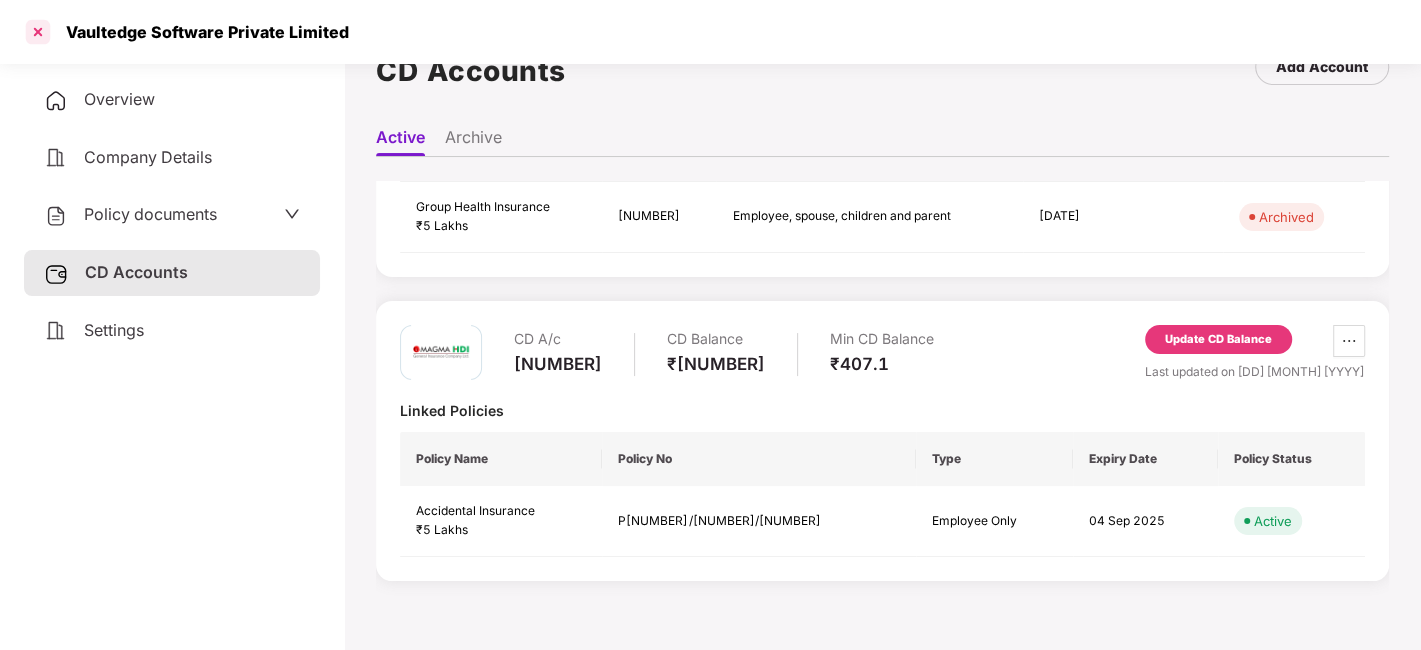 click at bounding box center (38, 32) 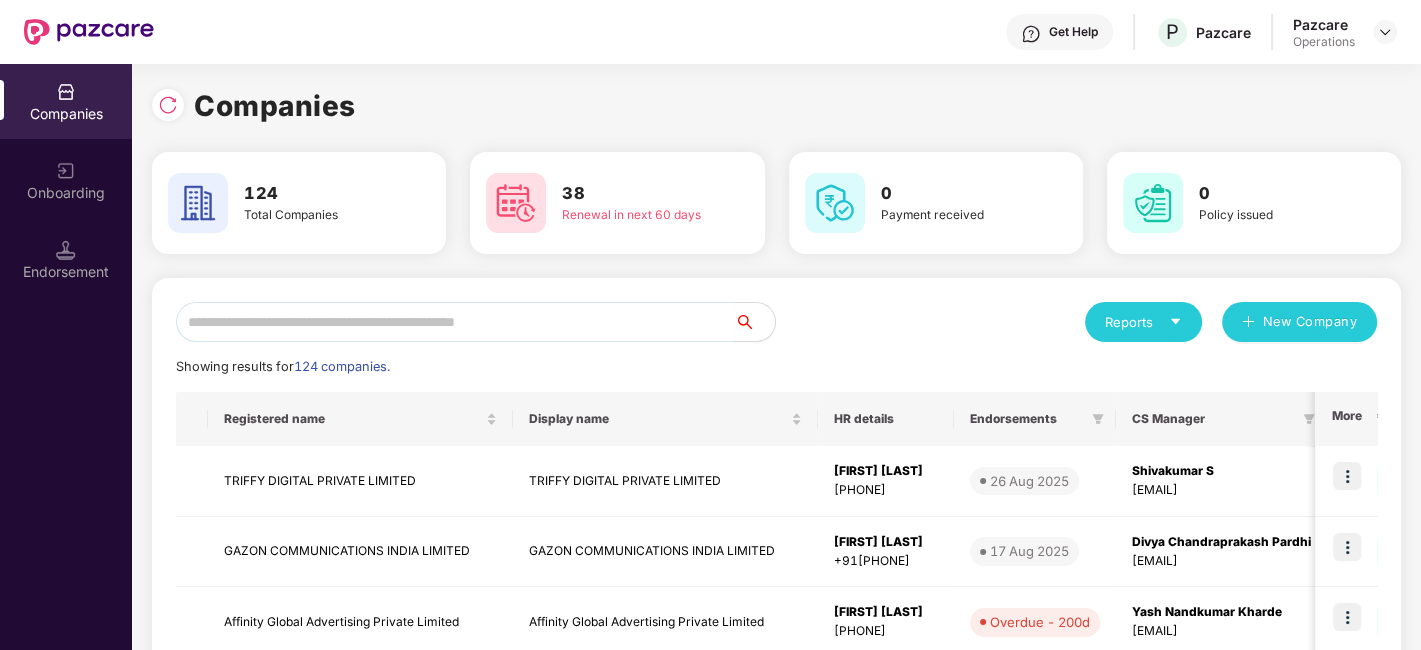 scroll, scrollTop: 0, scrollLeft: 0, axis: both 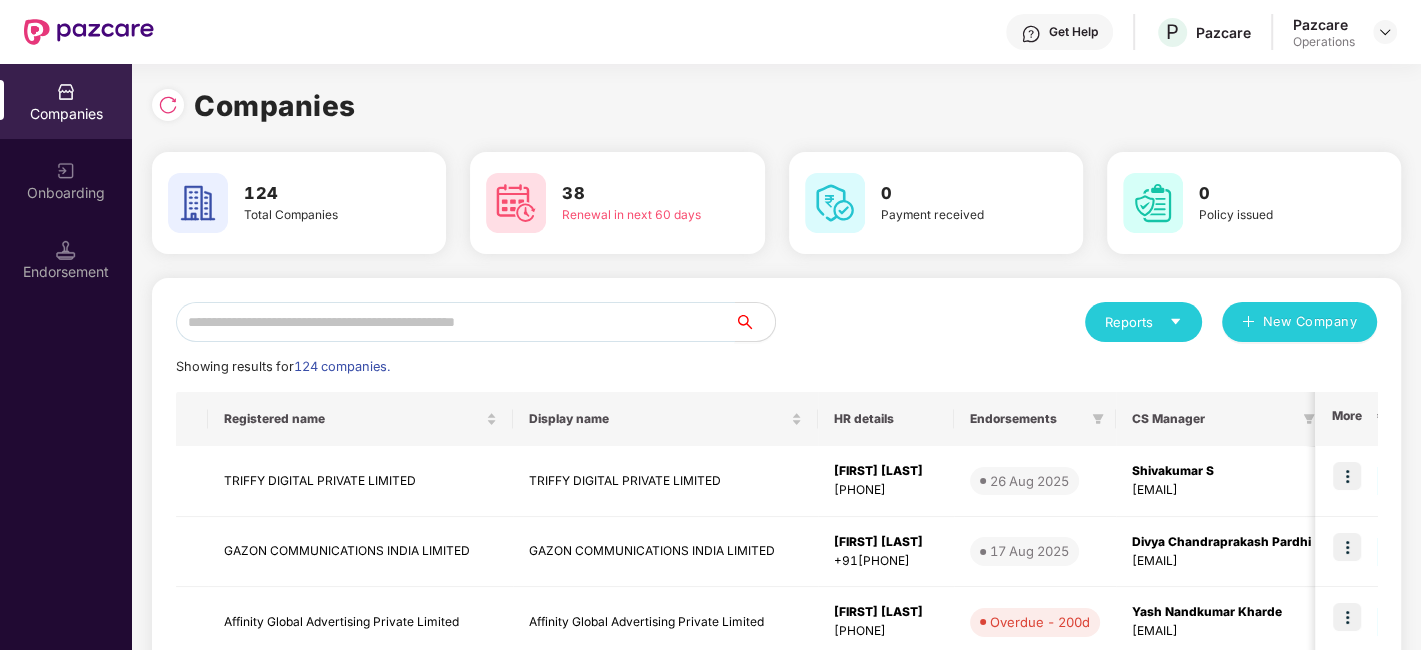 click at bounding box center [455, 322] 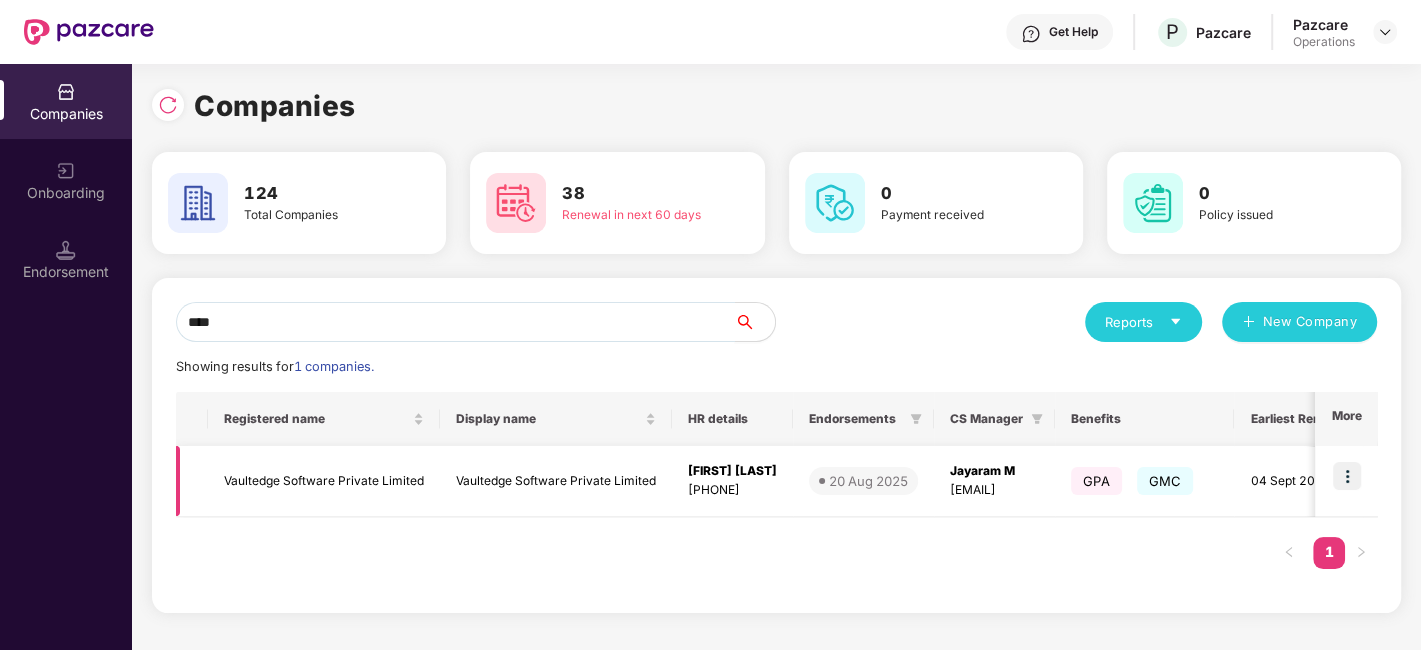 type on "****" 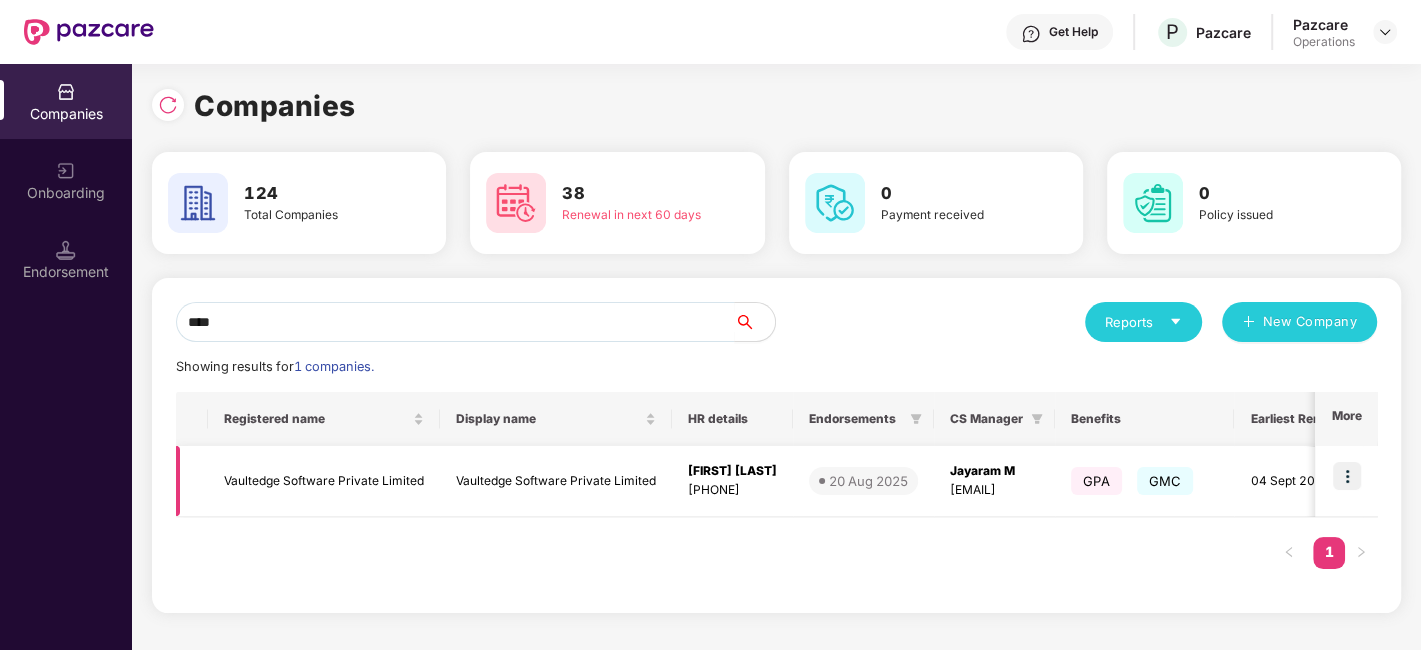 click at bounding box center [1347, 476] 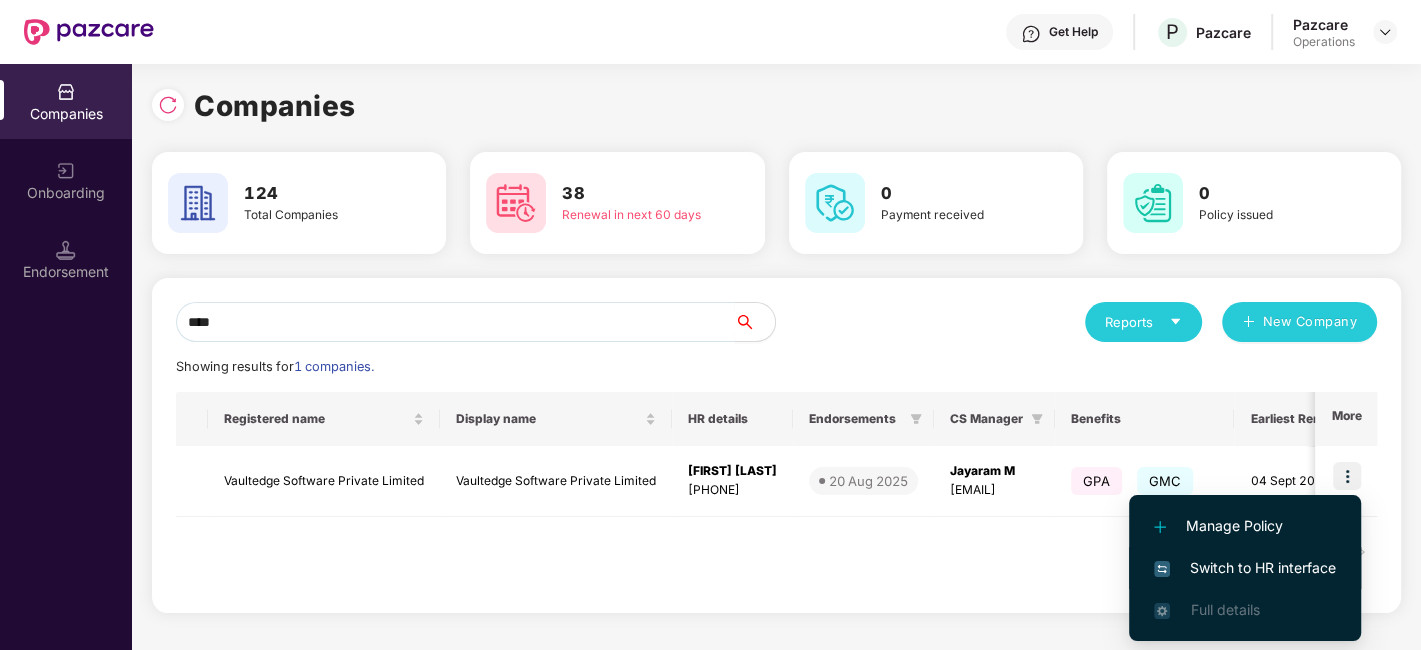 click on "Switch to HR interface" at bounding box center [1245, 568] 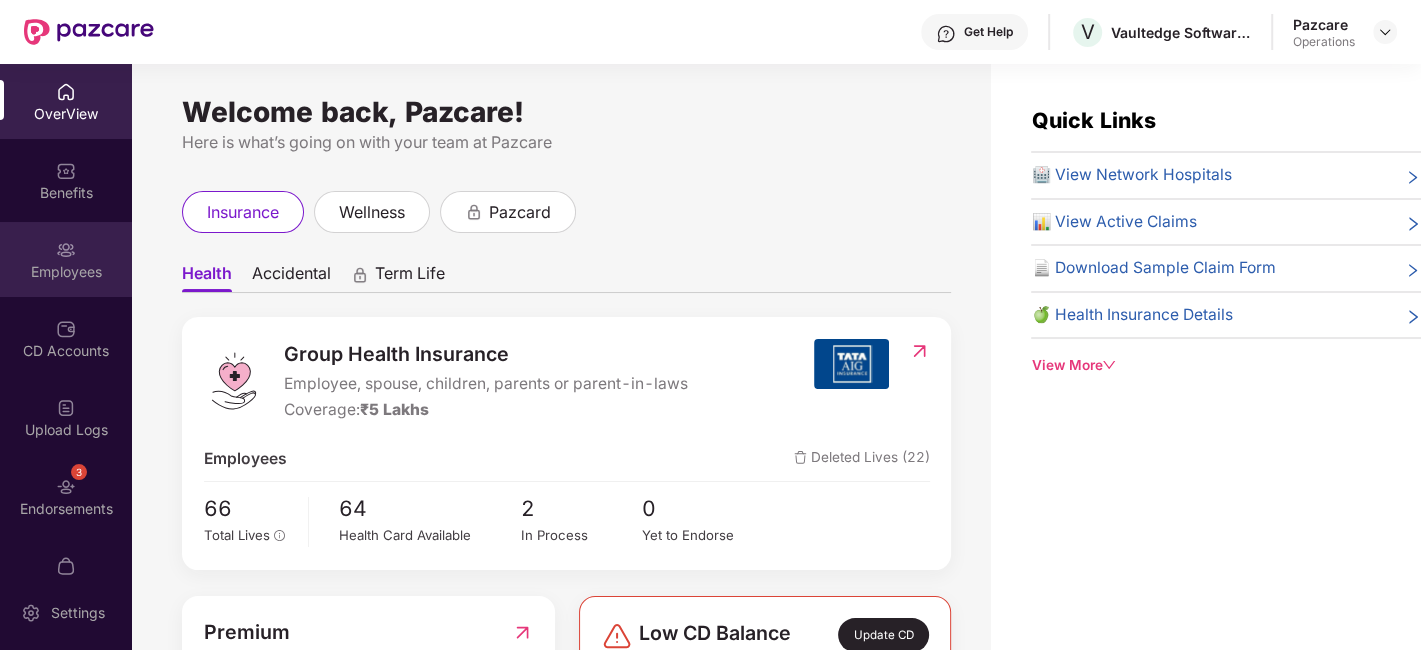 click on "Employees" at bounding box center (66, 259) 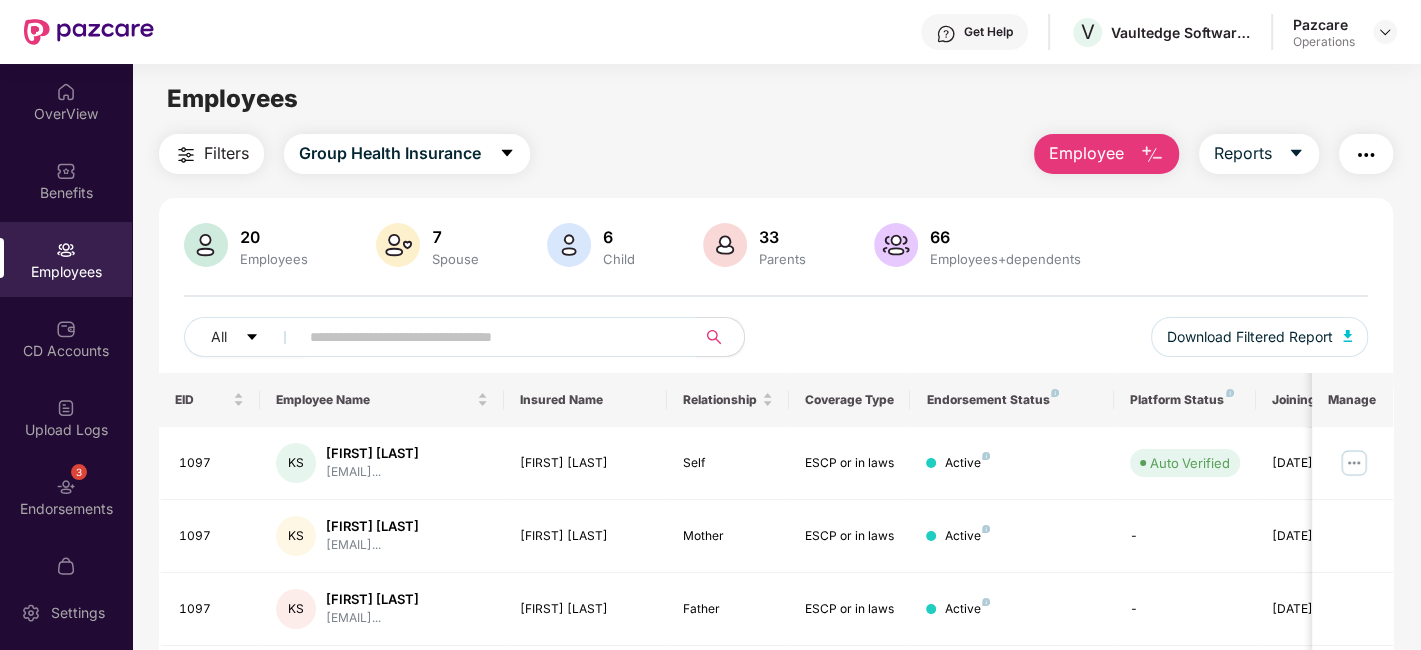 click at bounding box center (489, 337) 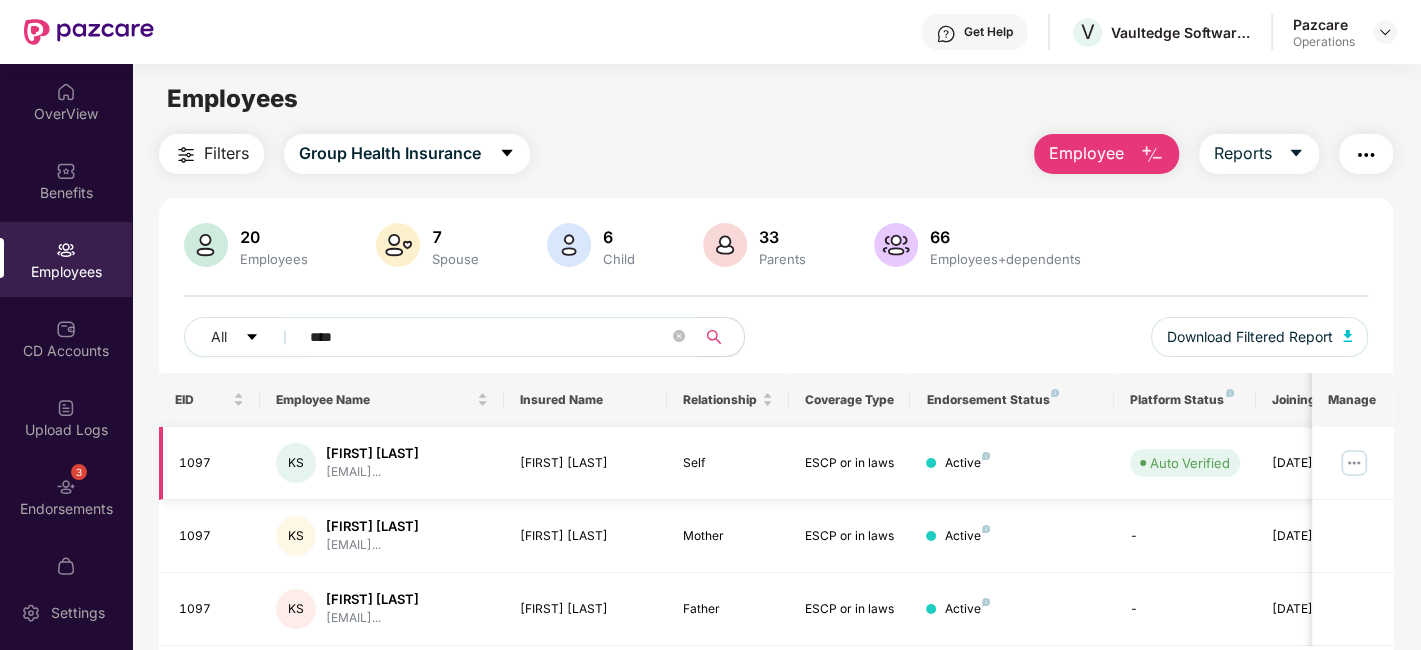 scroll, scrollTop: 65, scrollLeft: 0, axis: vertical 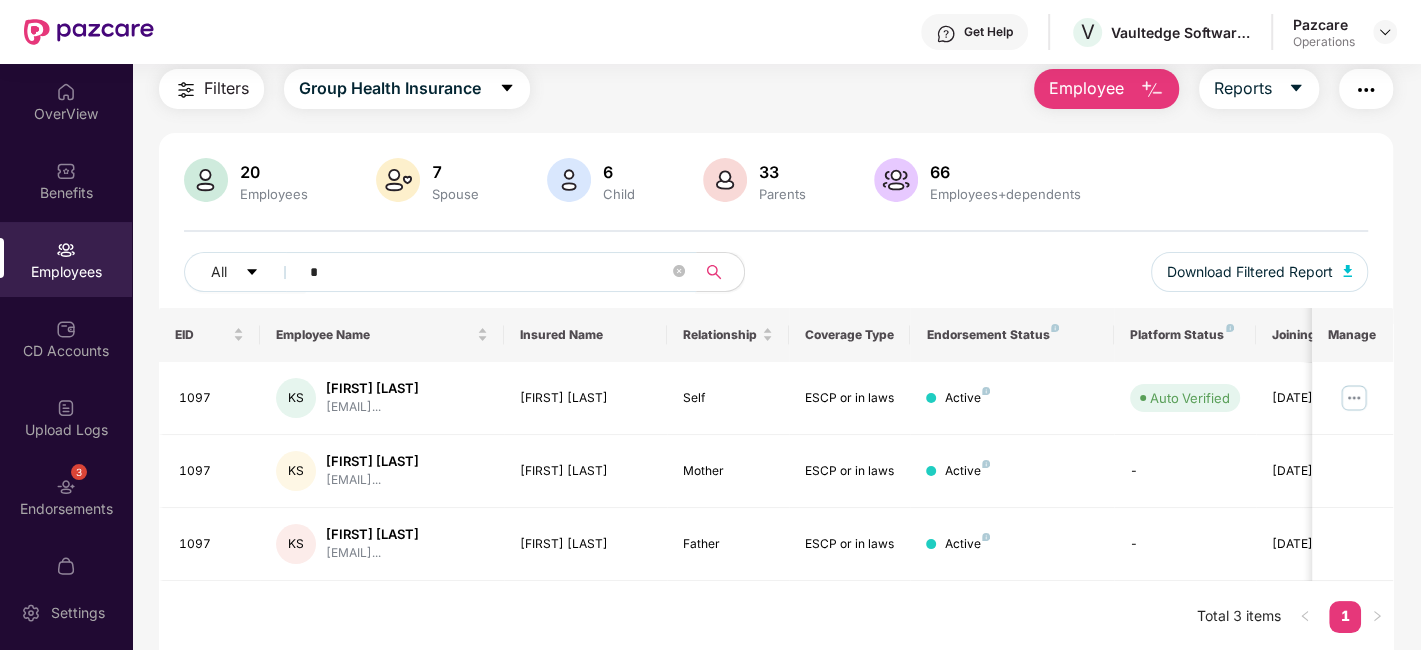 type on "*" 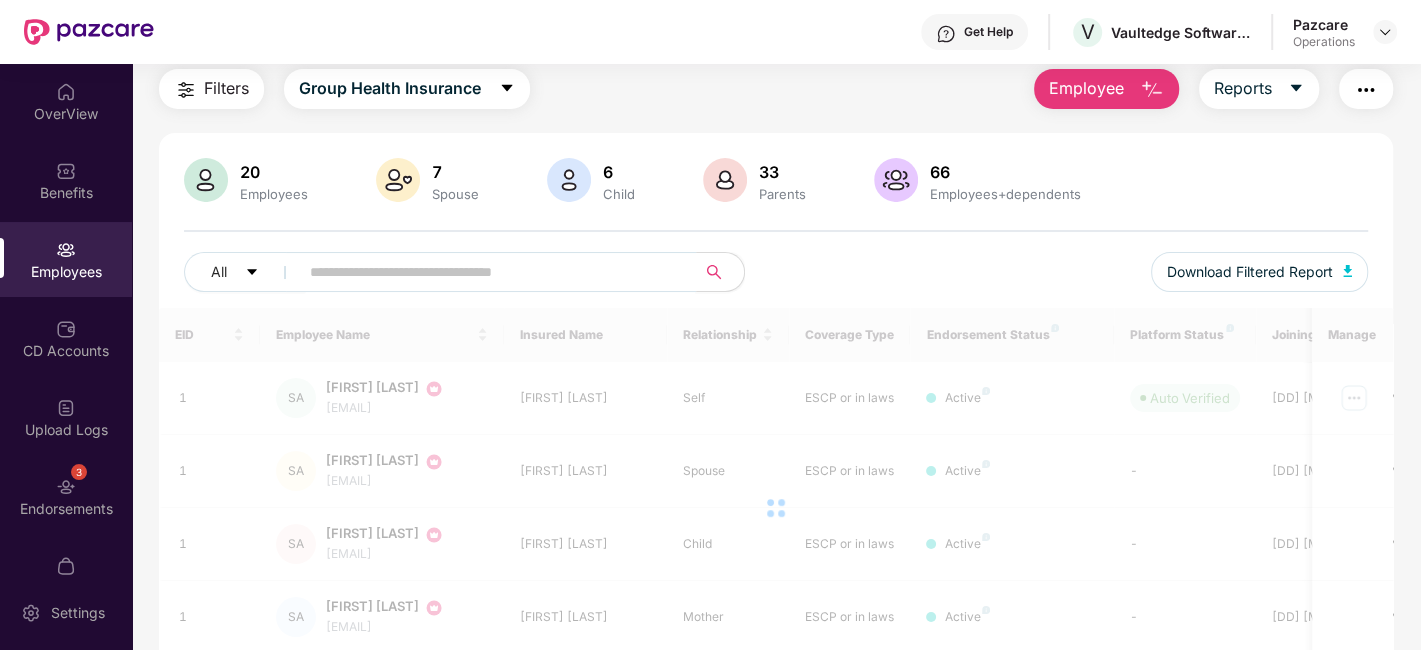 paste on "**" 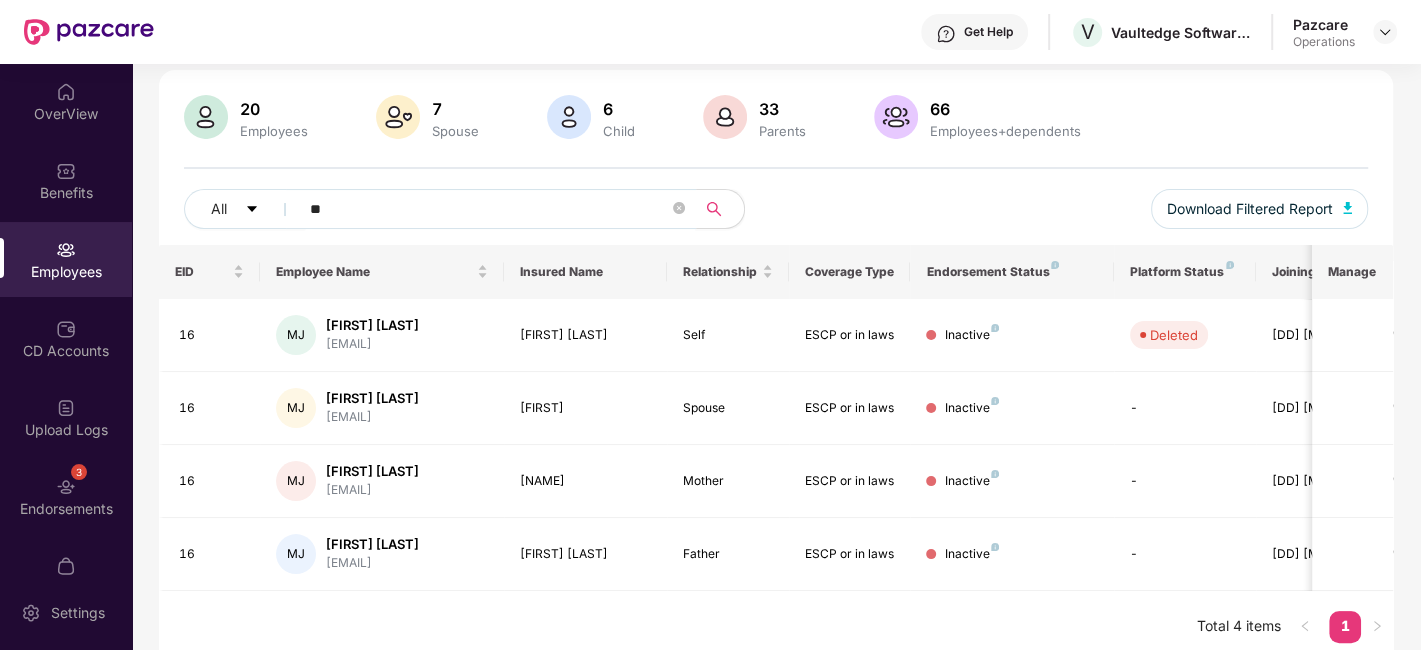 scroll, scrollTop: 136, scrollLeft: 0, axis: vertical 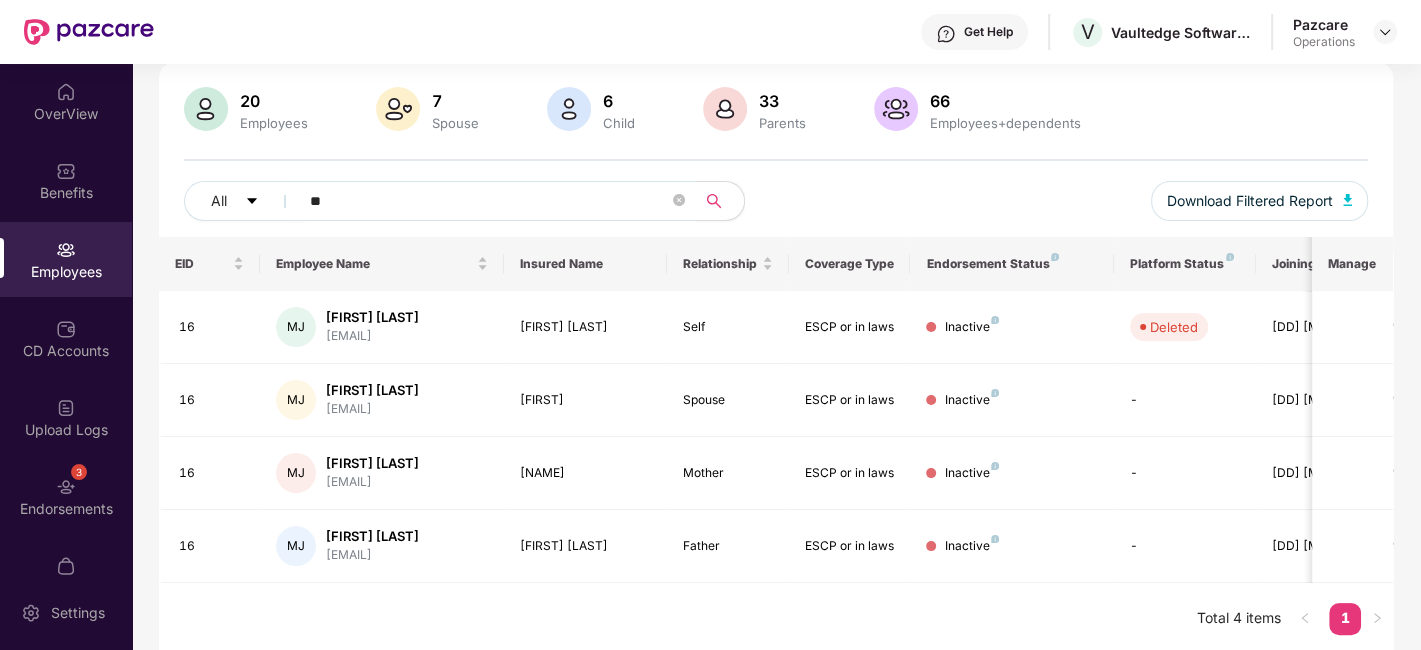 type on "*" 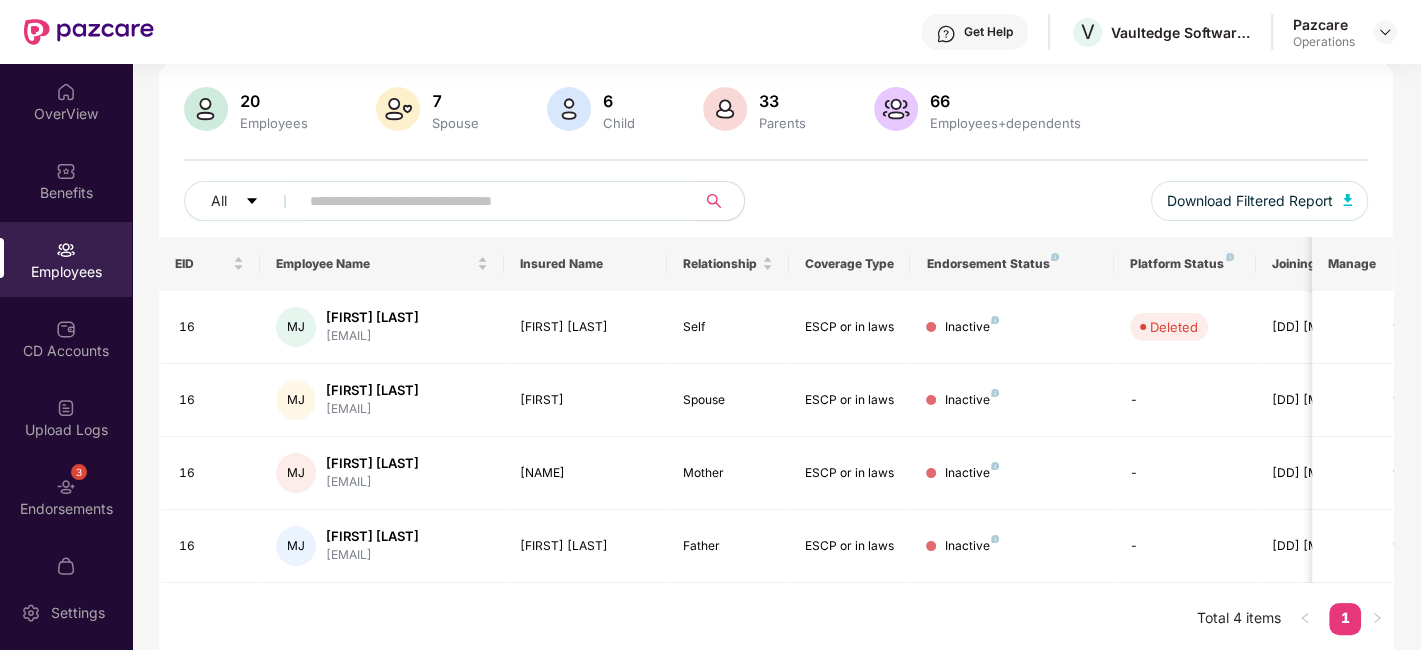 paste on "****" 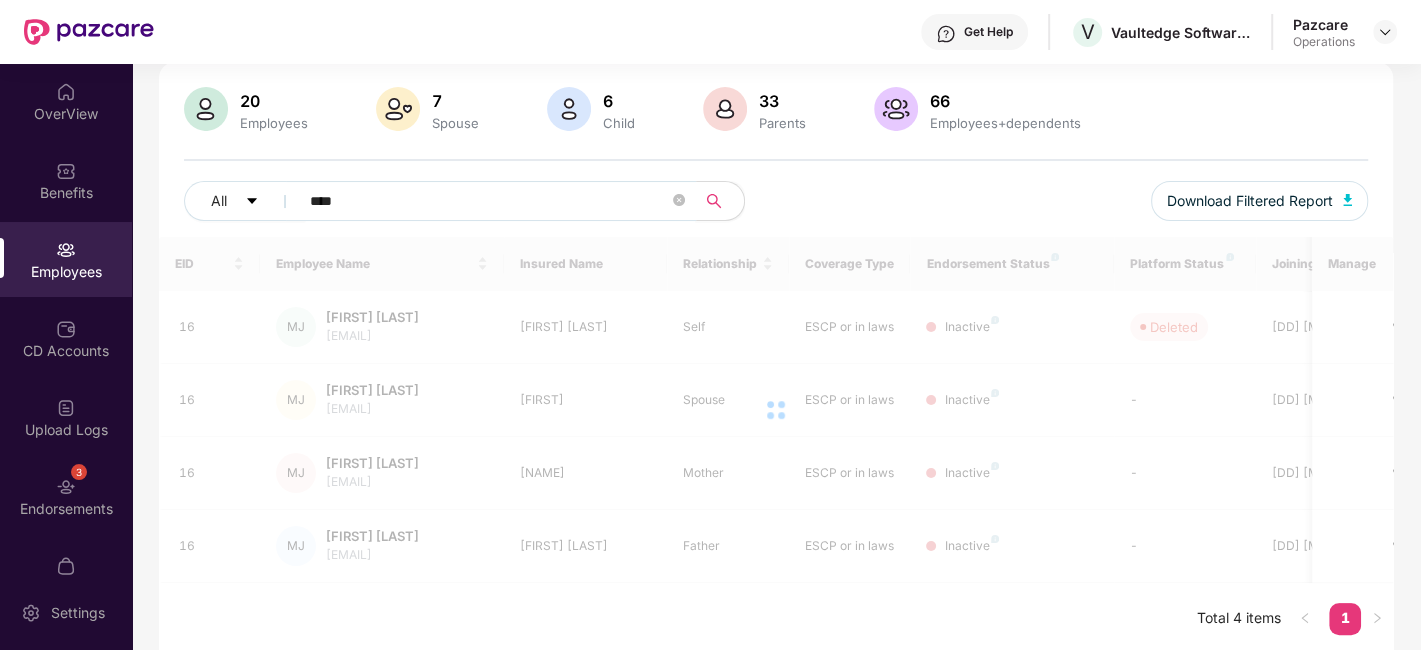 scroll, scrollTop: 65, scrollLeft: 0, axis: vertical 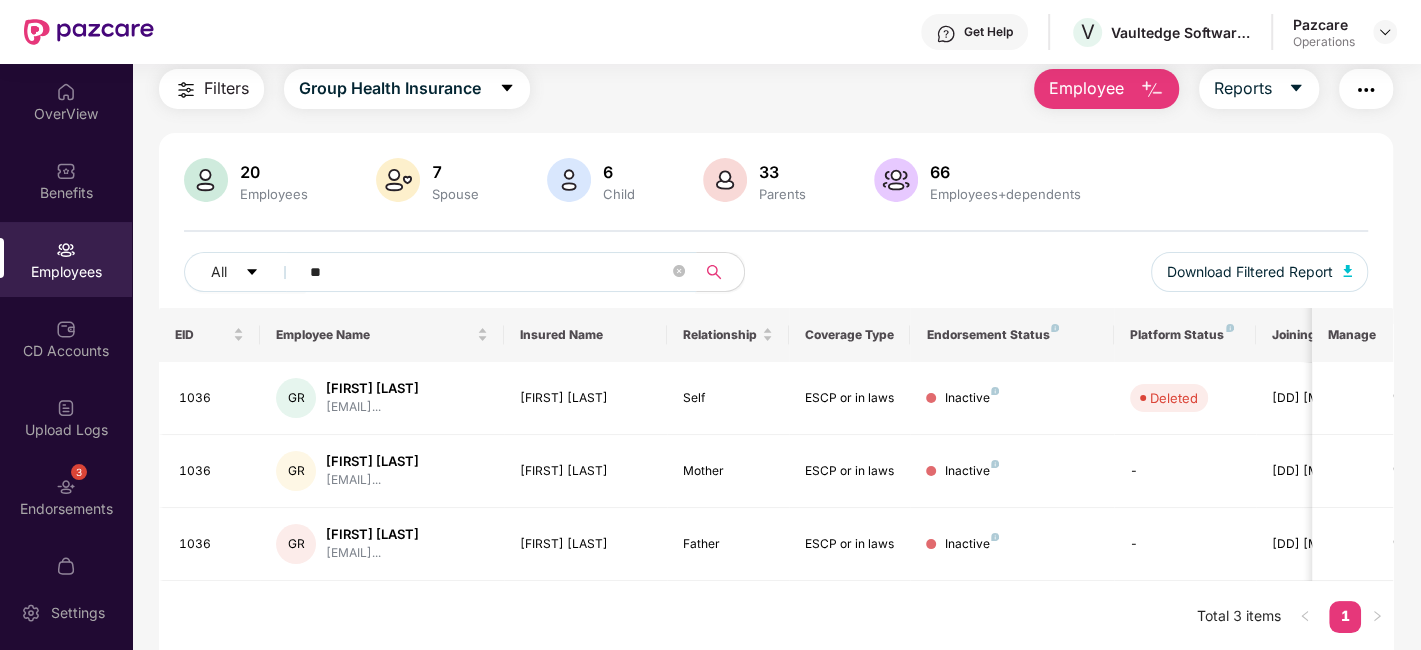 type on "*" 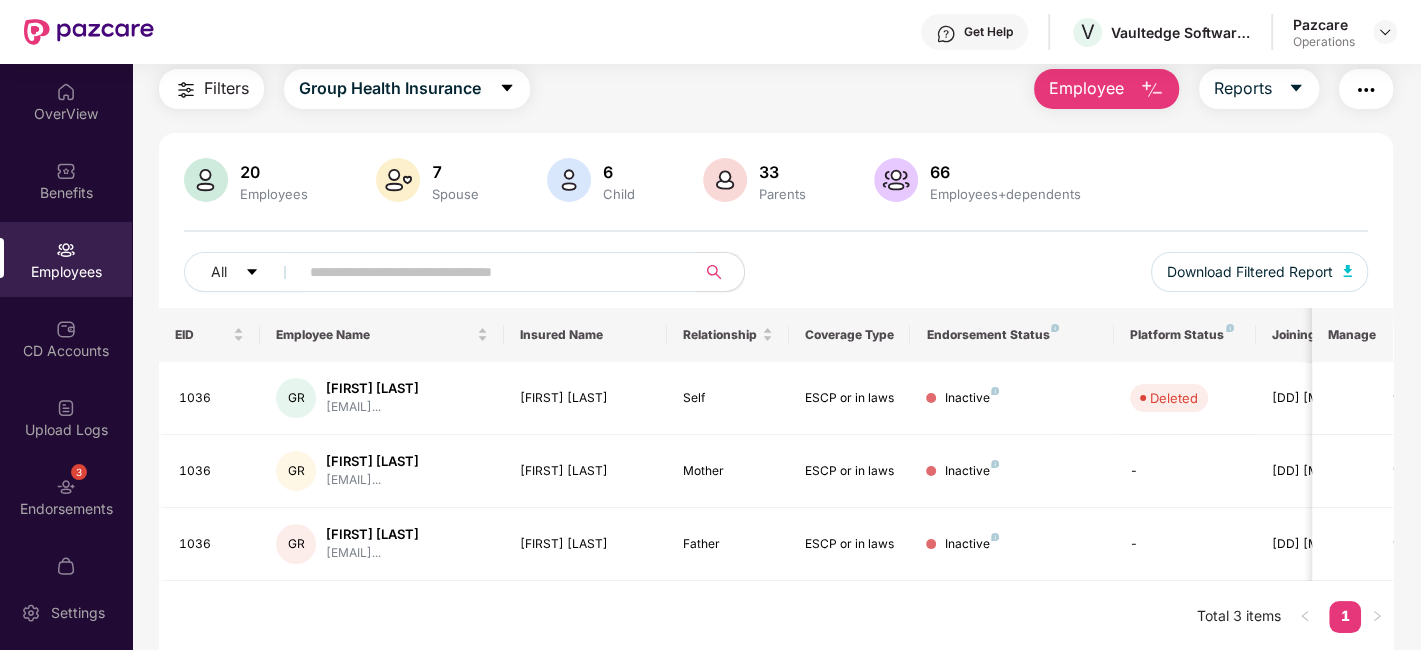 paste on "****" 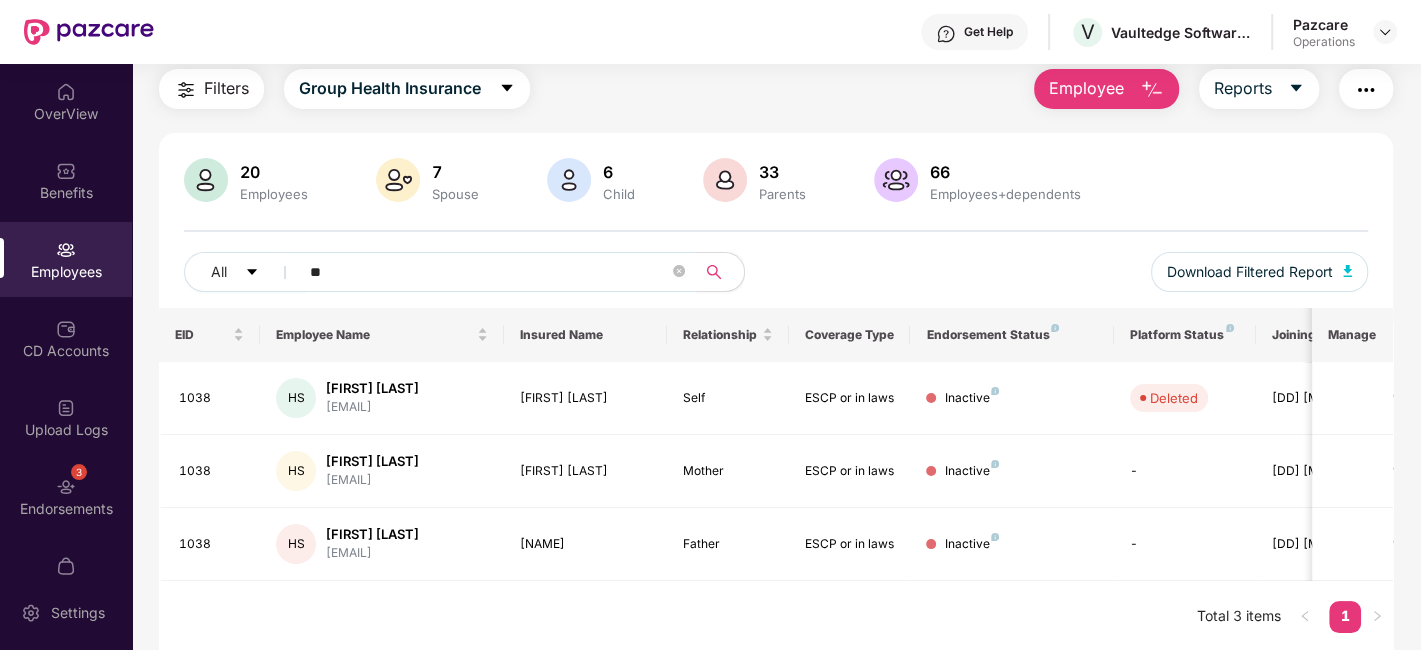 type on "*" 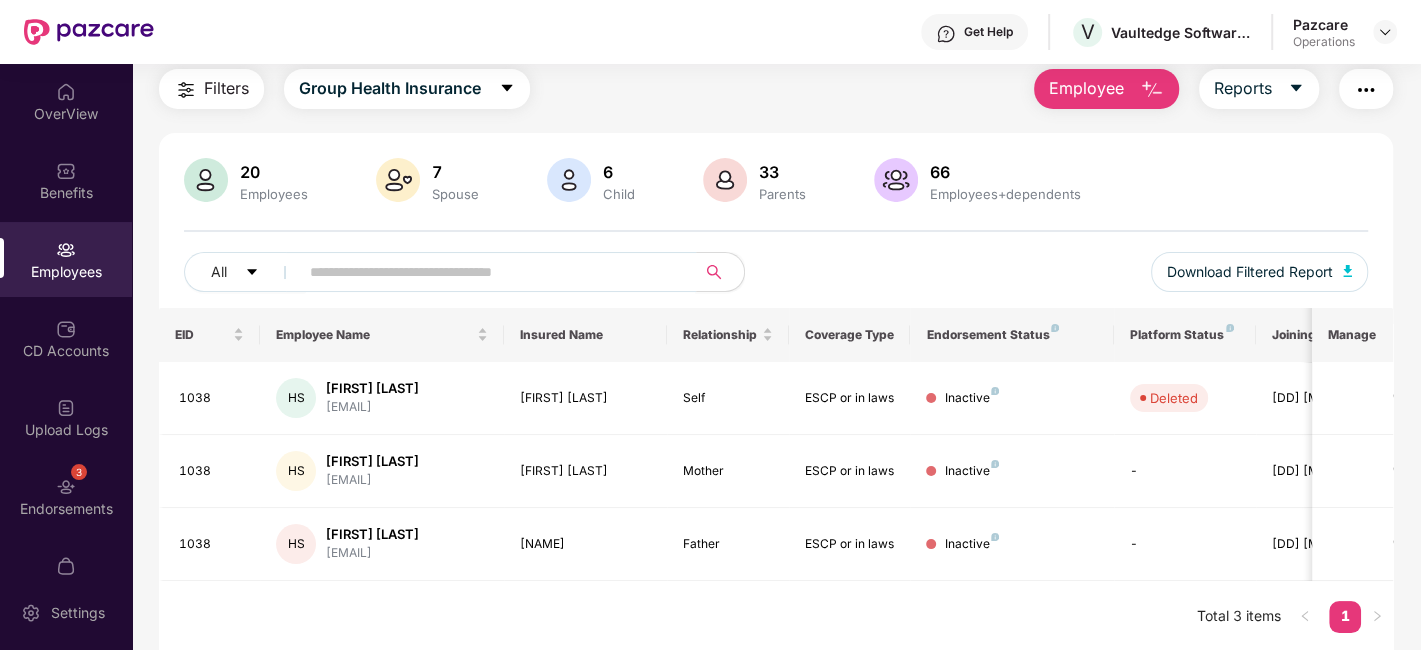 paste on "****" 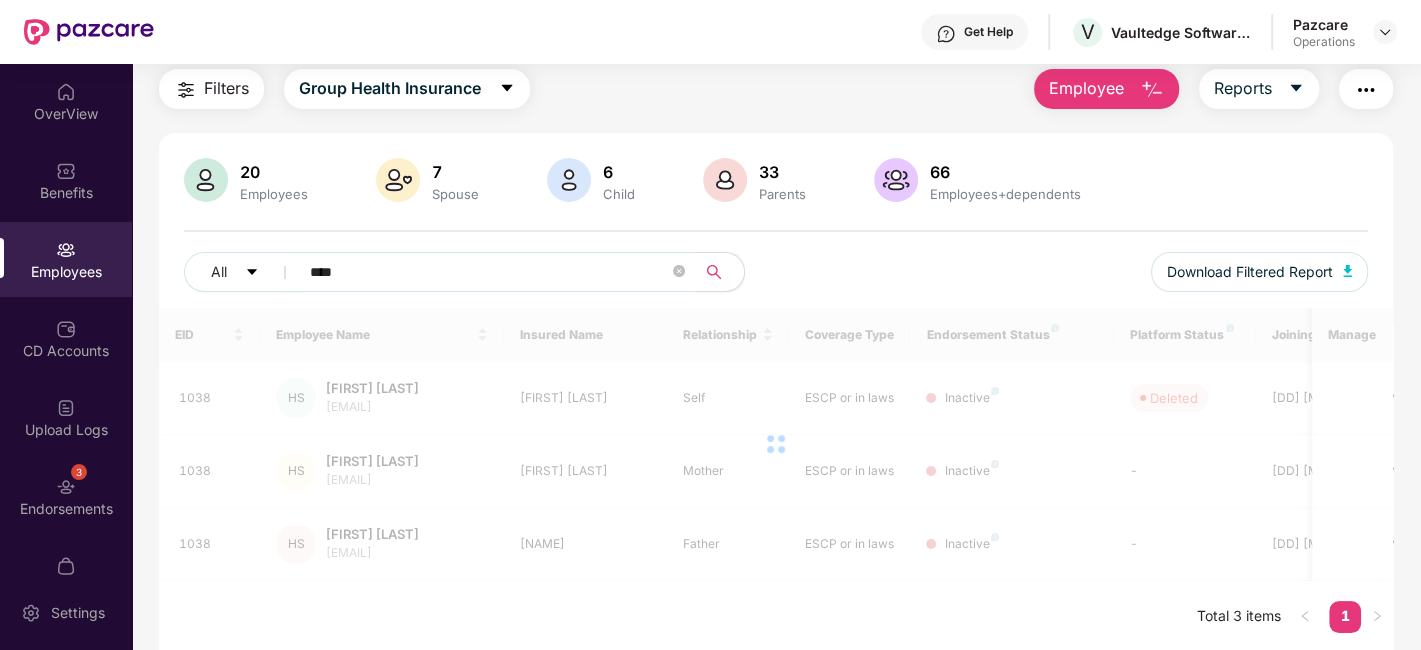 scroll, scrollTop: 136, scrollLeft: 0, axis: vertical 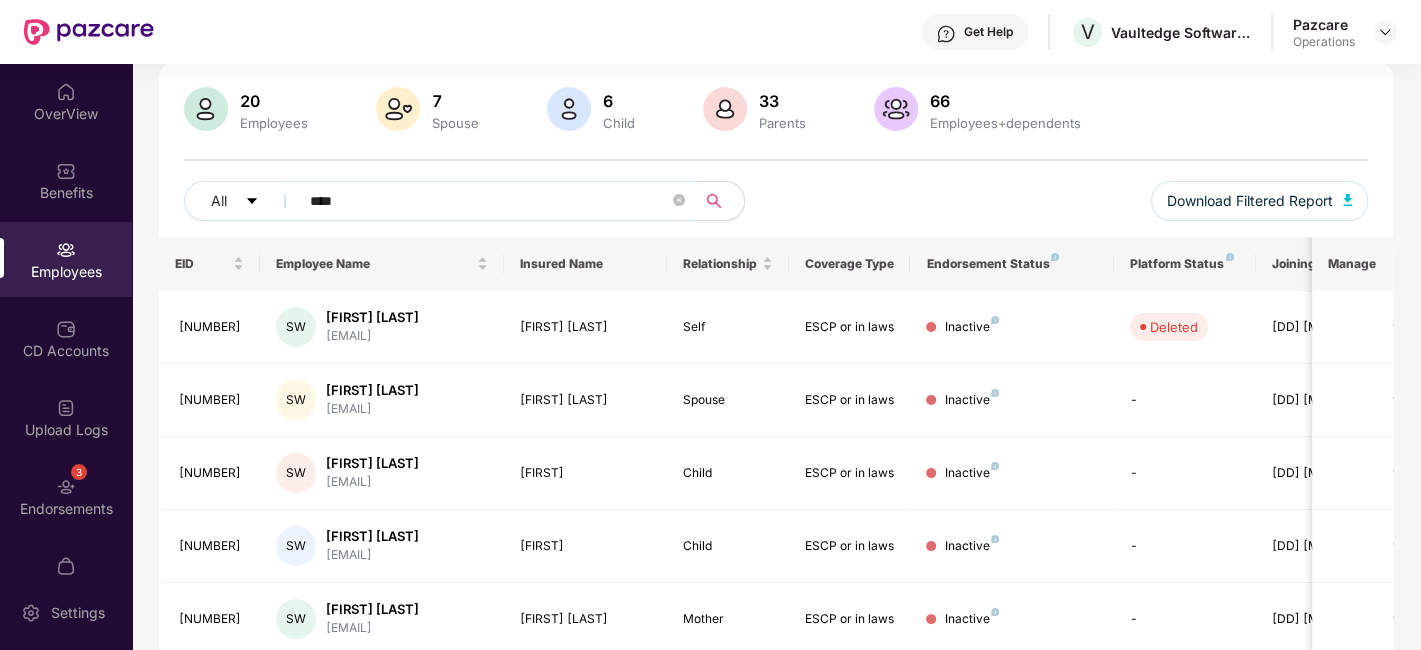 type on "****" 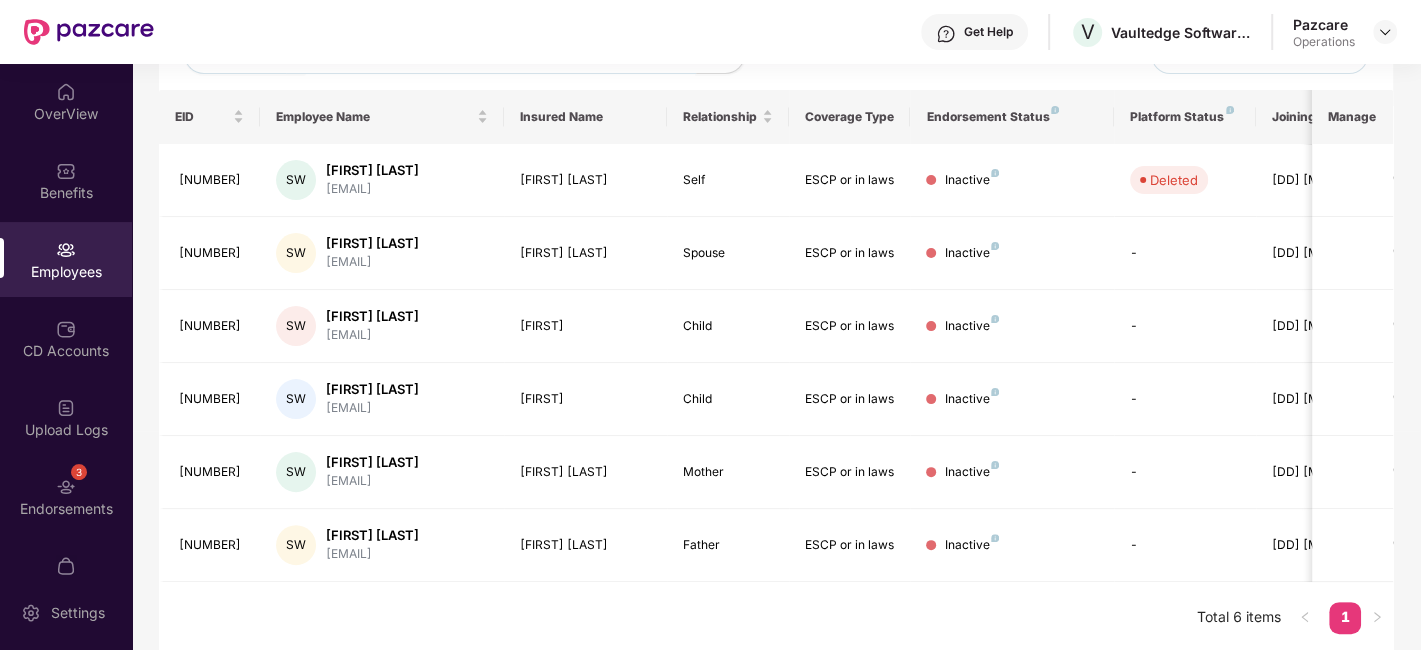 scroll, scrollTop: 0, scrollLeft: 0, axis: both 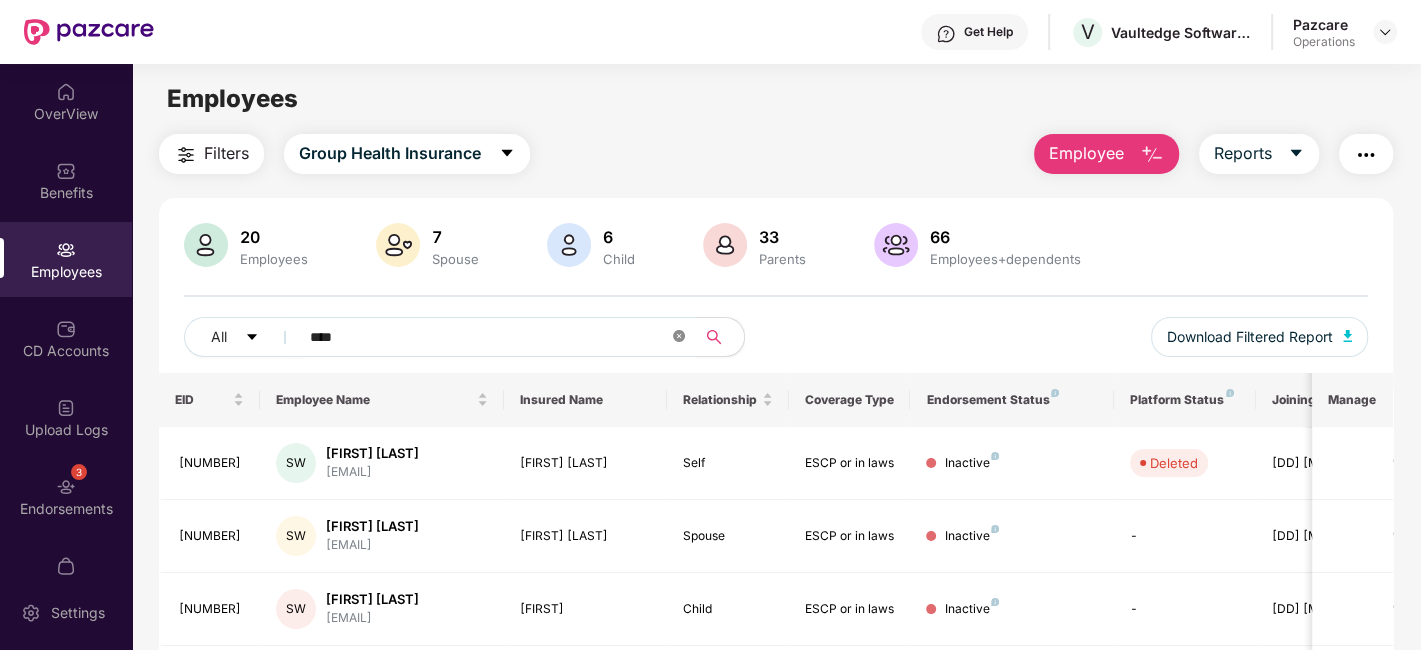 click 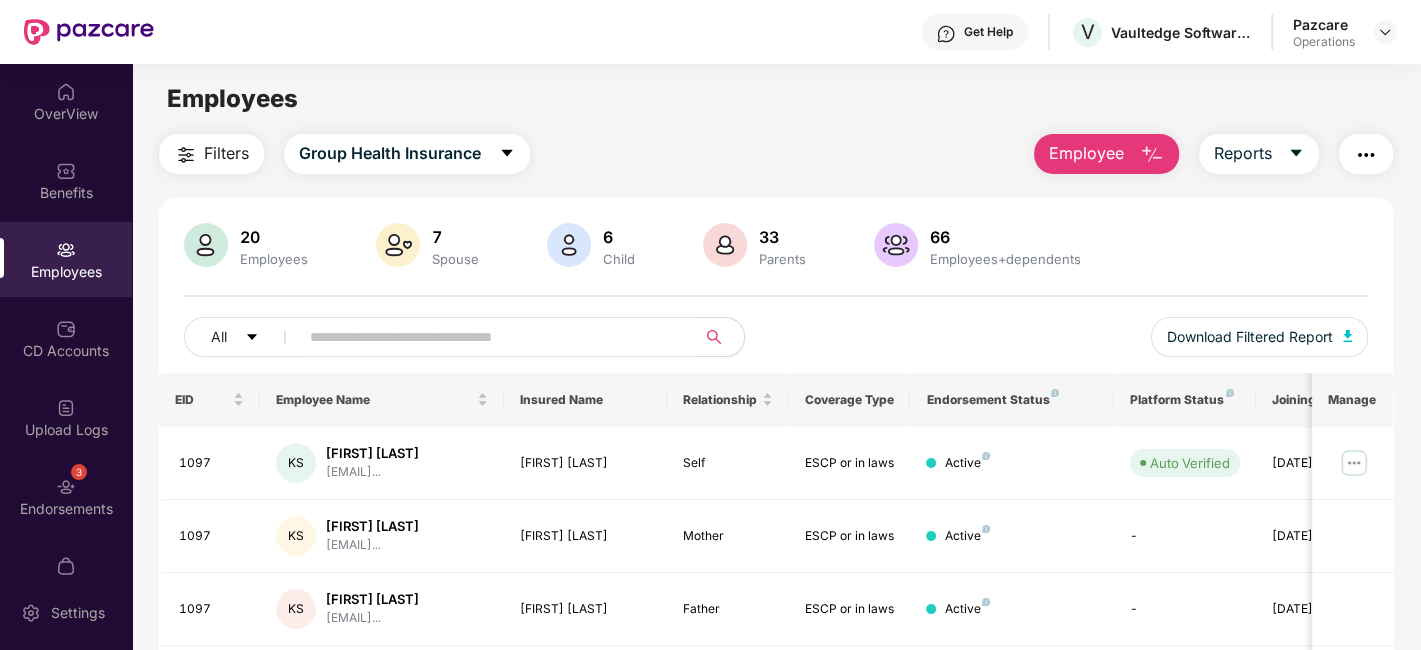 click on "Filters" at bounding box center [226, 153] 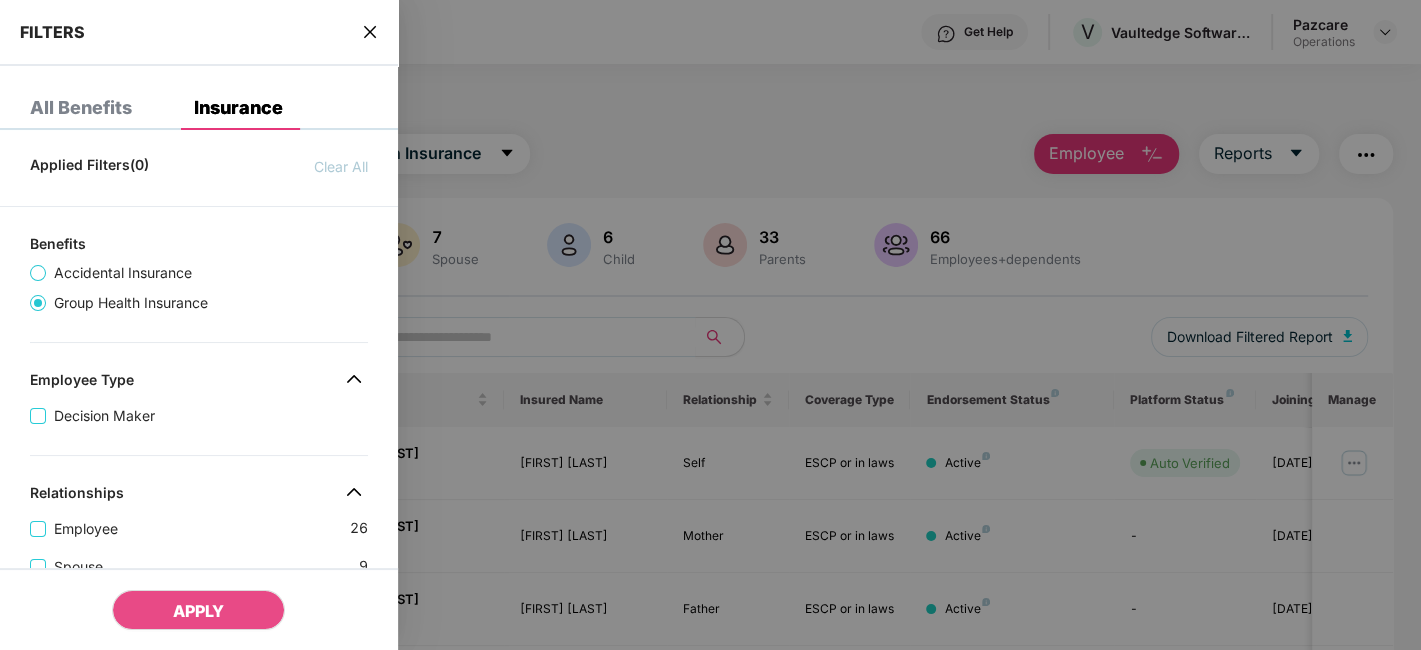 scroll, scrollTop: 805, scrollLeft: 0, axis: vertical 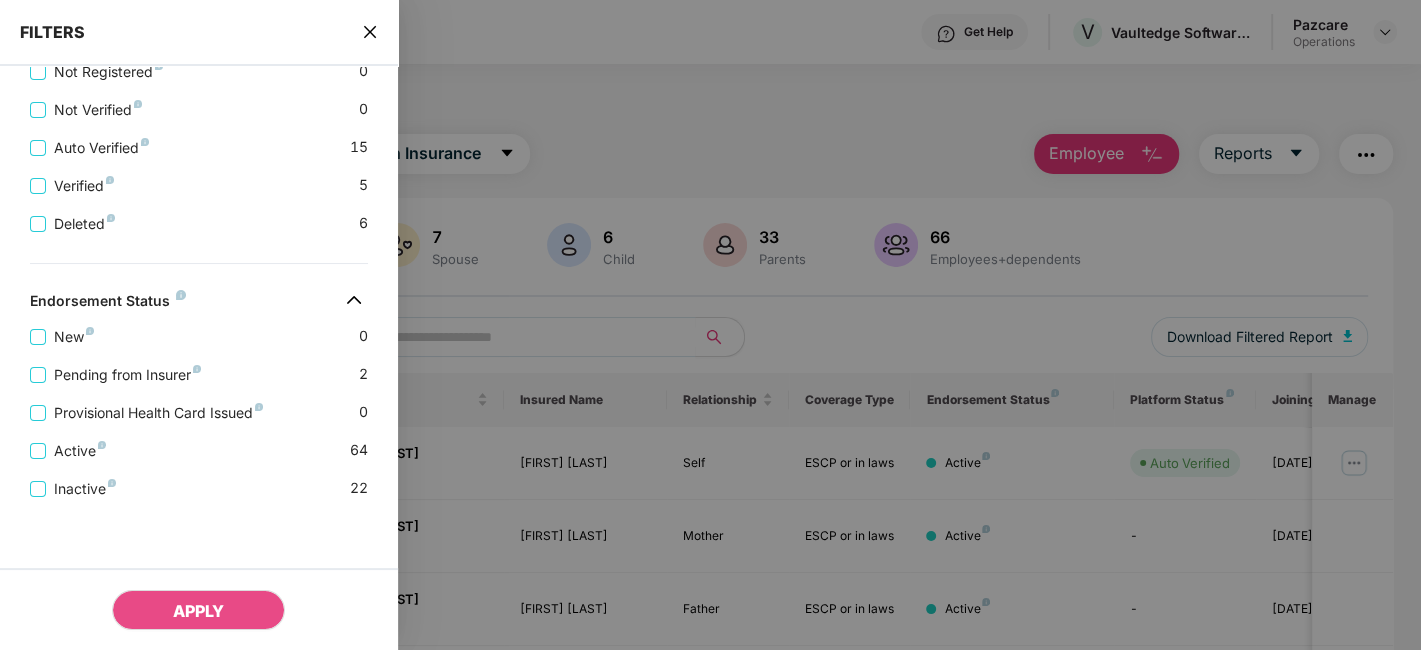 click 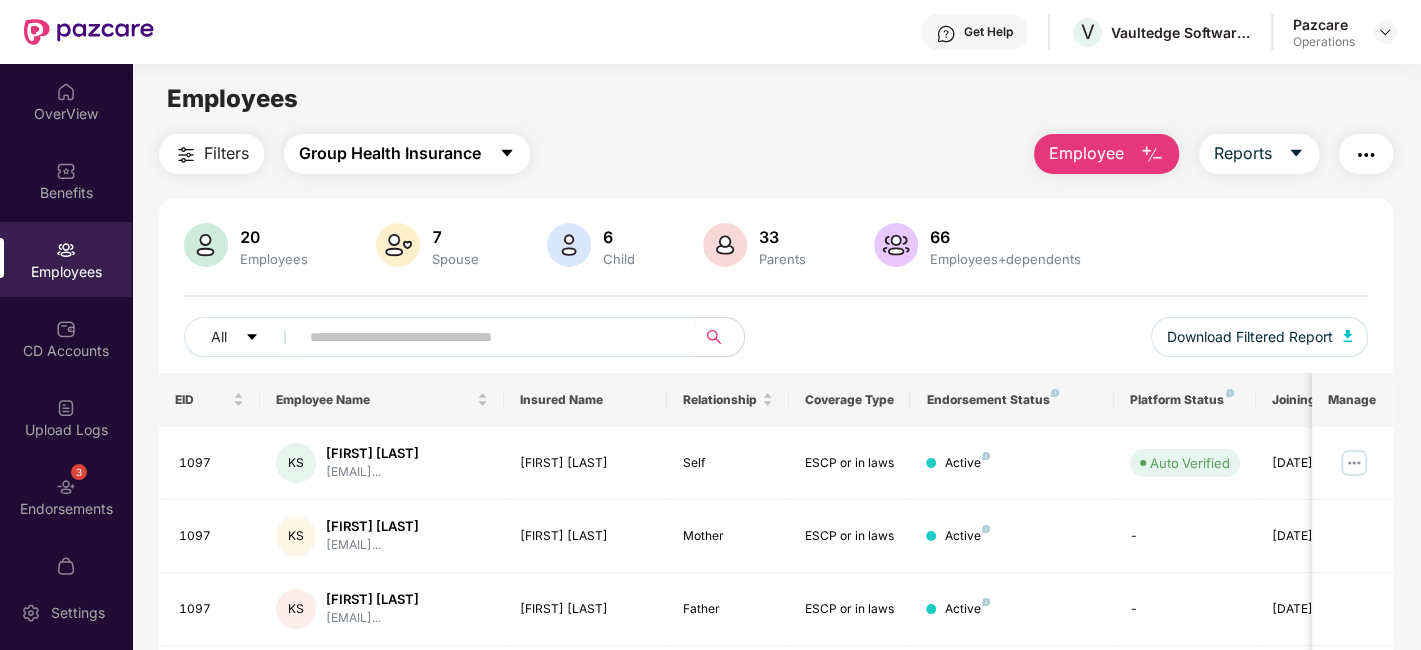click 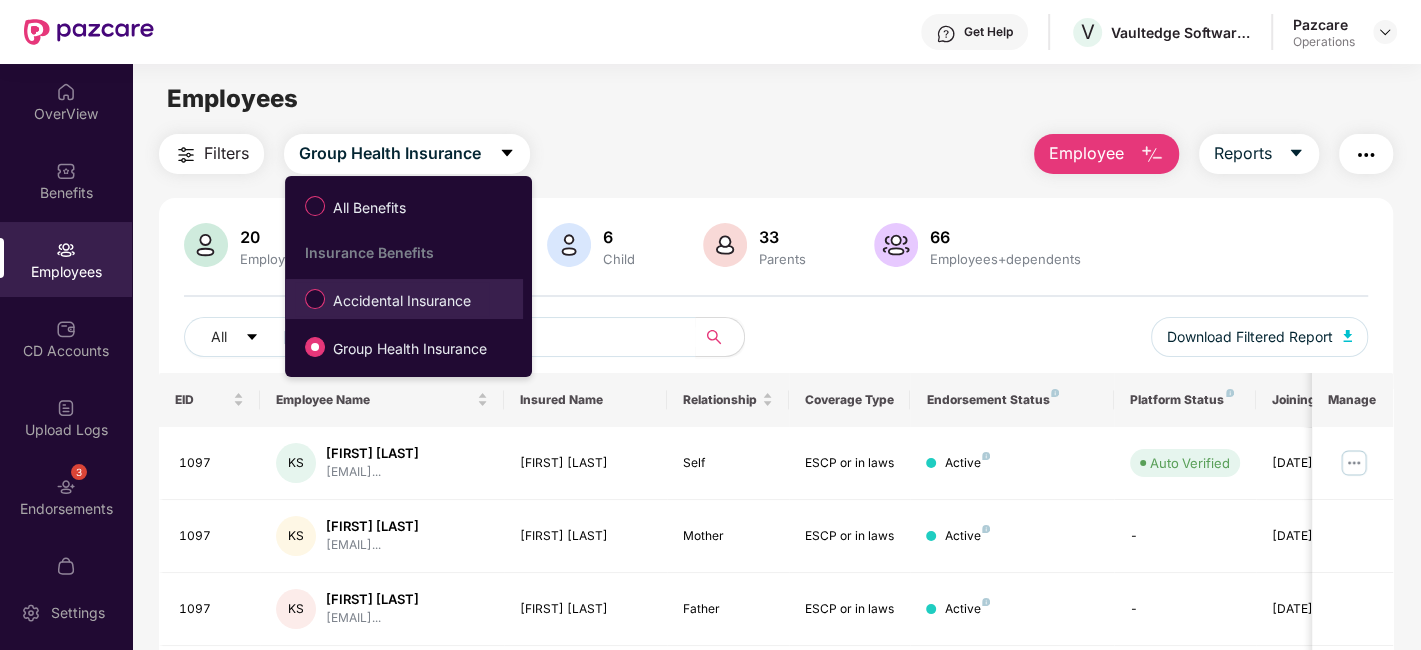 click on "Accidental Insurance" at bounding box center (402, 301) 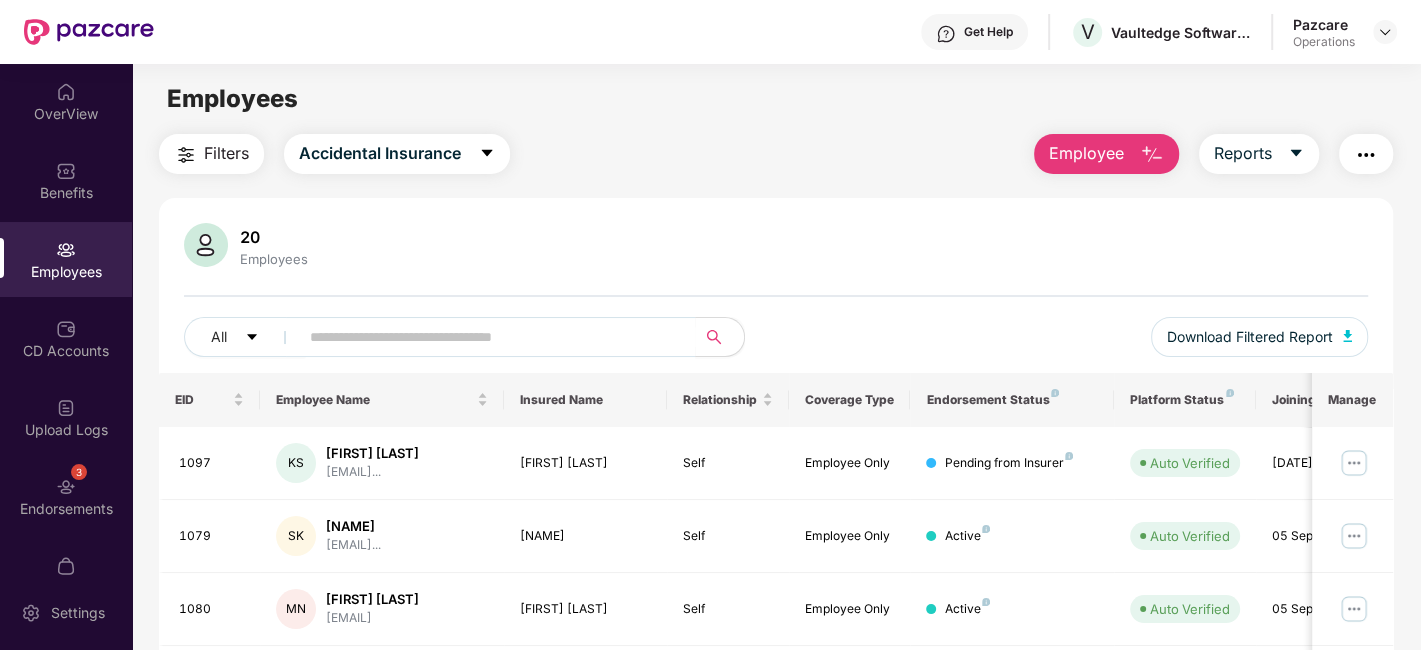click on "Filters" at bounding box center (226, 153) 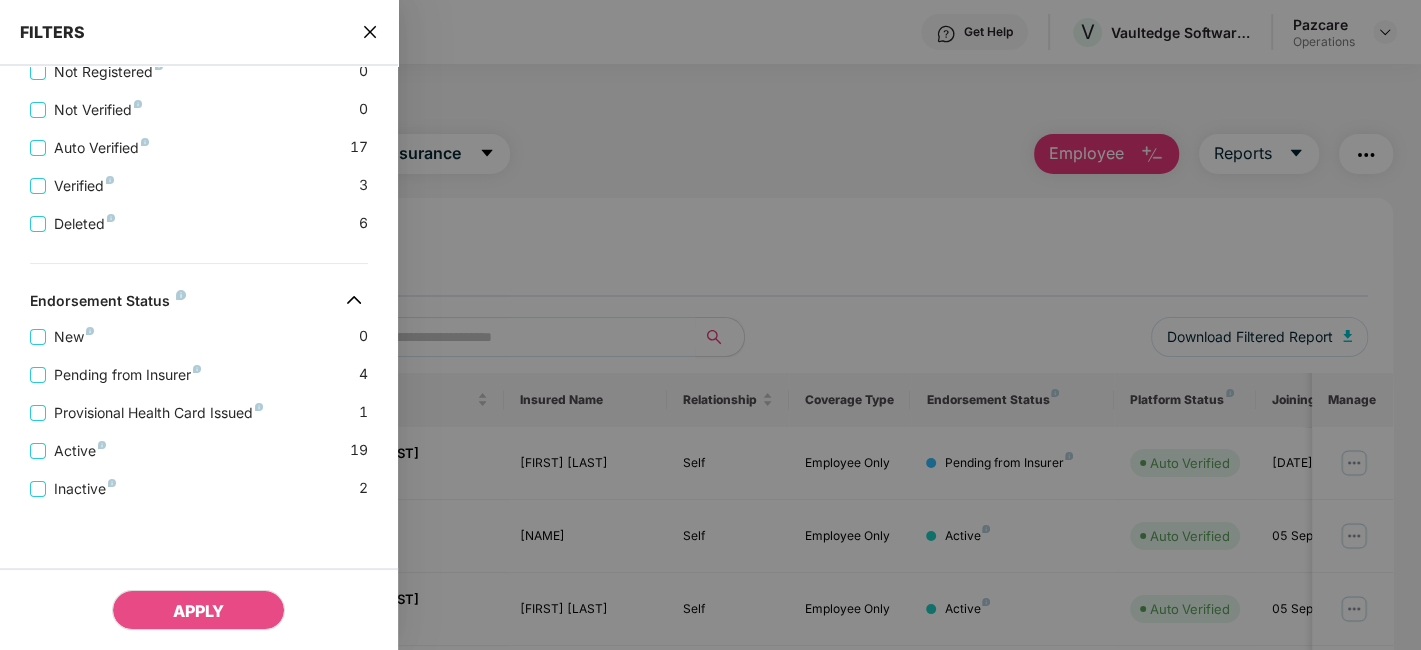 scroll, scrollTop: 574, scrollLeft: 0, axis: vertical 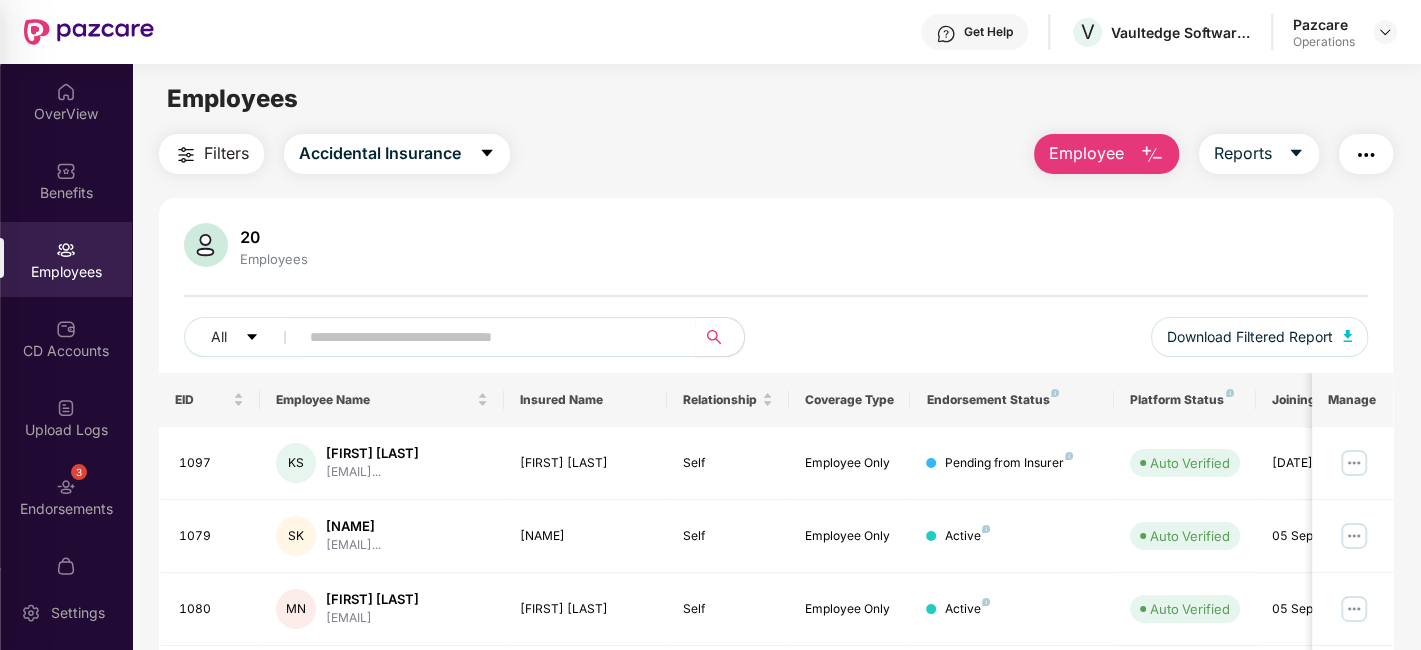 type 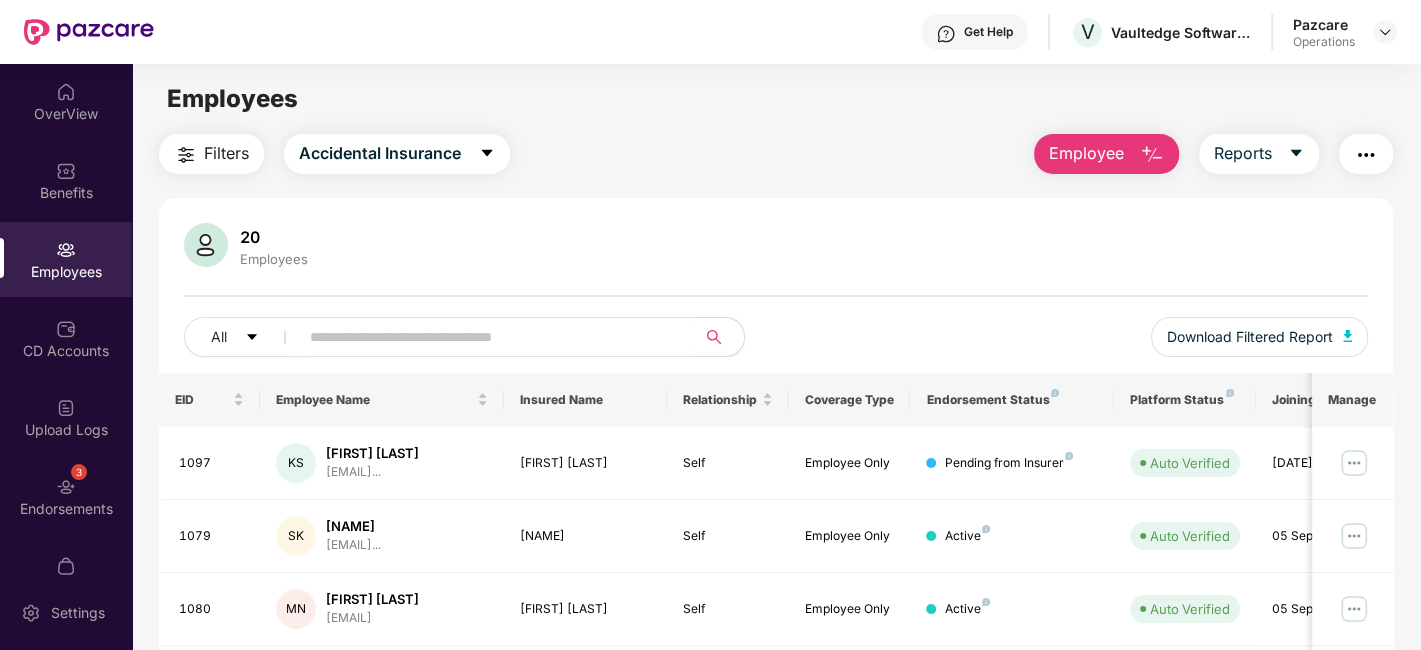 click at bounding box center (1366, 154) 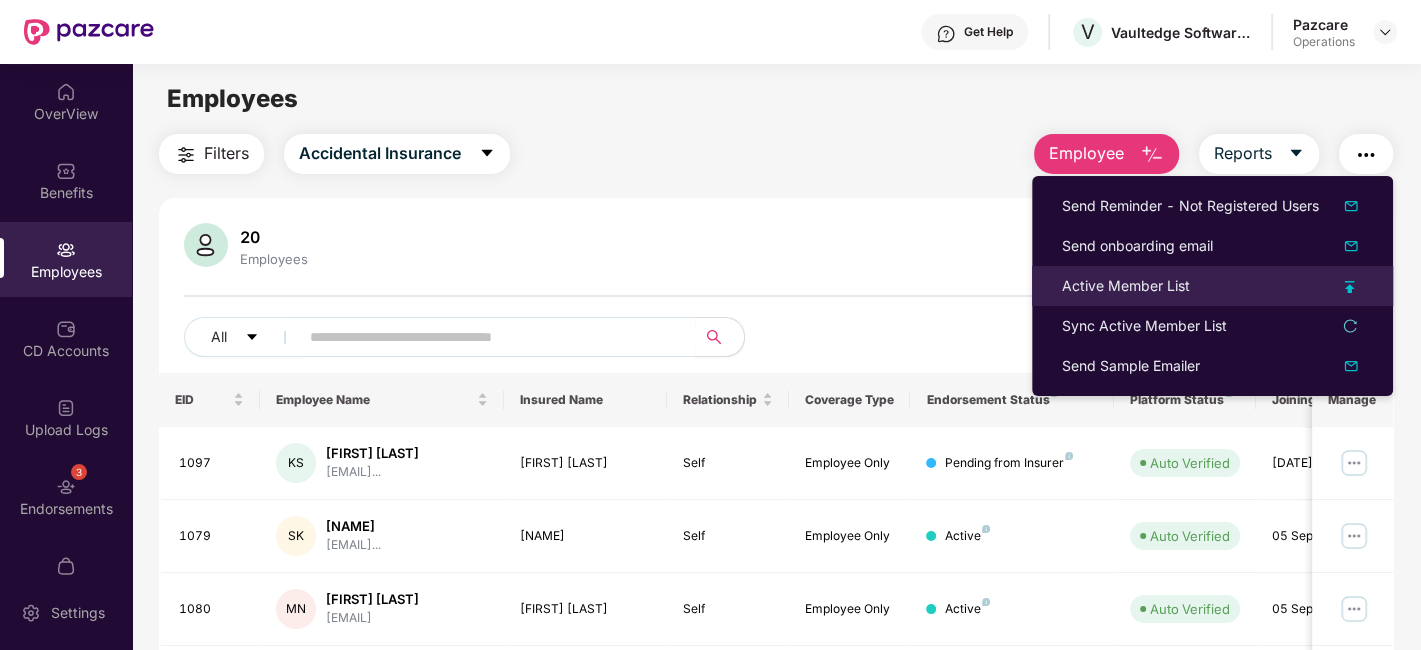 click on "Active Member List" at bounding box center (1126, 286) 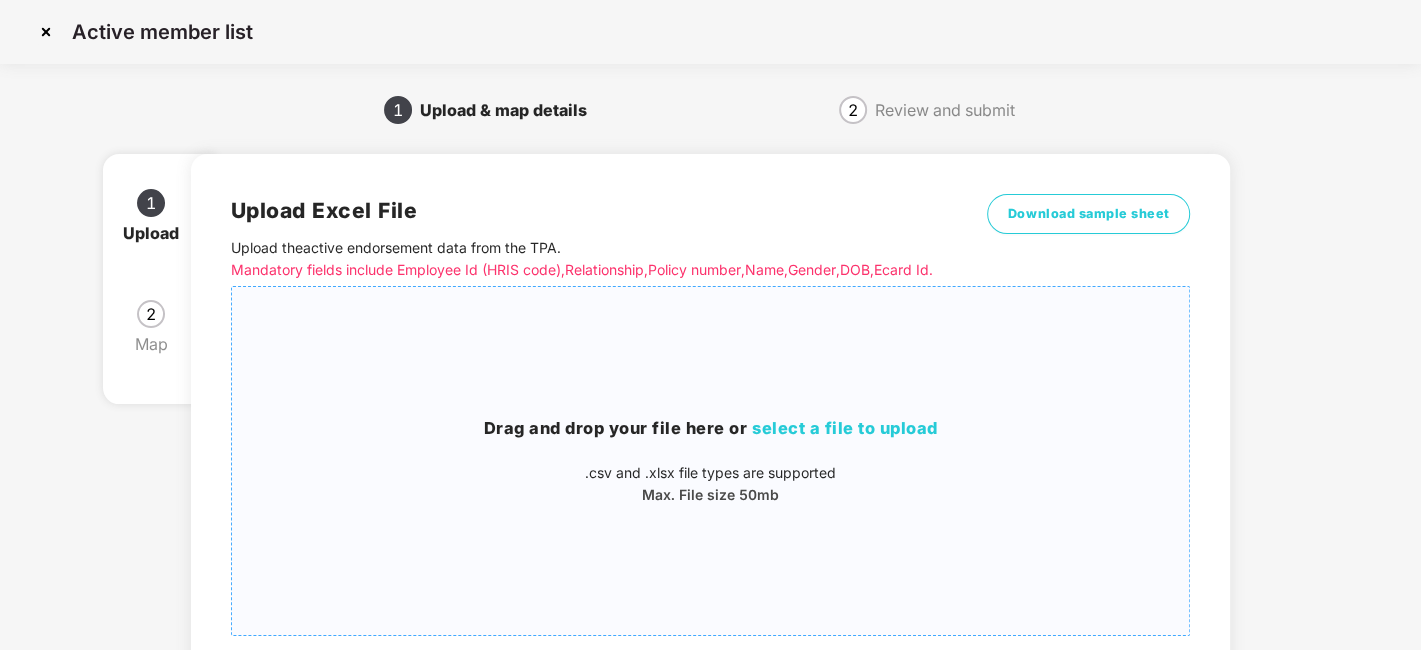 click on "Drag and drop your file here or  select a file to upload .csv and .xlsx file types are supported Max. File size 50mb" at bounding box center [711, 461] 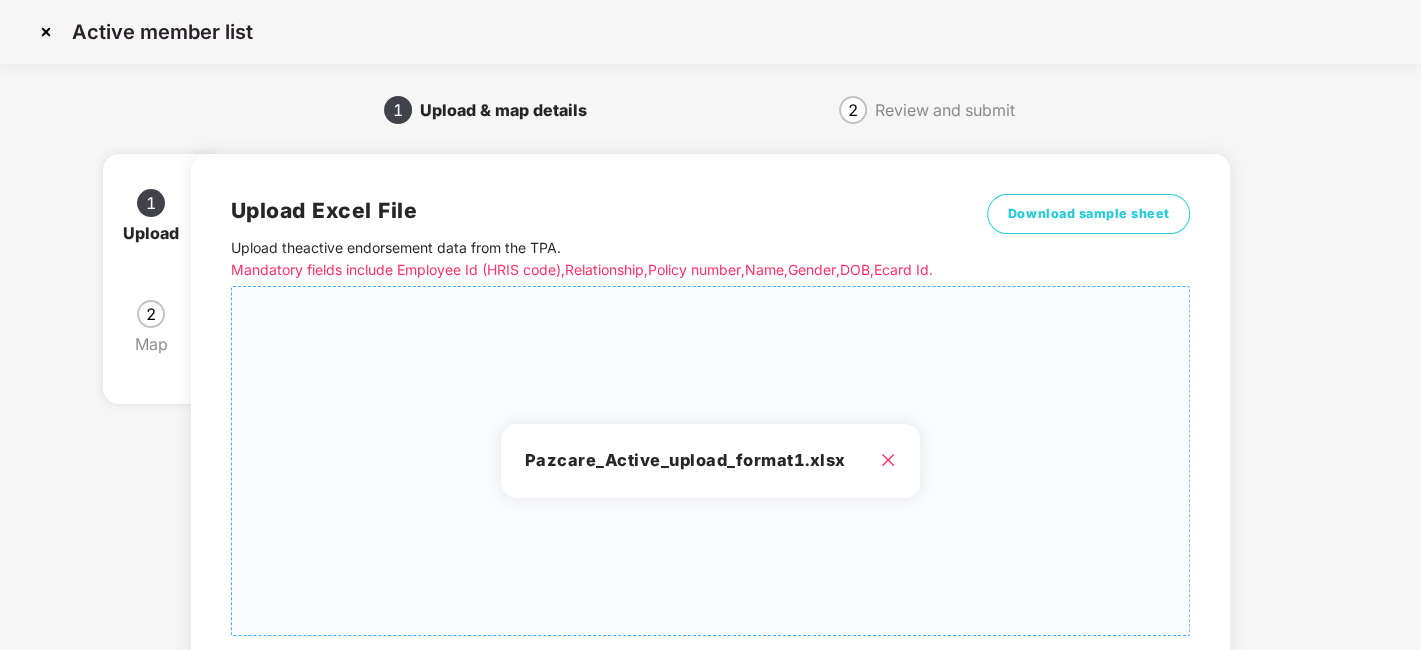 scroll, scrollTop: 214, scrollLeft: 0, axis: vertical 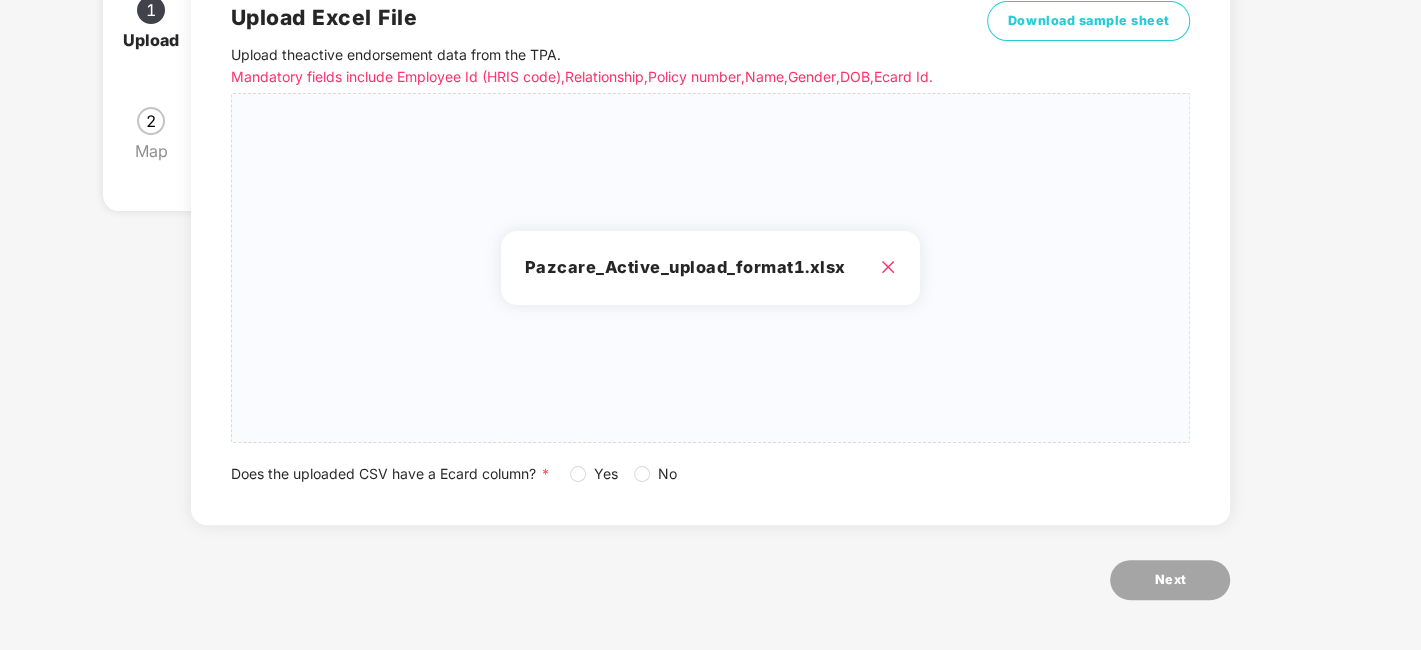 click on "No" at bounding box center [659, 474] 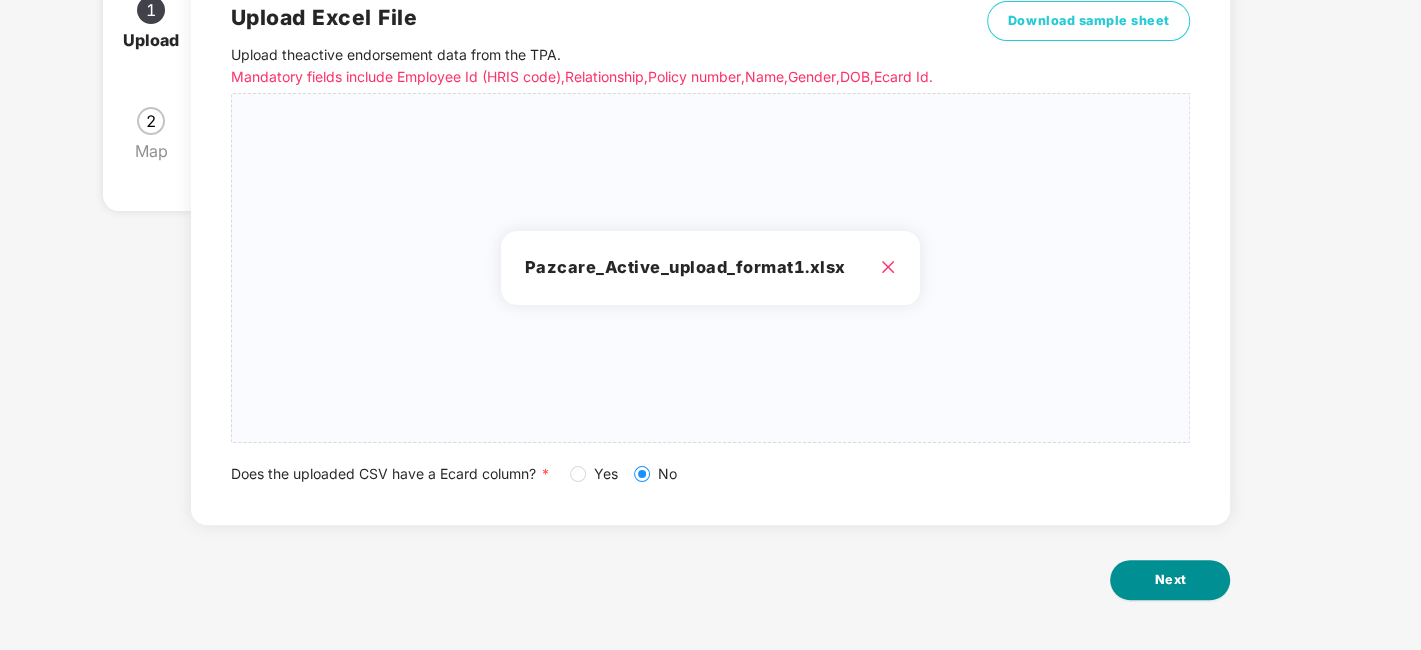 click on "Next" at bounding box center (1170, 580) 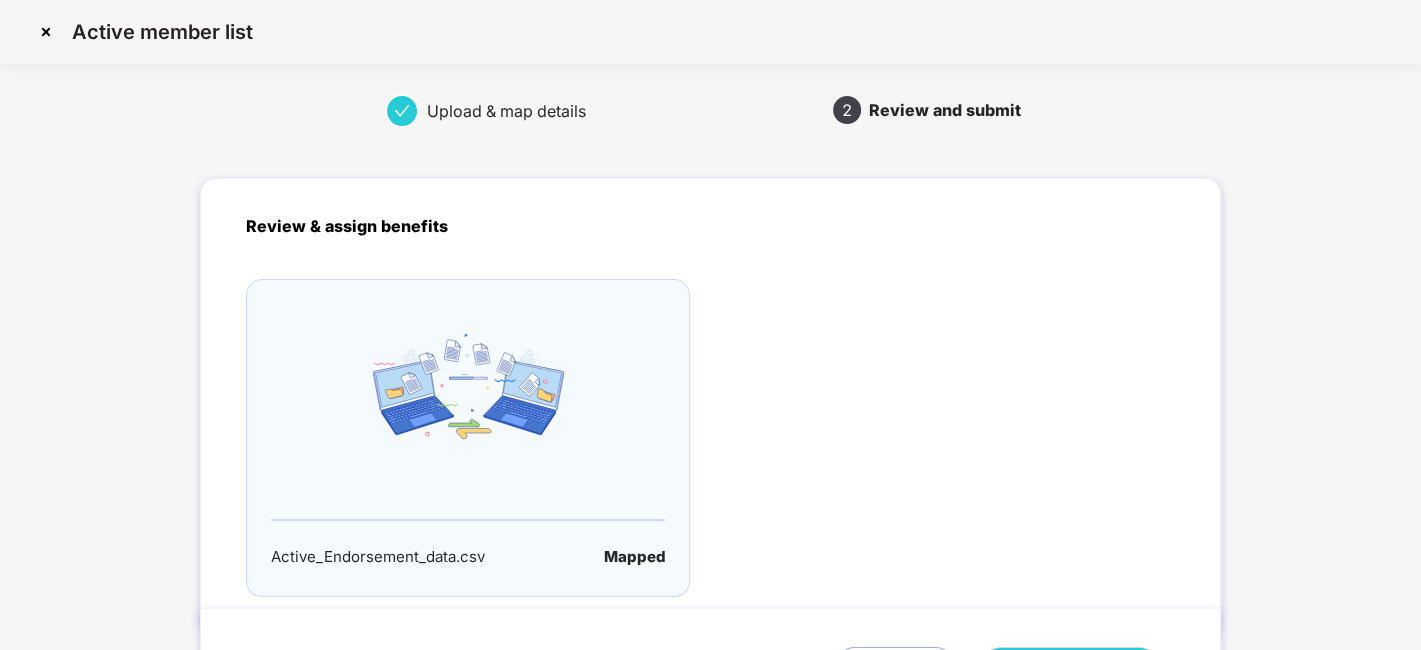scroll, scrollTop: 132, scrollLeft: 0, axis: vertical 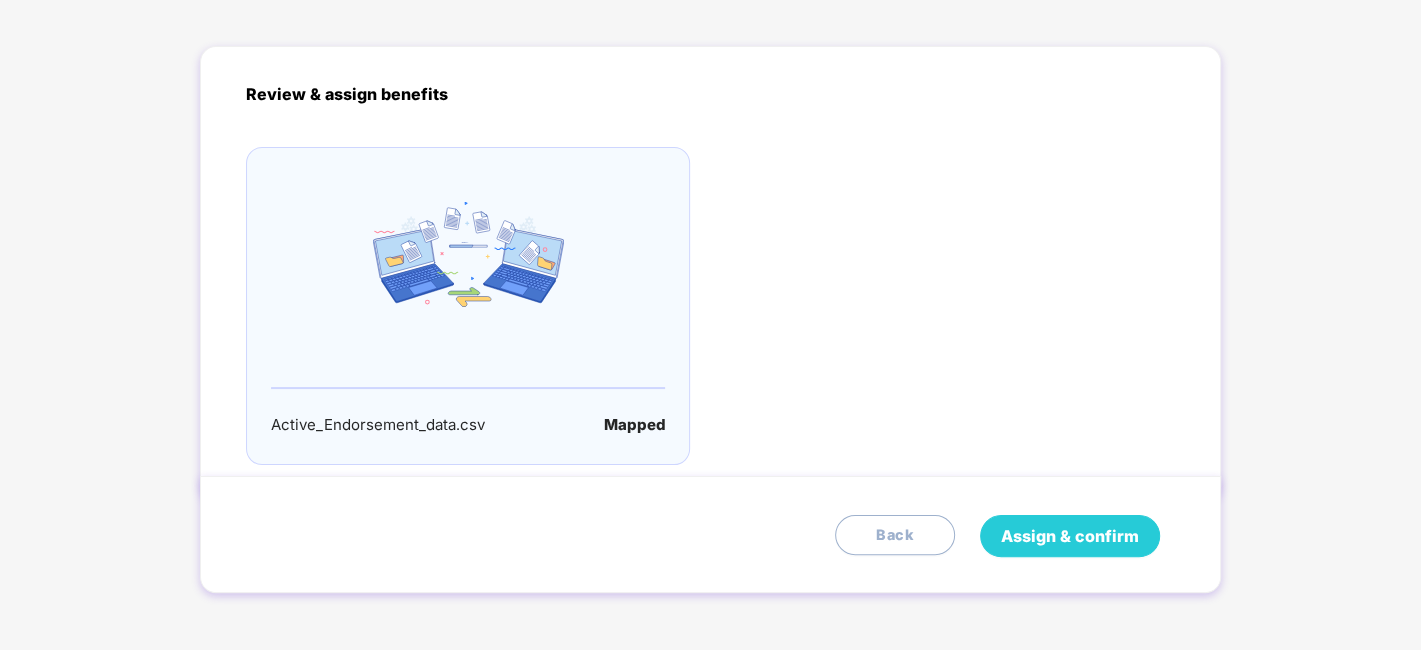 click on "Assign & confirm" at bounding box center [1070, 536] 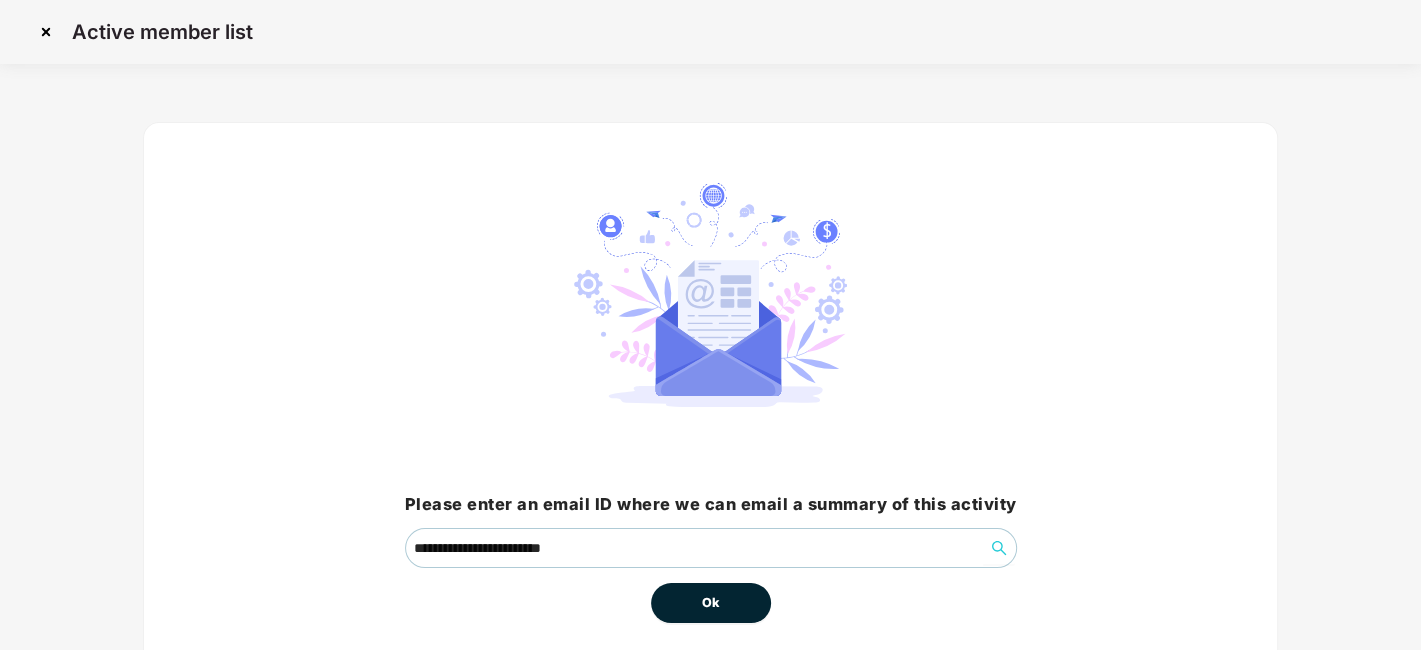 scroll, scrollTop: 86, scrollLeft: 0, axis: vertical 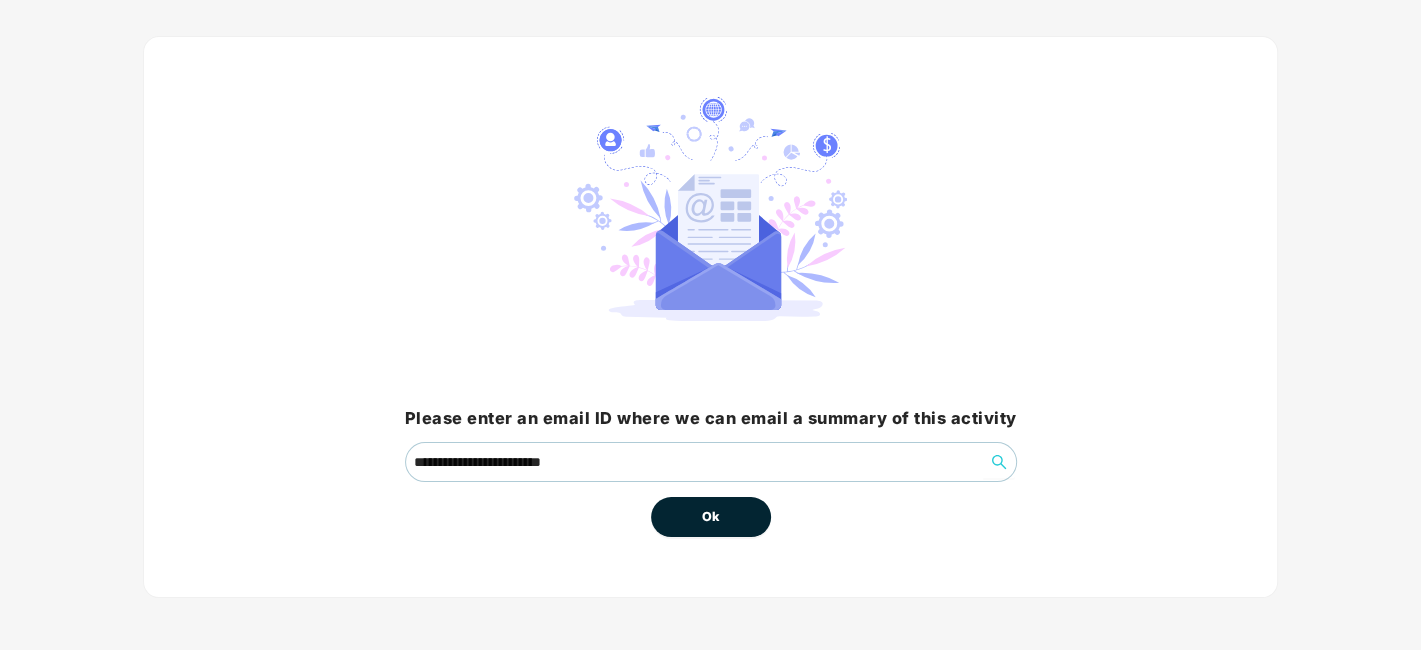 click on "Ok" at bounding box center [711, 517] 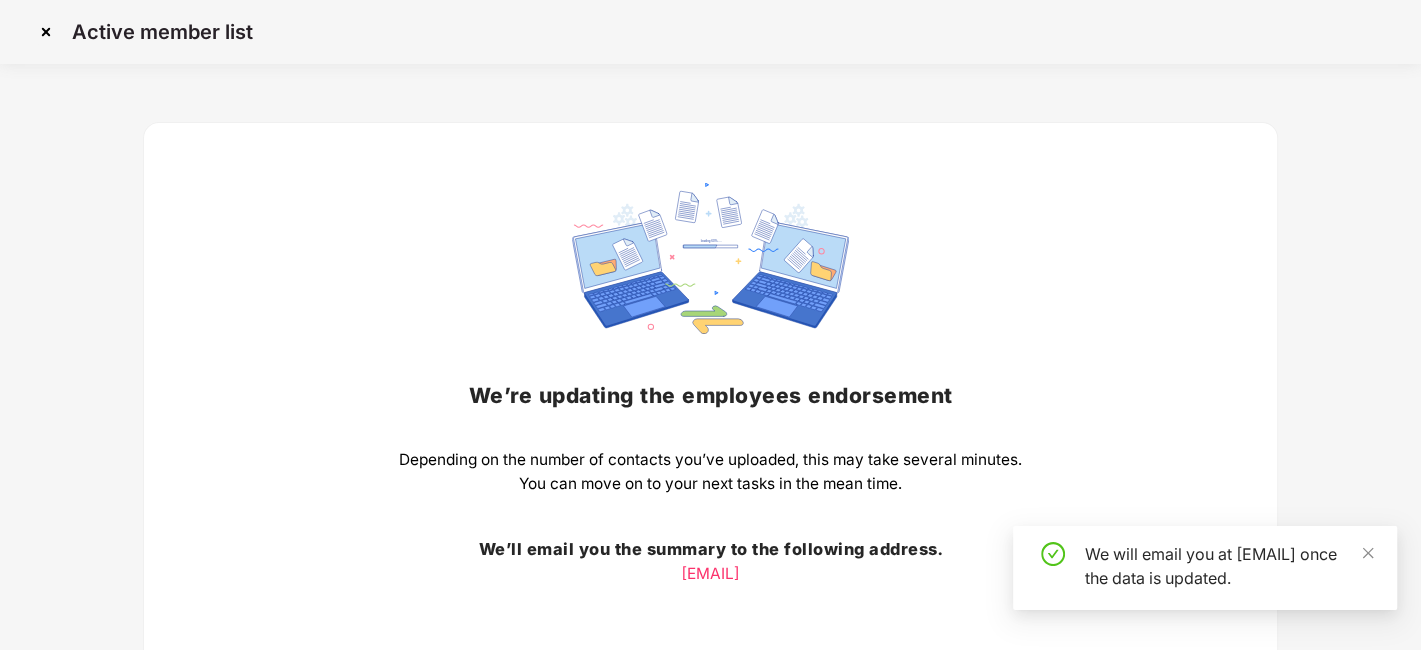scroll, scrollTop: 156, scrollLeft: 0, axis: vertical 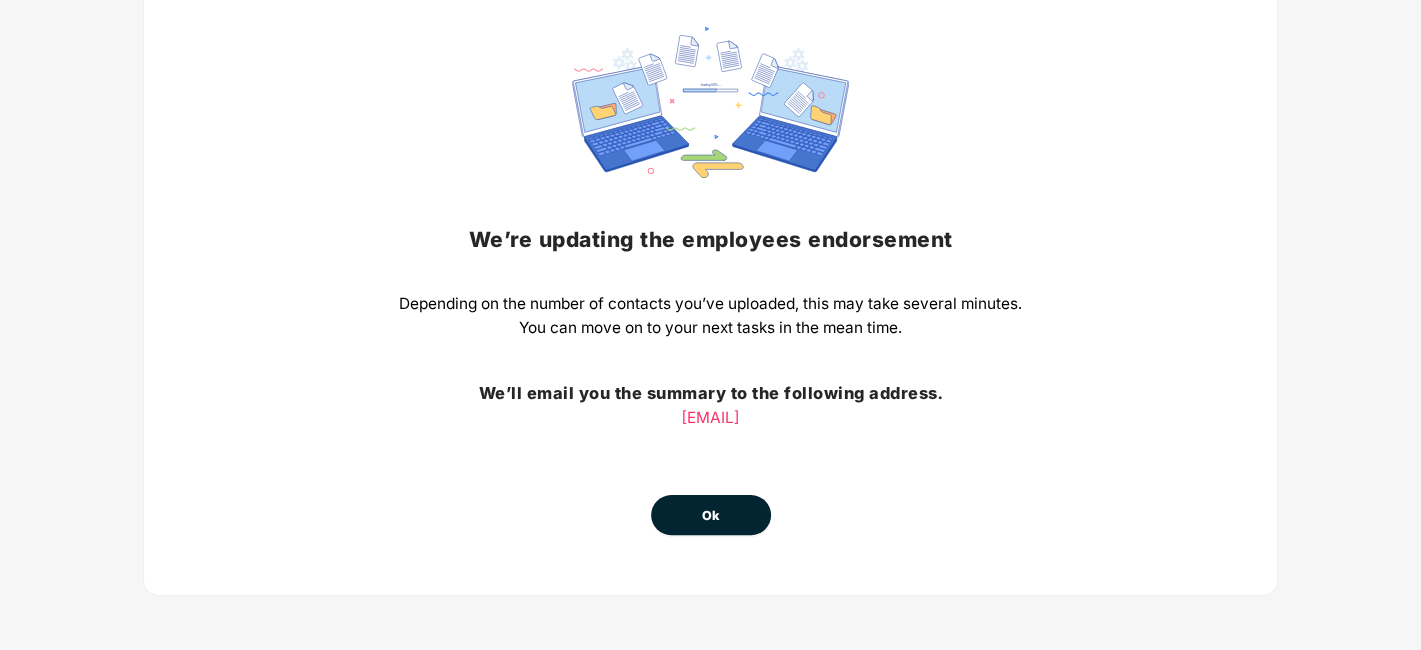 click on "Ok" at bounding box center (711, 515) 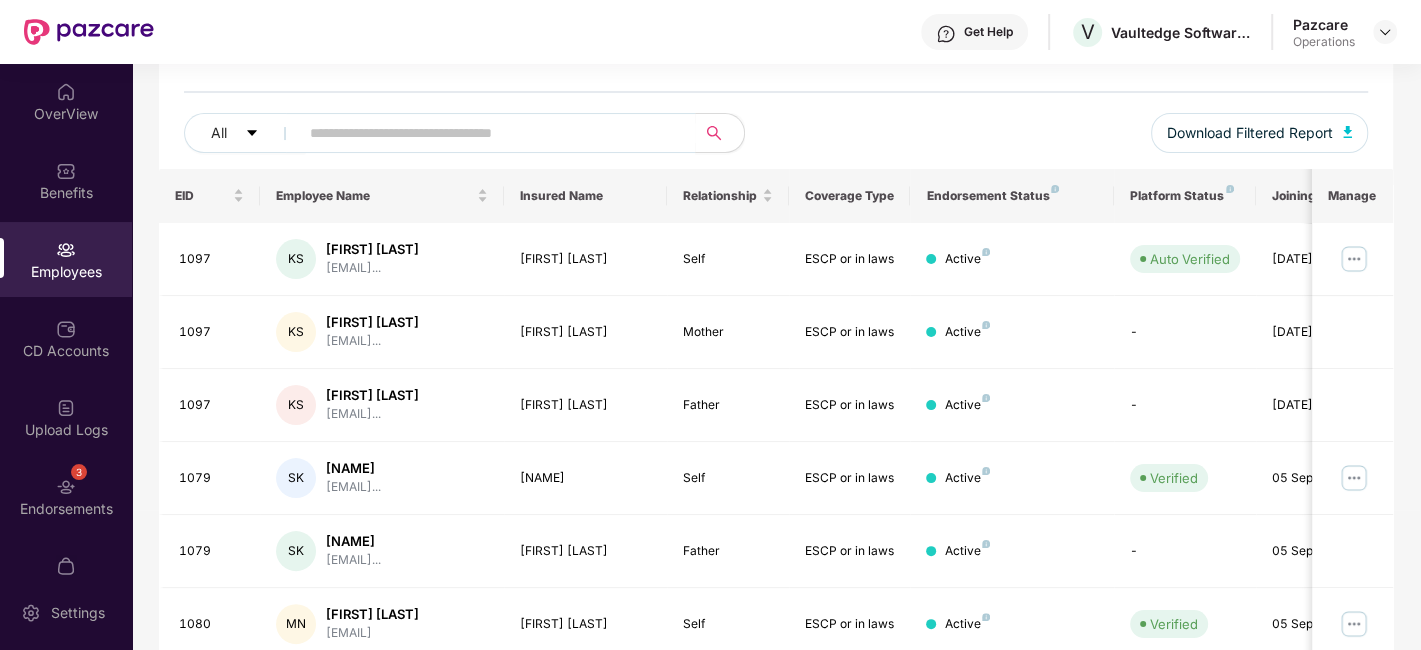 scroll, scrollTop: 0, scrollLeft: 0, axis: both 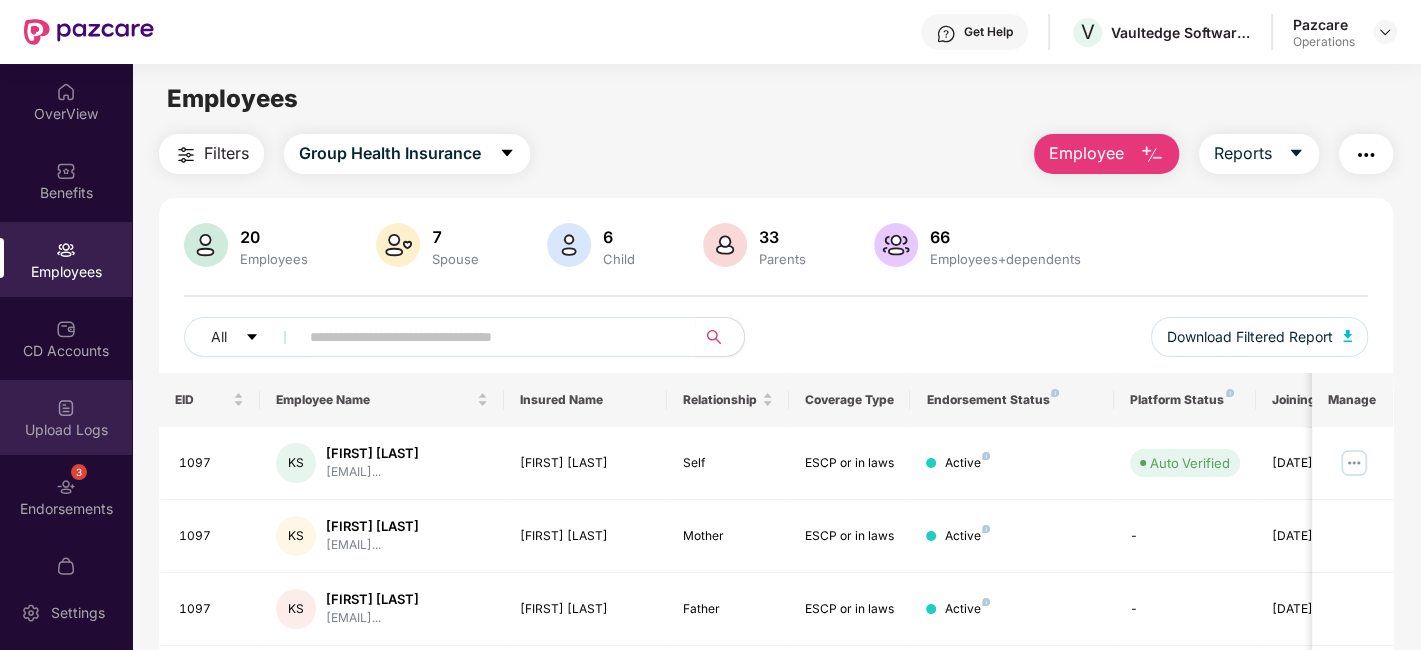 click on "Upload Logs" at bounding box center [66, 417] 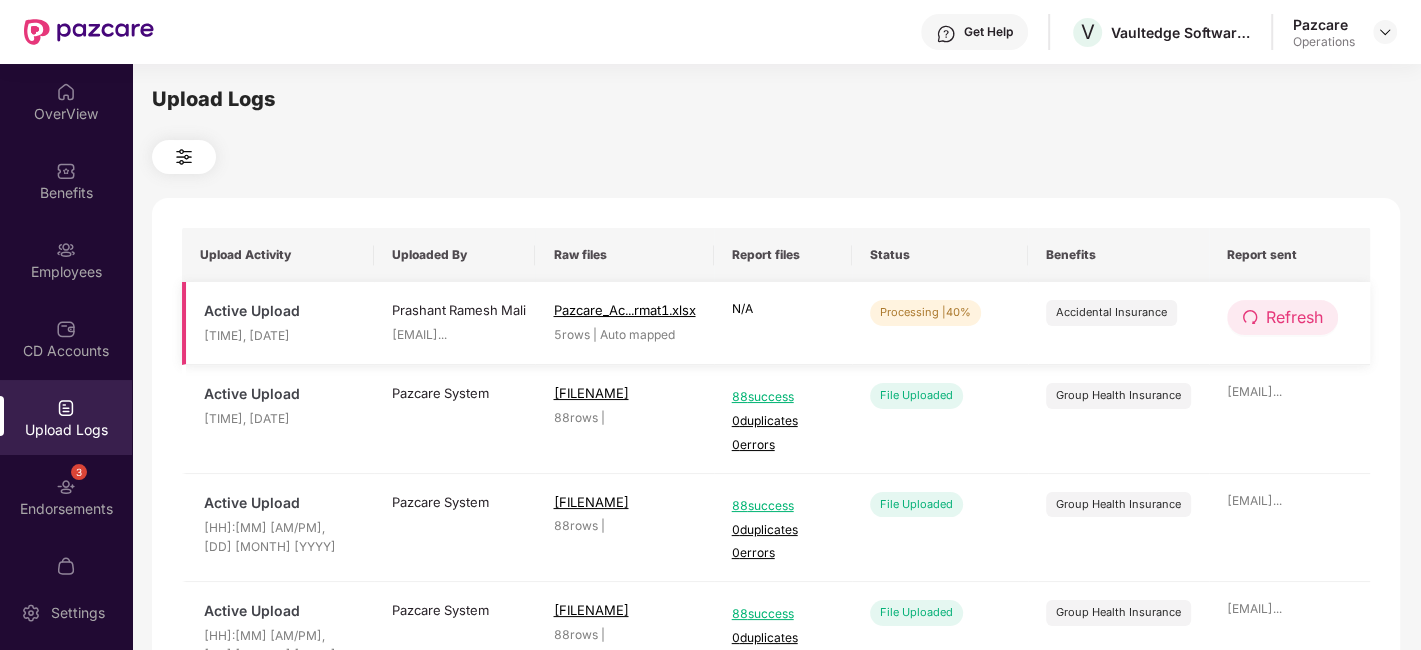 click on "Refresh" at bounding box center [1294, 317] 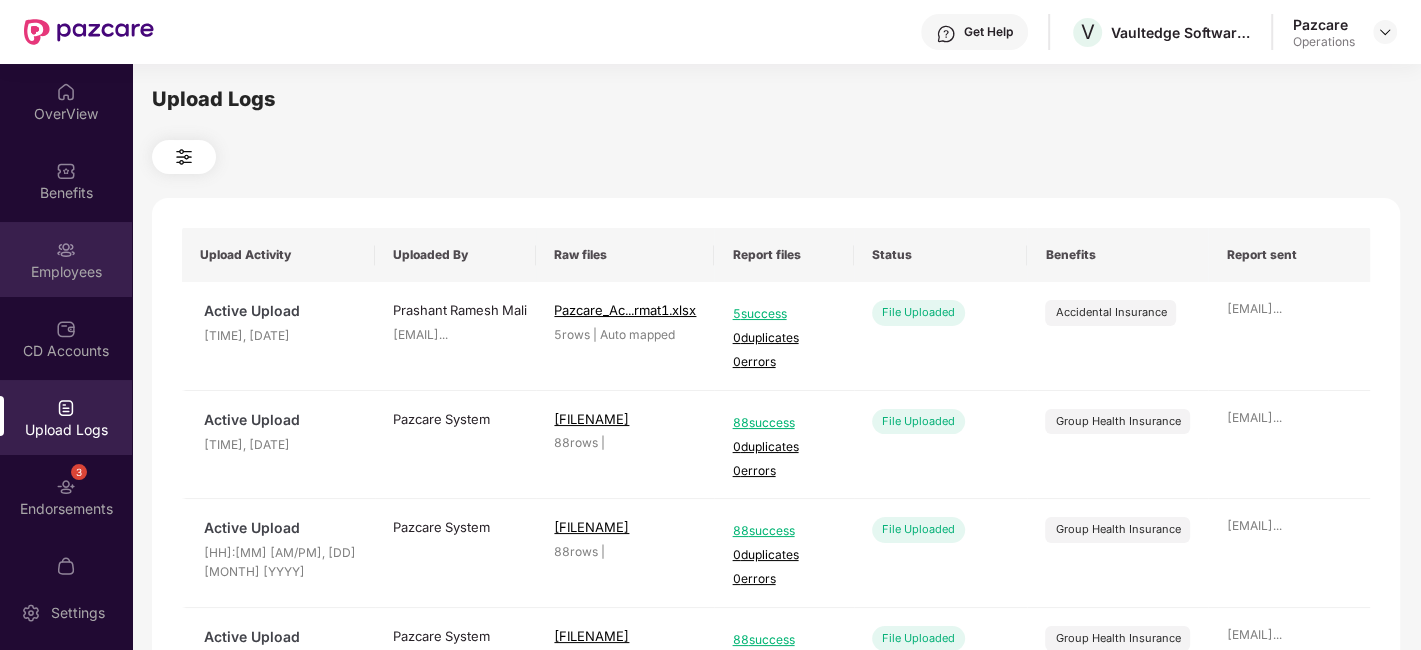 click on "Employees" at bounding box center (66, 259) 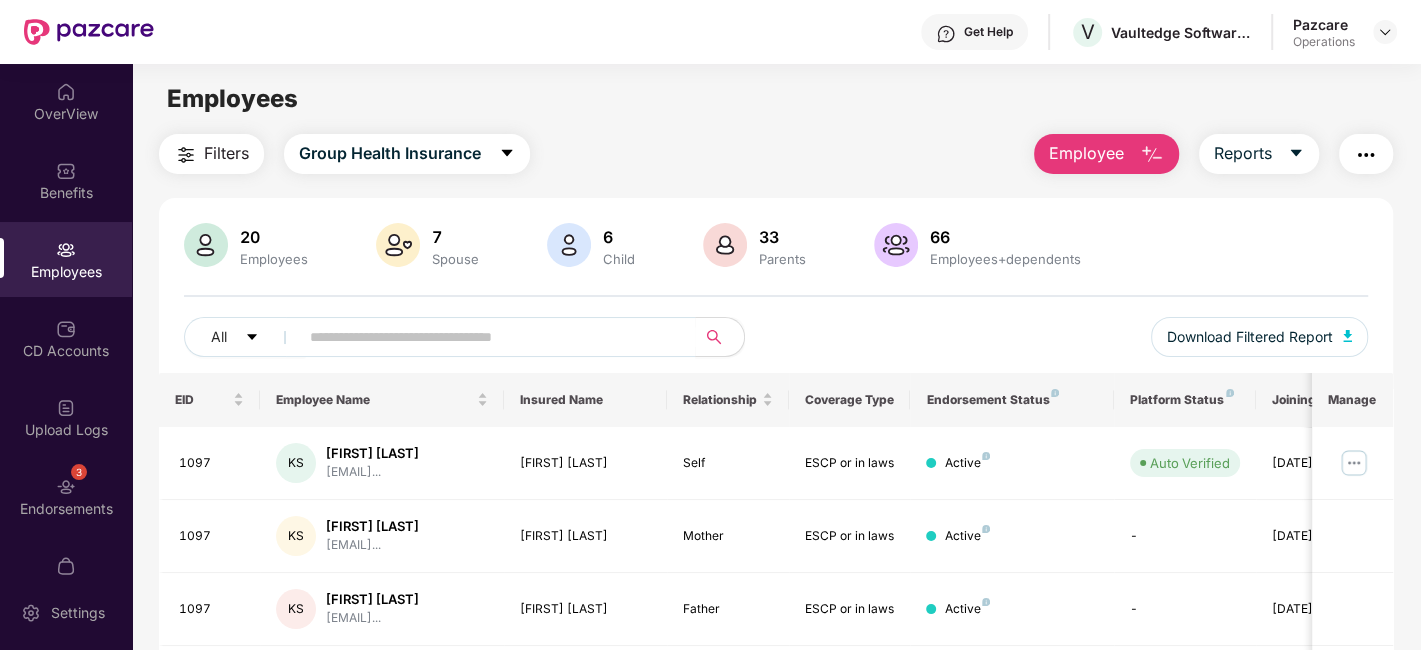 click on "Filters" at bounding box center (226, 153) 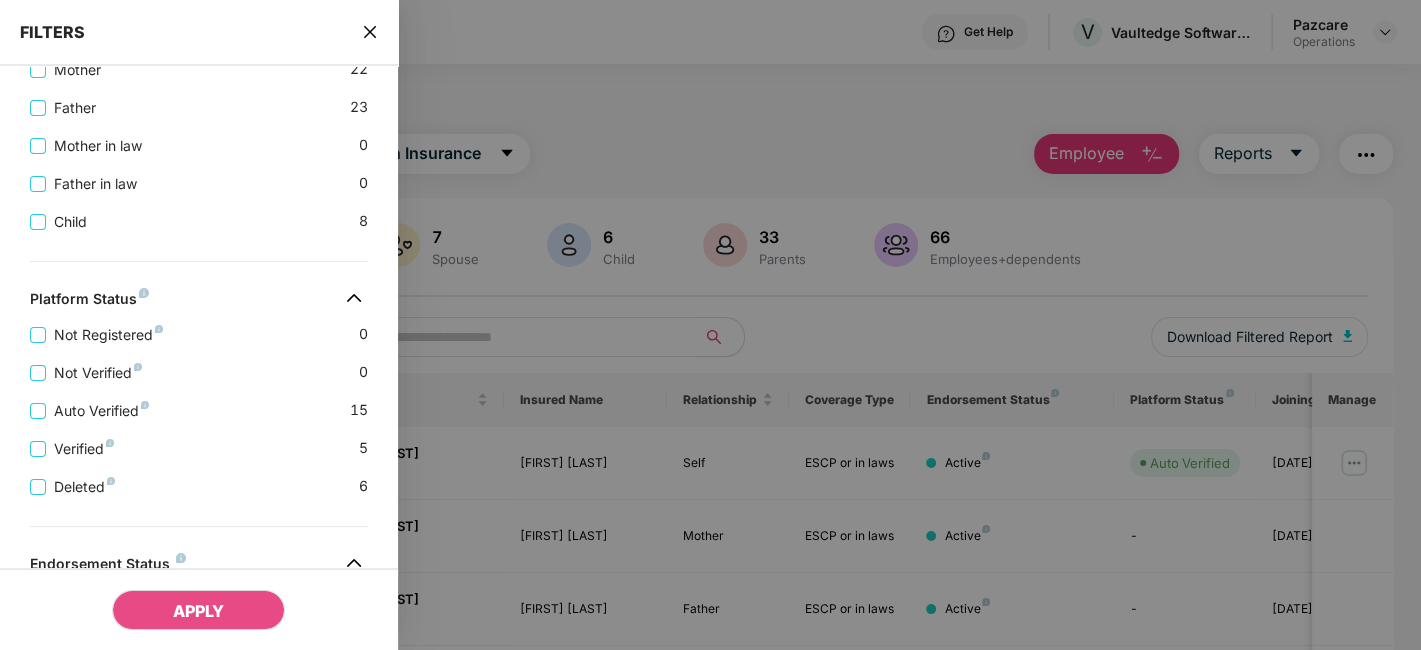 scroll, scrollTop: 805, scrollLeft: 0, axis: vertical 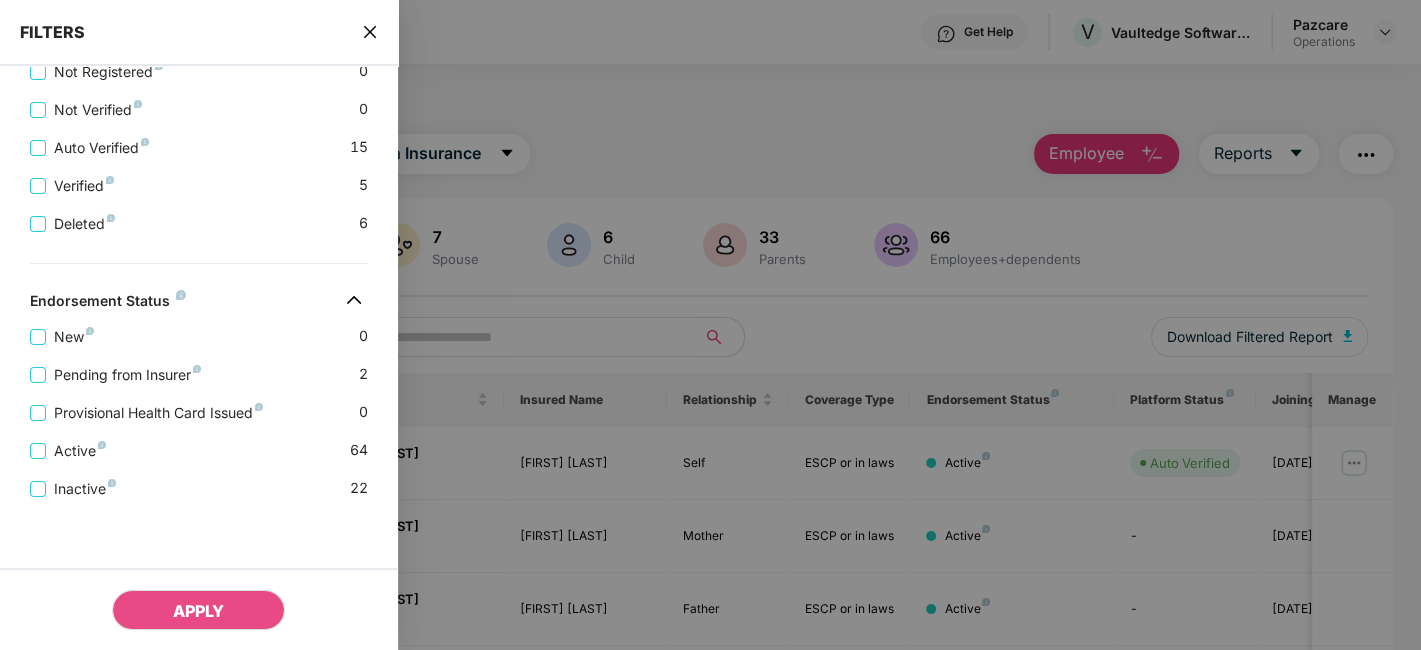 click 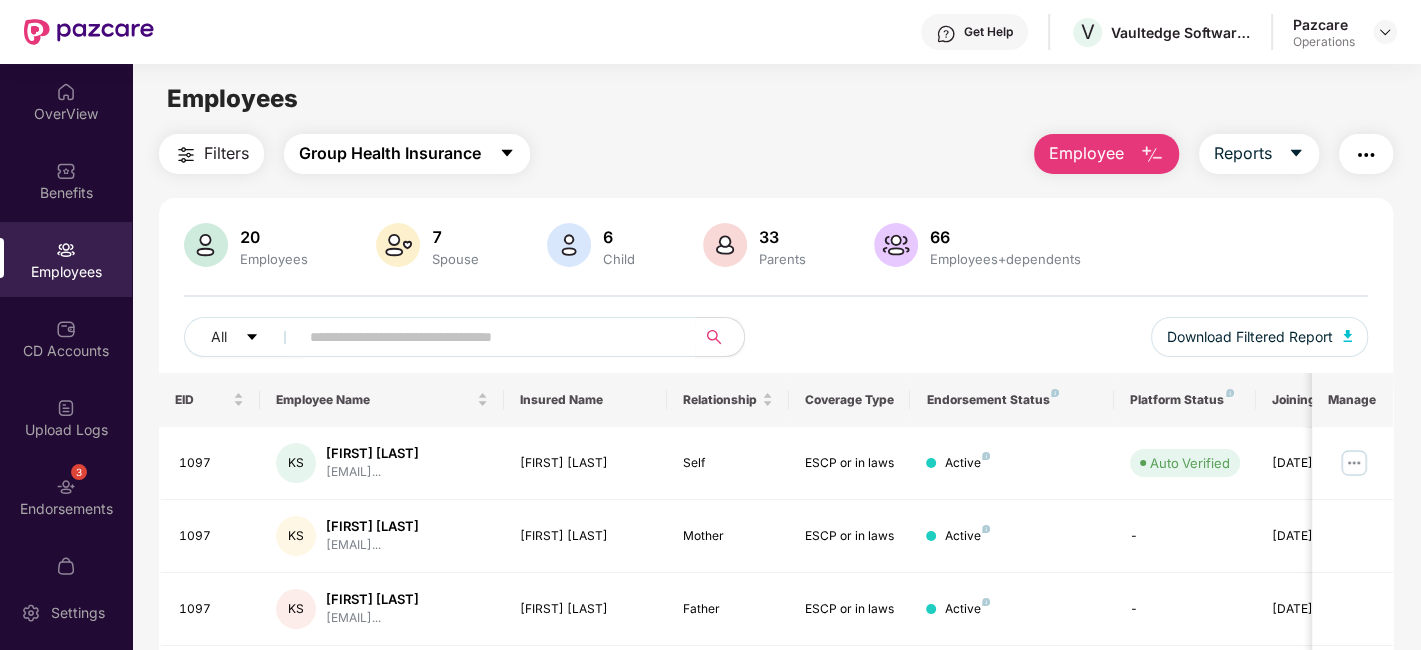 click on "Group Health Insurance" at bounding box center (390, 153) 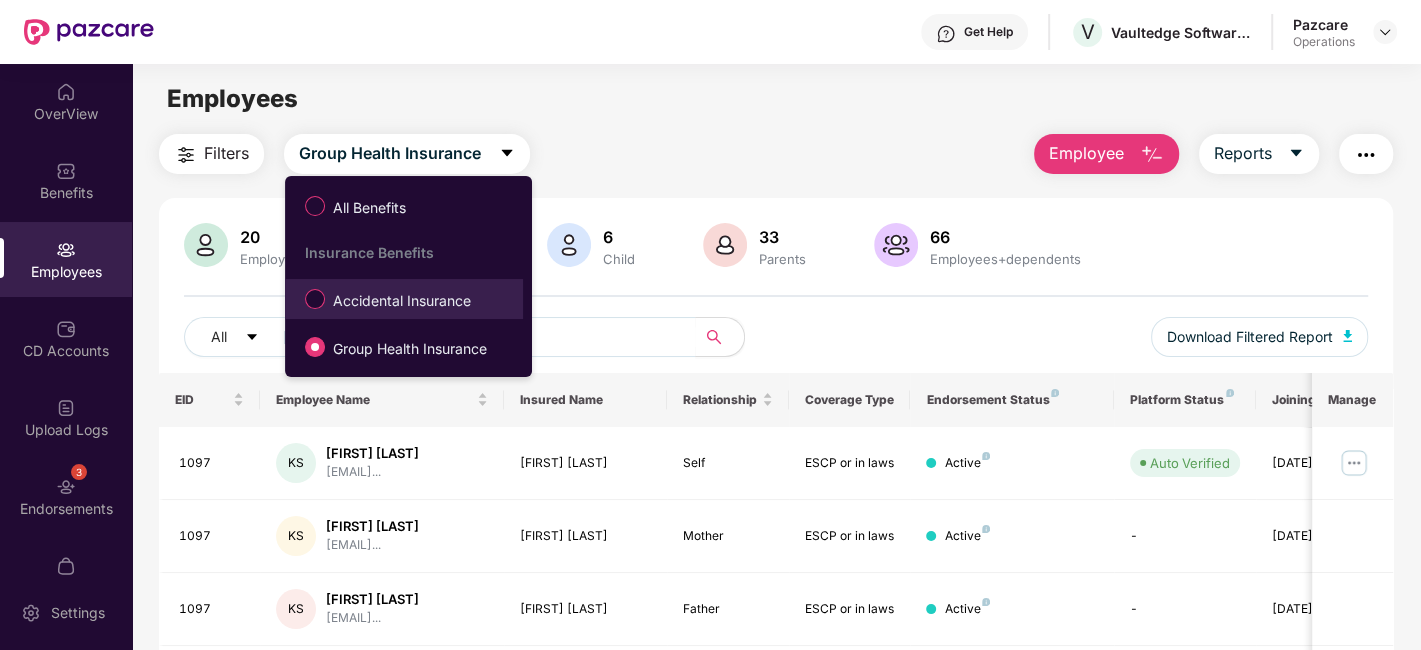 click on "Accidental Insurance" at bounding box center (404, 299) 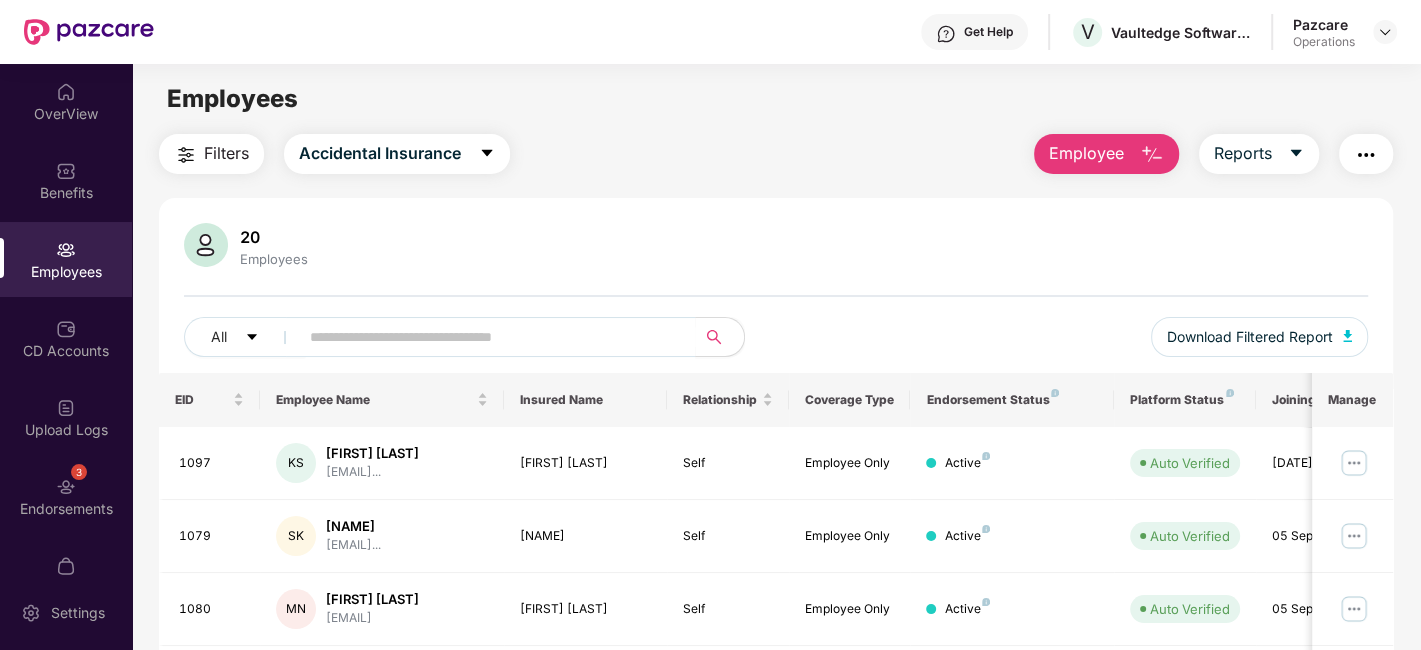 click on "Filters" at bounding box center [226, 153] 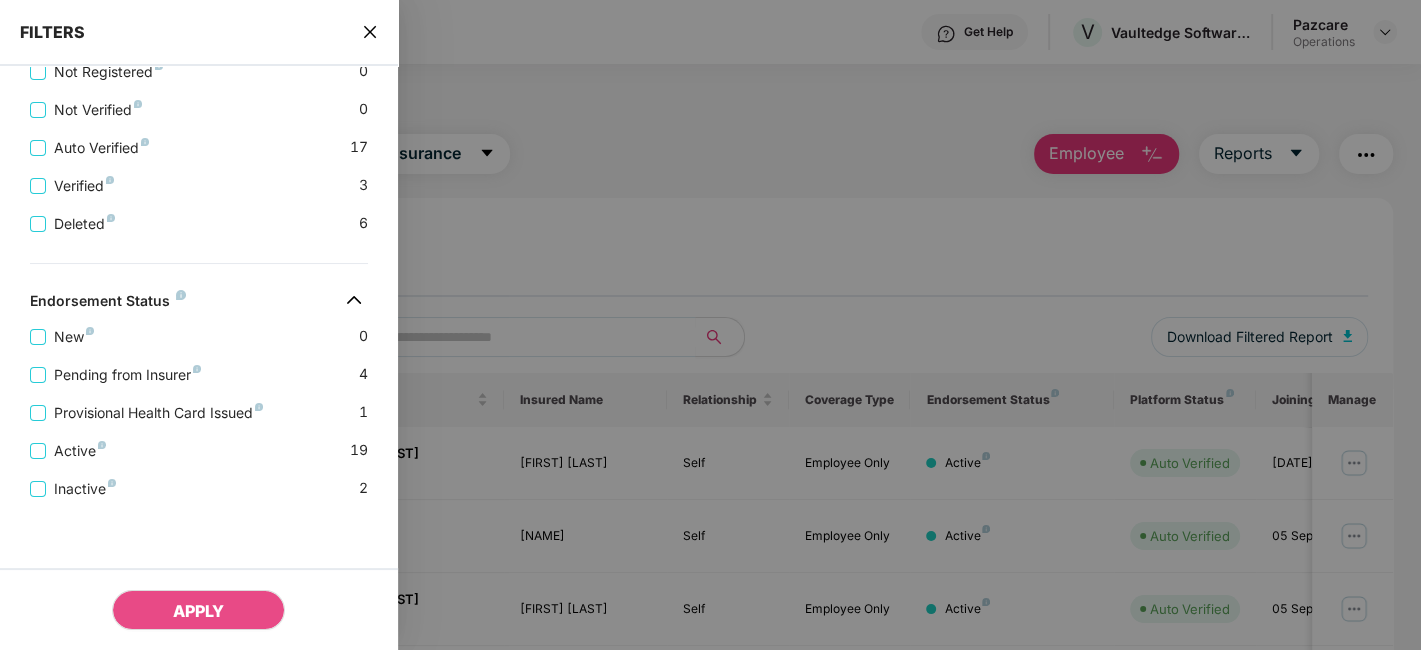 scroll, scrollTop: 574, scrollLeft: 0, axis: vertical 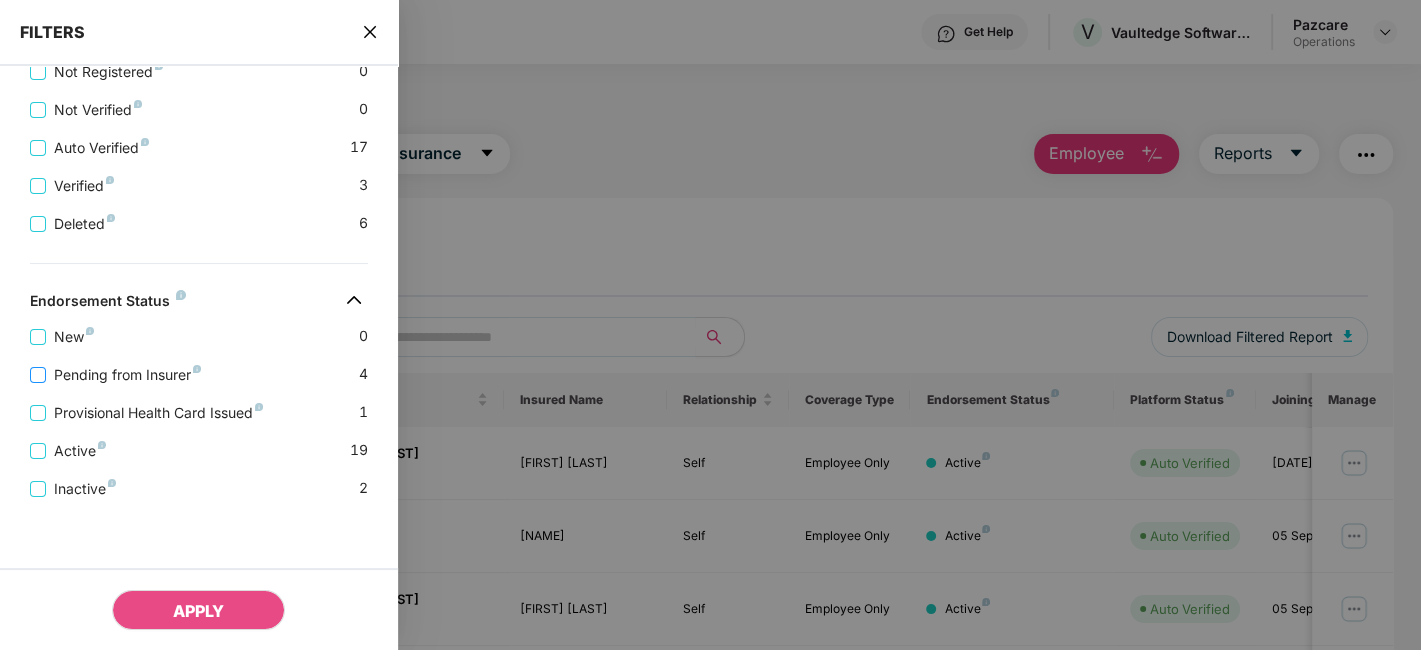 click on "Pending from Insurer" at bounding box center [127, 375] 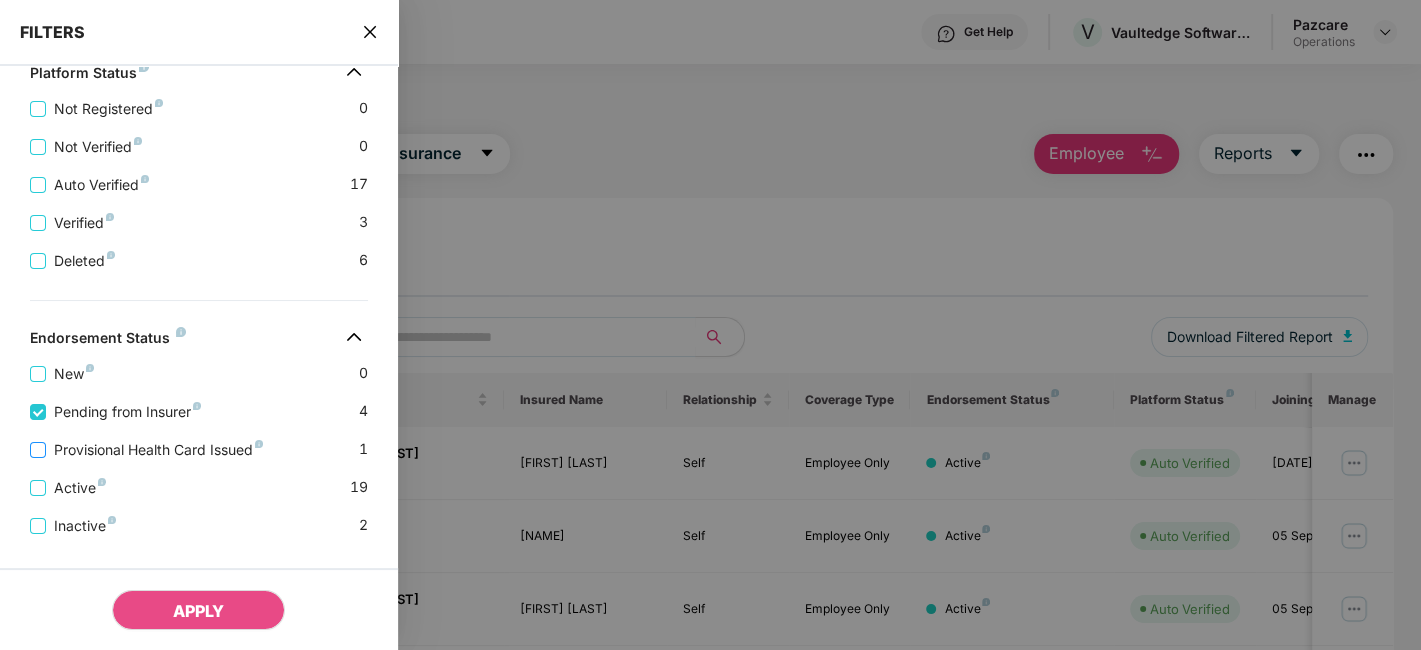 click on "Provisional Health Card Issued" at bounding box center (158, 450) 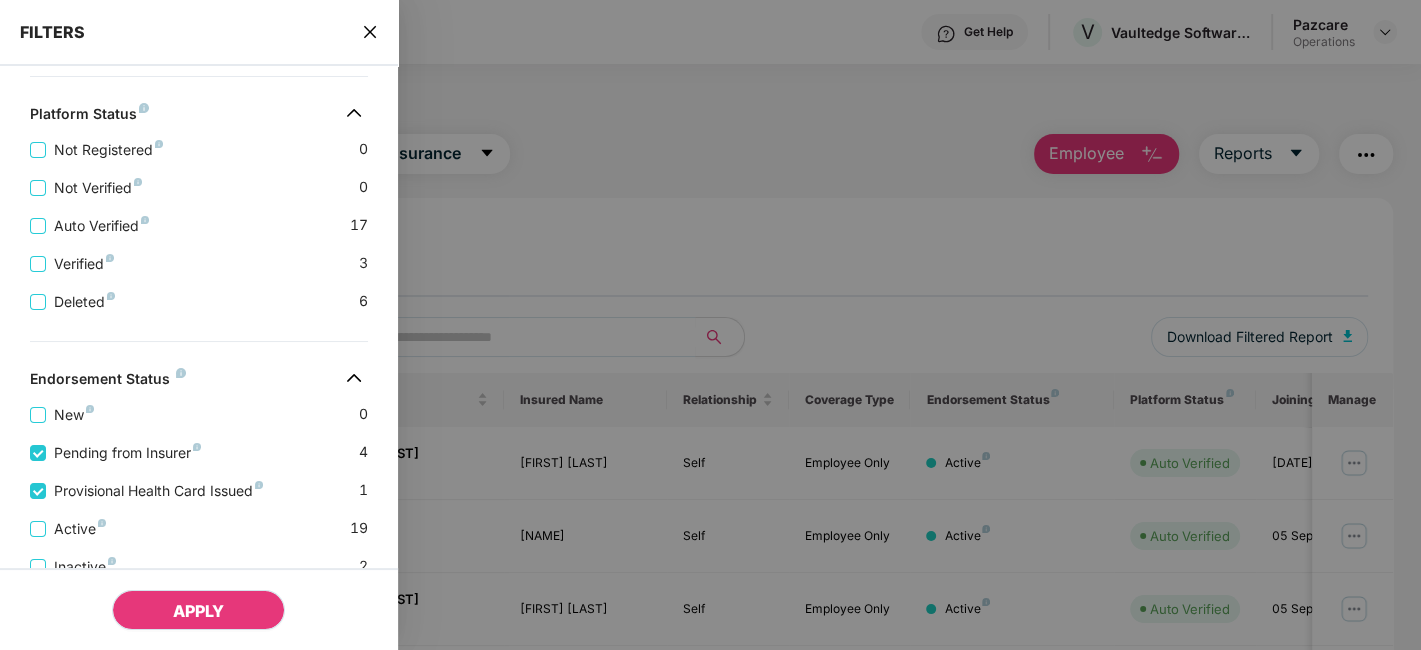 click on "APPLY" at bounding box center (198, 611) 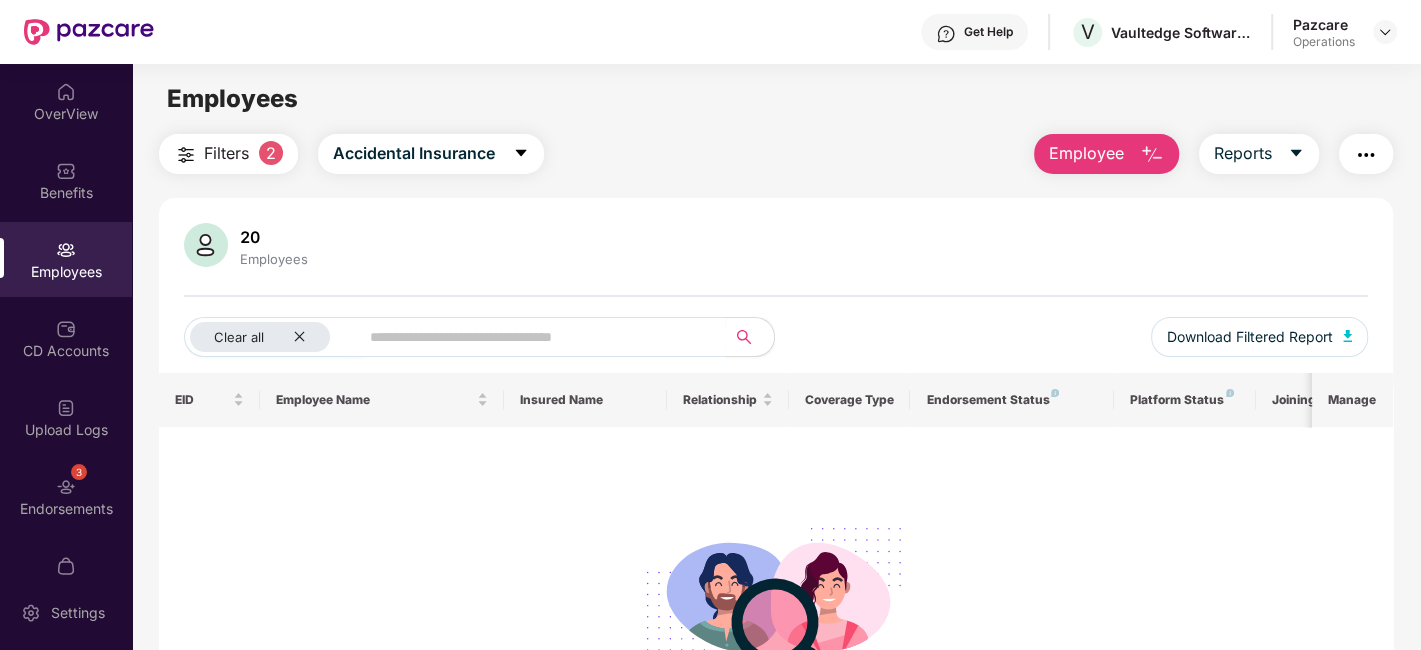 click on "Pazcare Operations" at bounding box center [1345, 32] 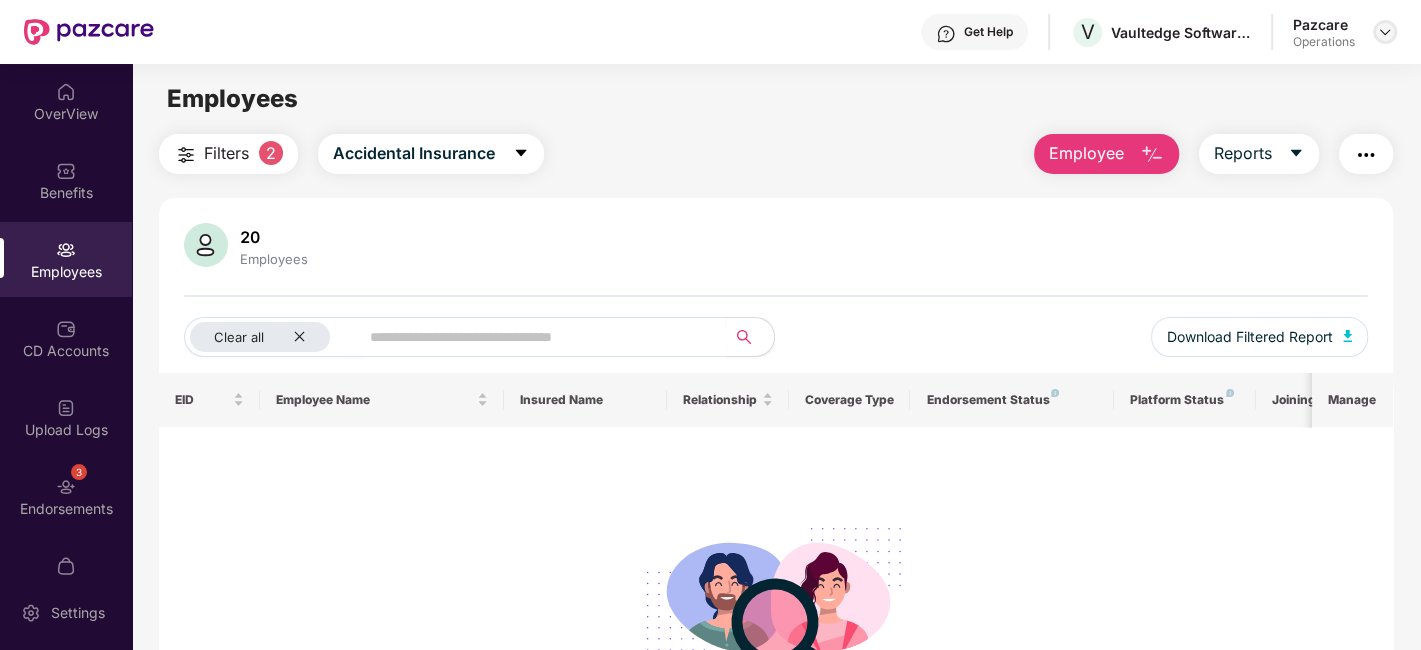 click at bounding box center (1385, 32) 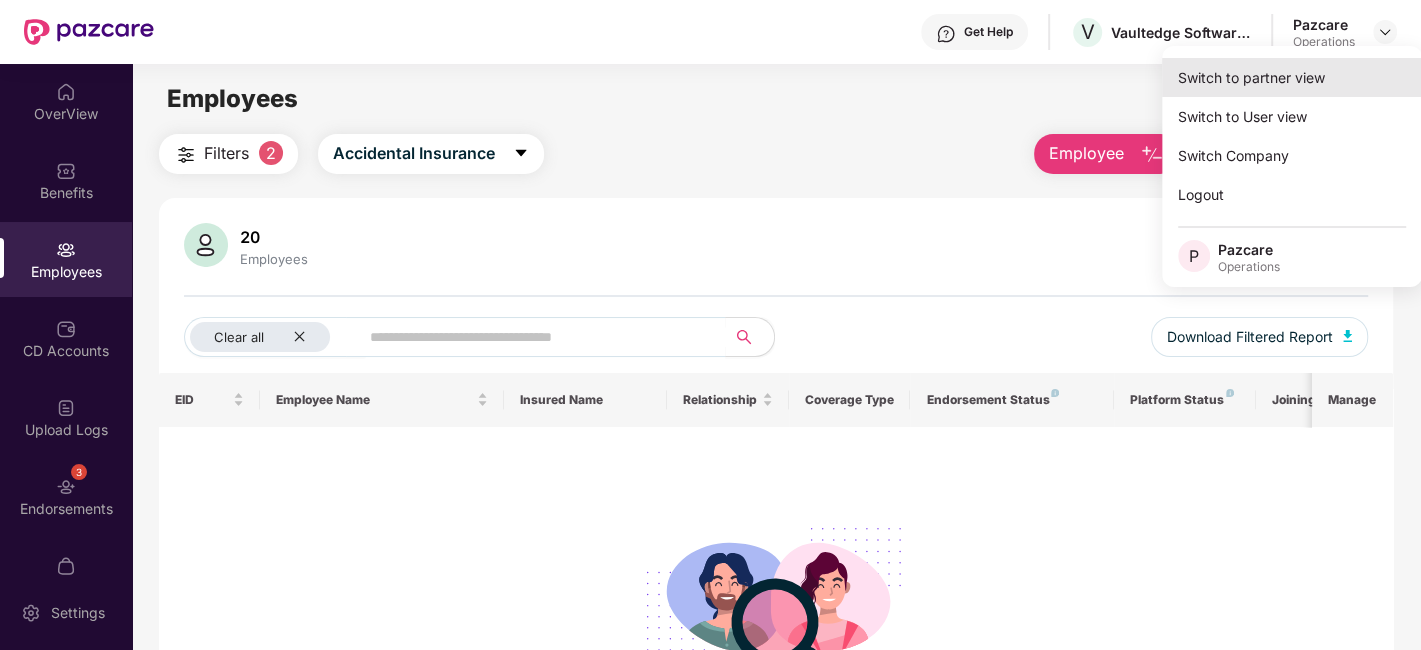 click on "Switch to partner view" at bounding box center [1292, 77] 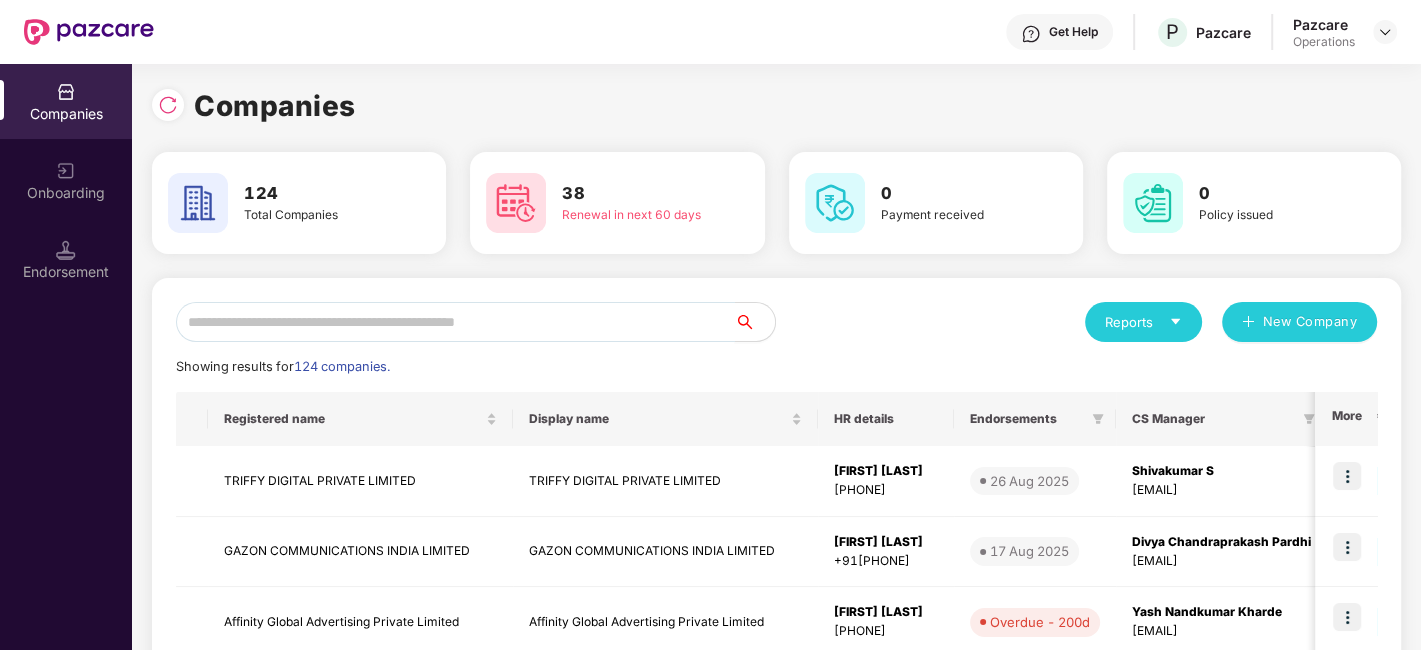 click at bounding box center [455, 322] 